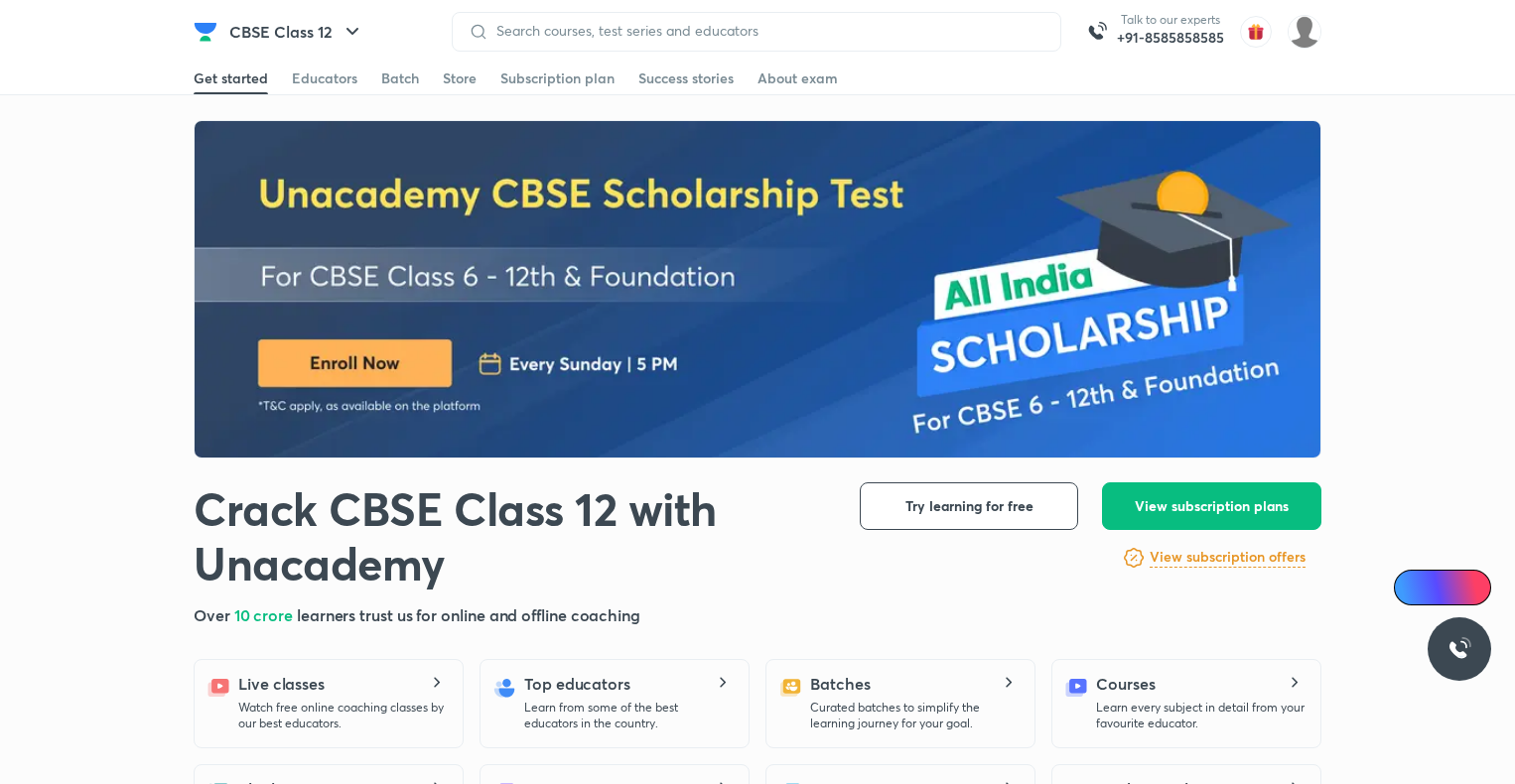 scroll, scrollTop: 0, scrollLeft: 0, axis: both 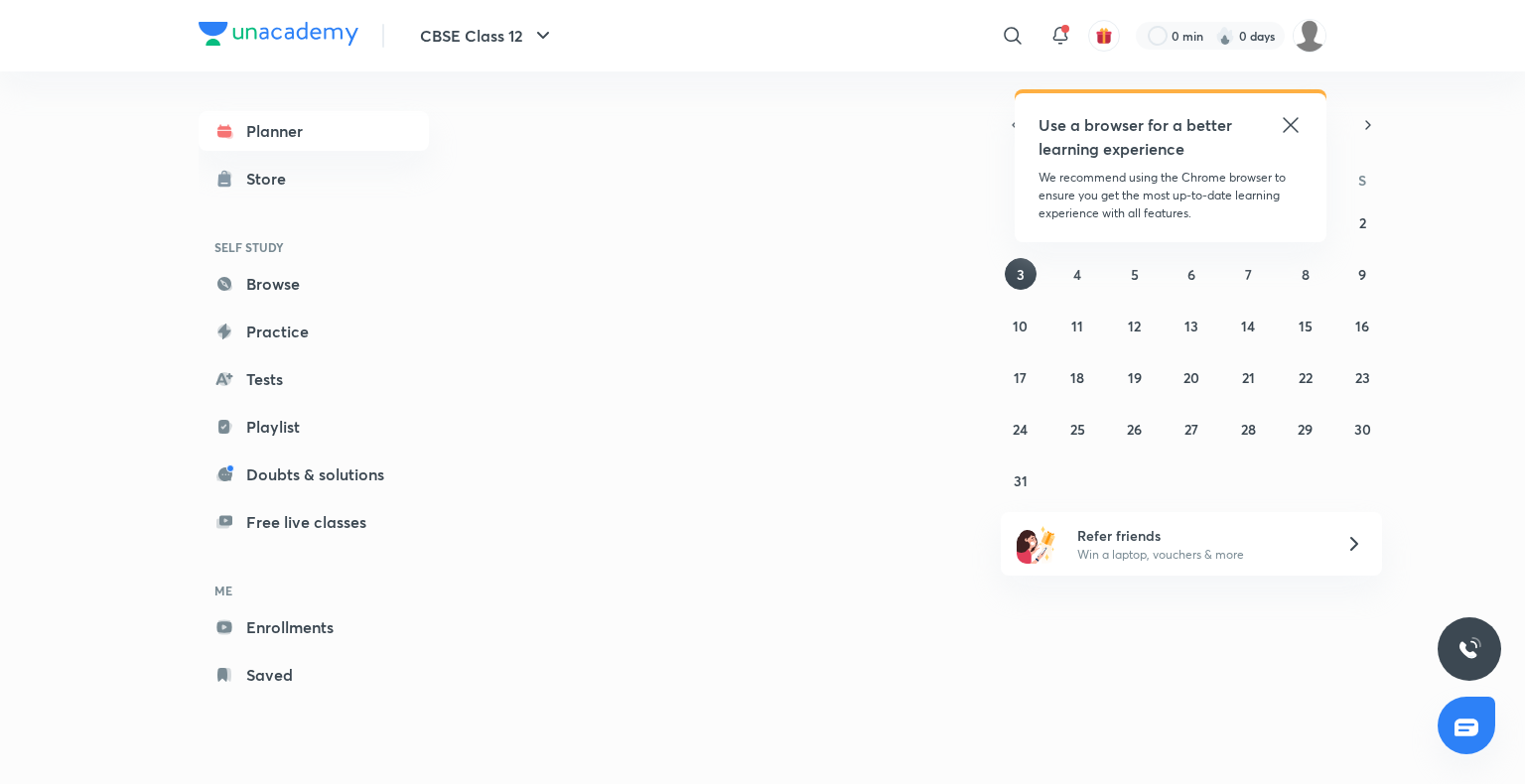 click 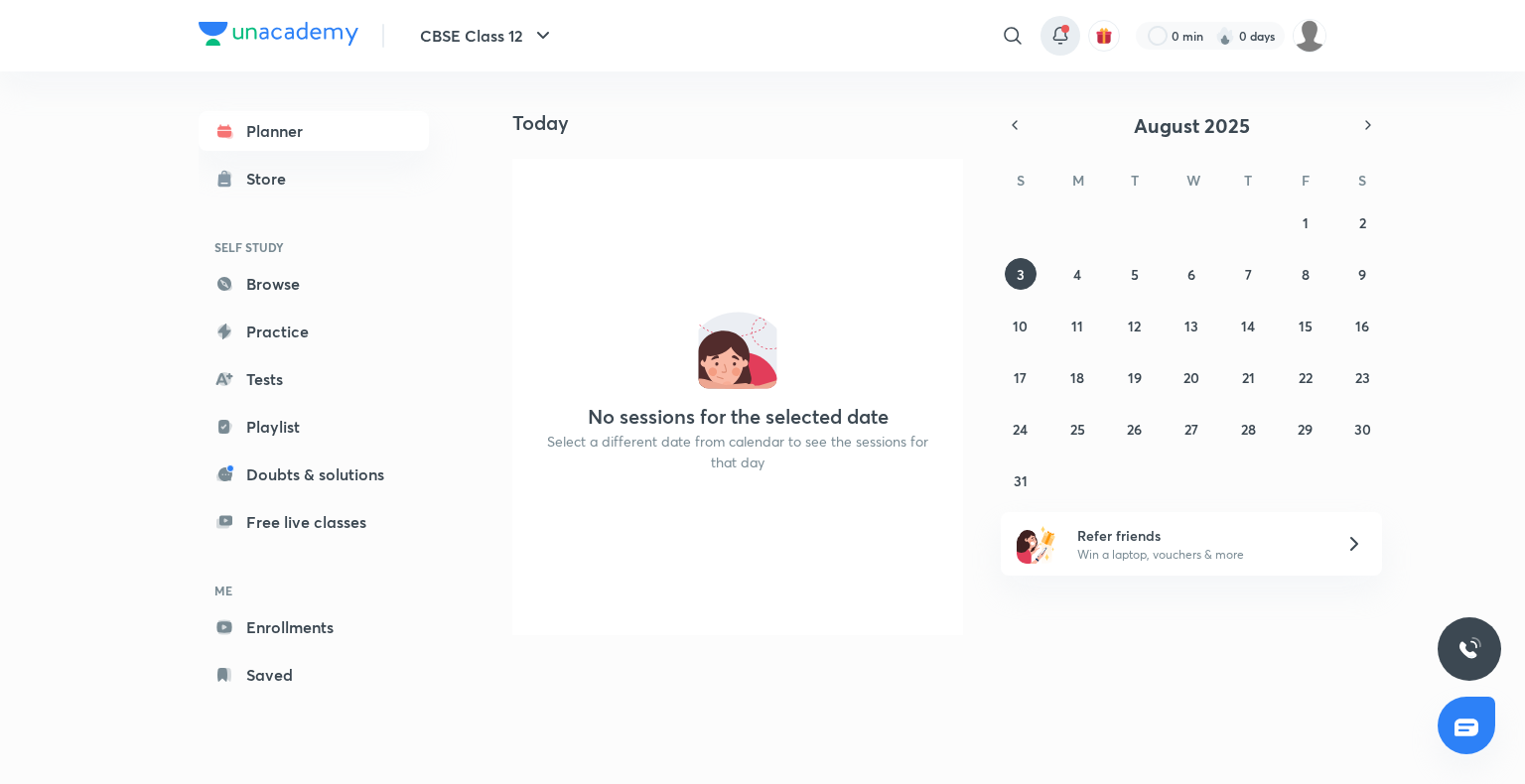 click 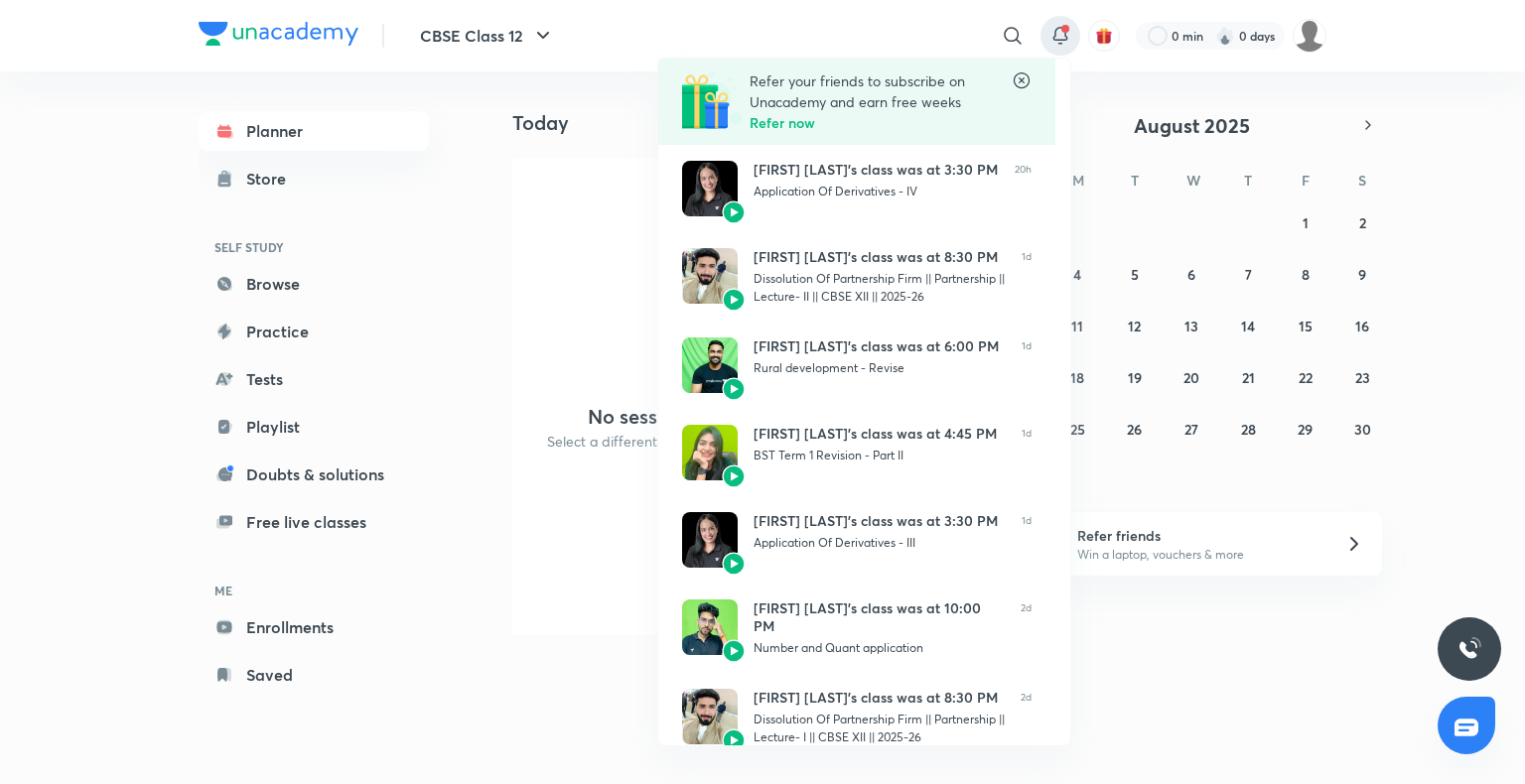 click at bounding box center (762, 392) 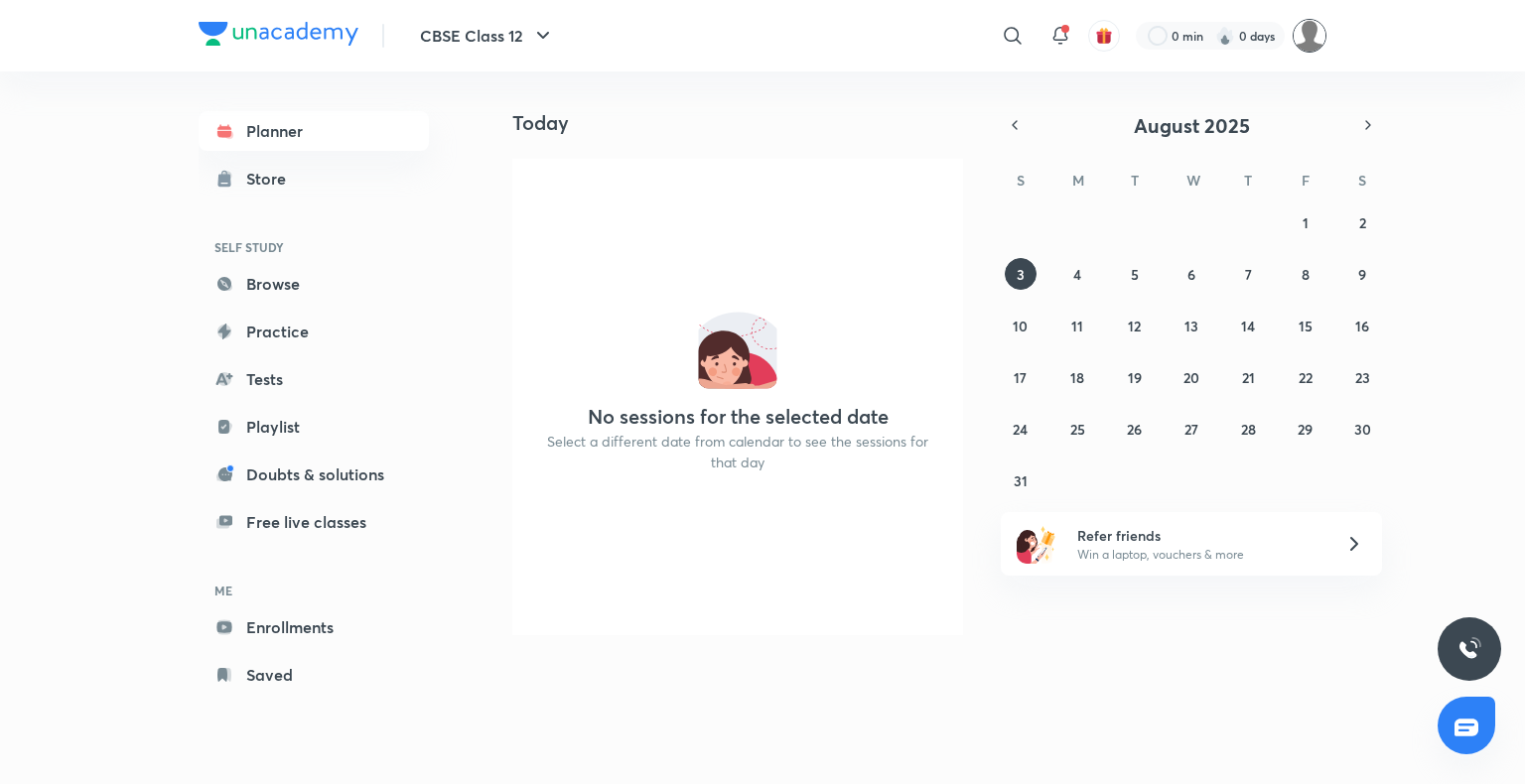 click at bounding box center (1310, 36) 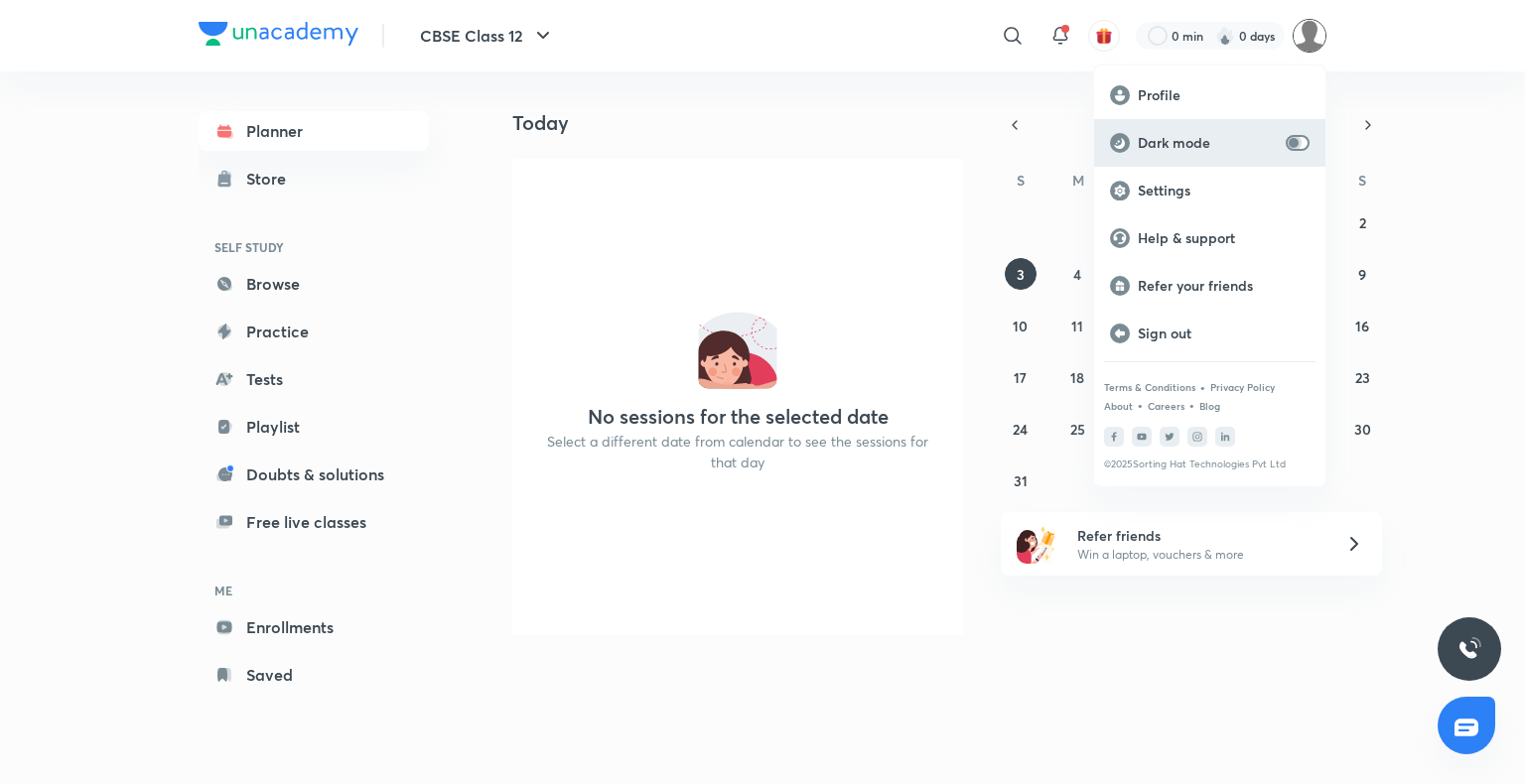 click at bounding box center [1294, 143] 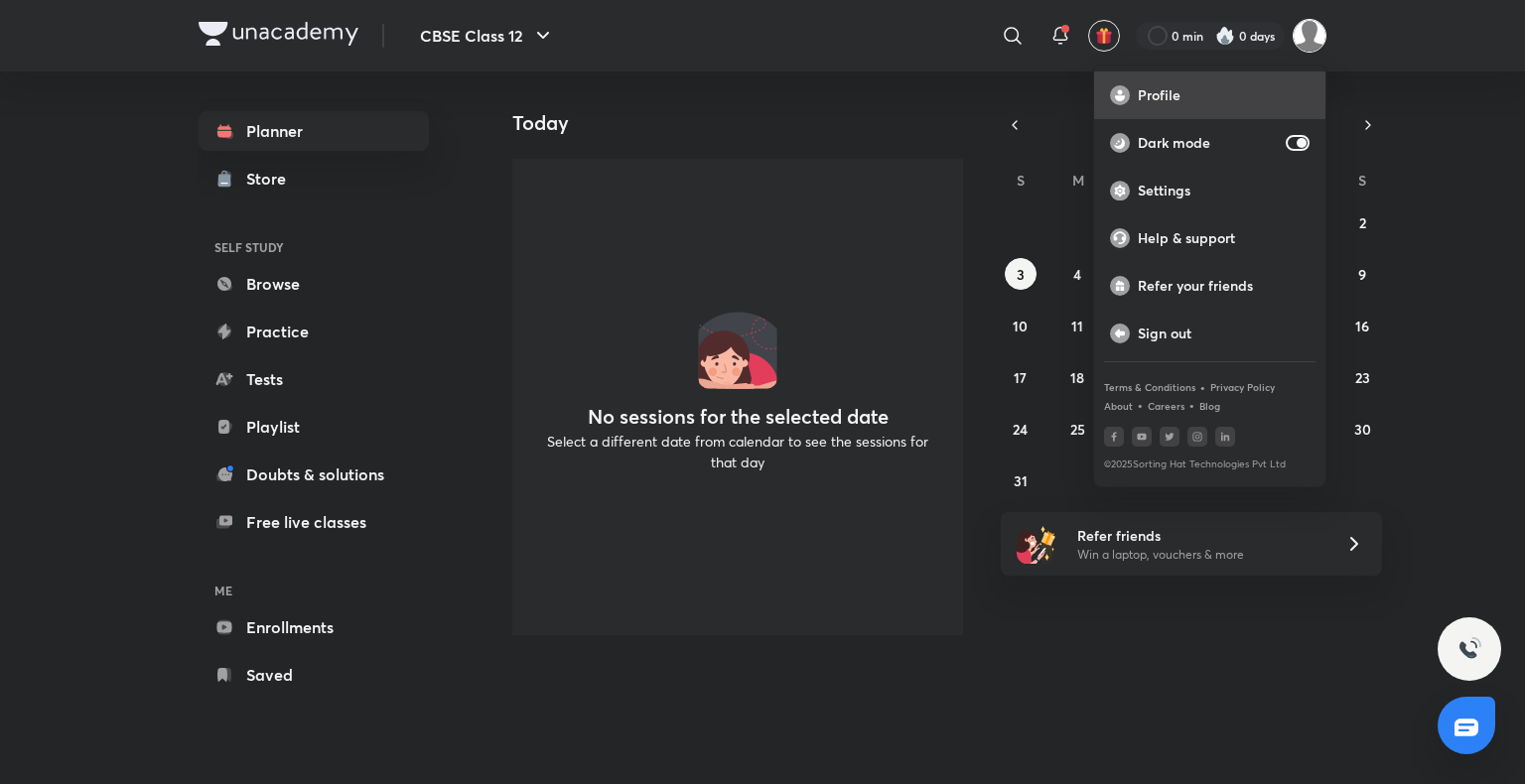 click on "Profile" at bounding box center [1223, 95] 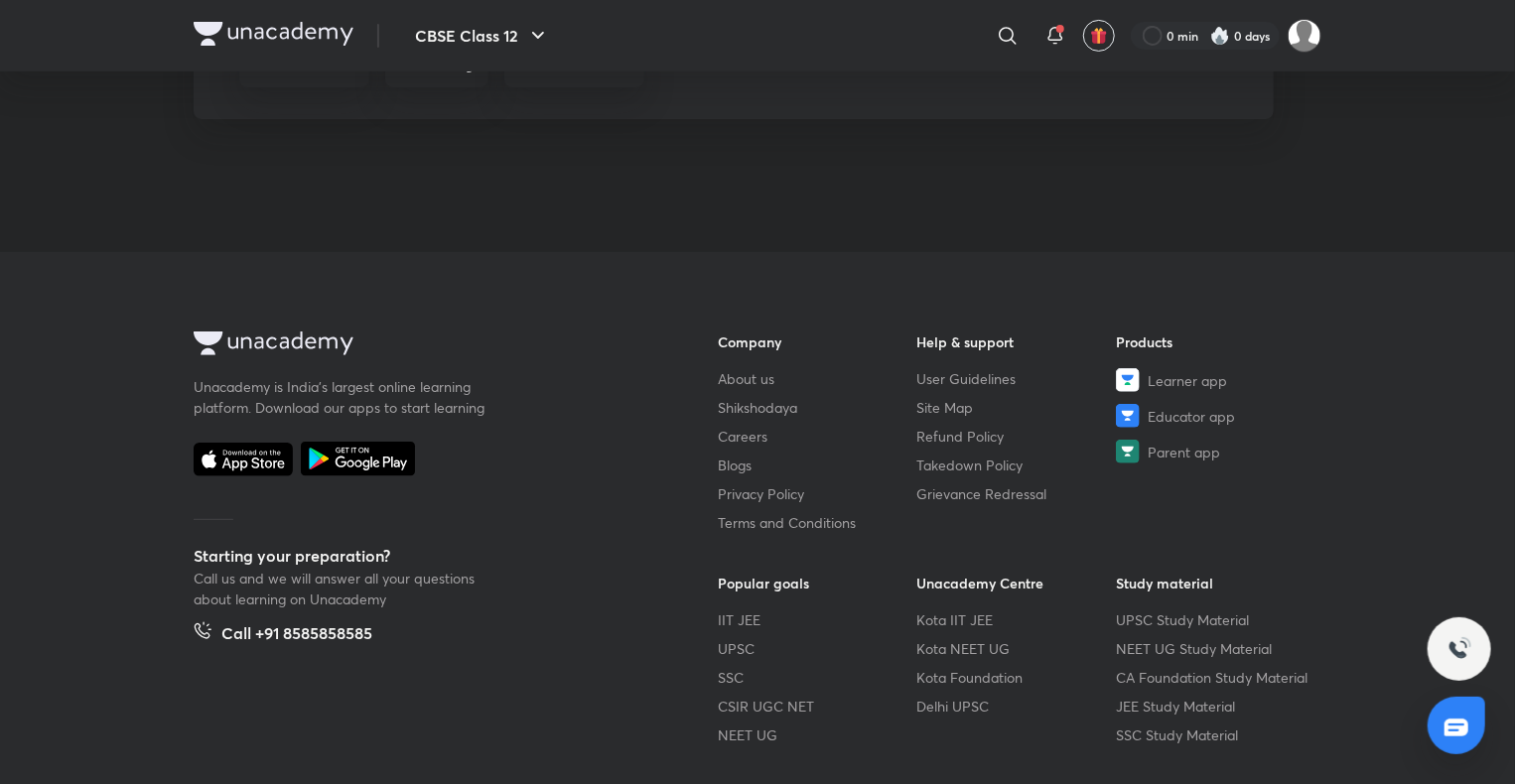 scroll, scrollTop: 0, scrollLeft: 0, axis: both 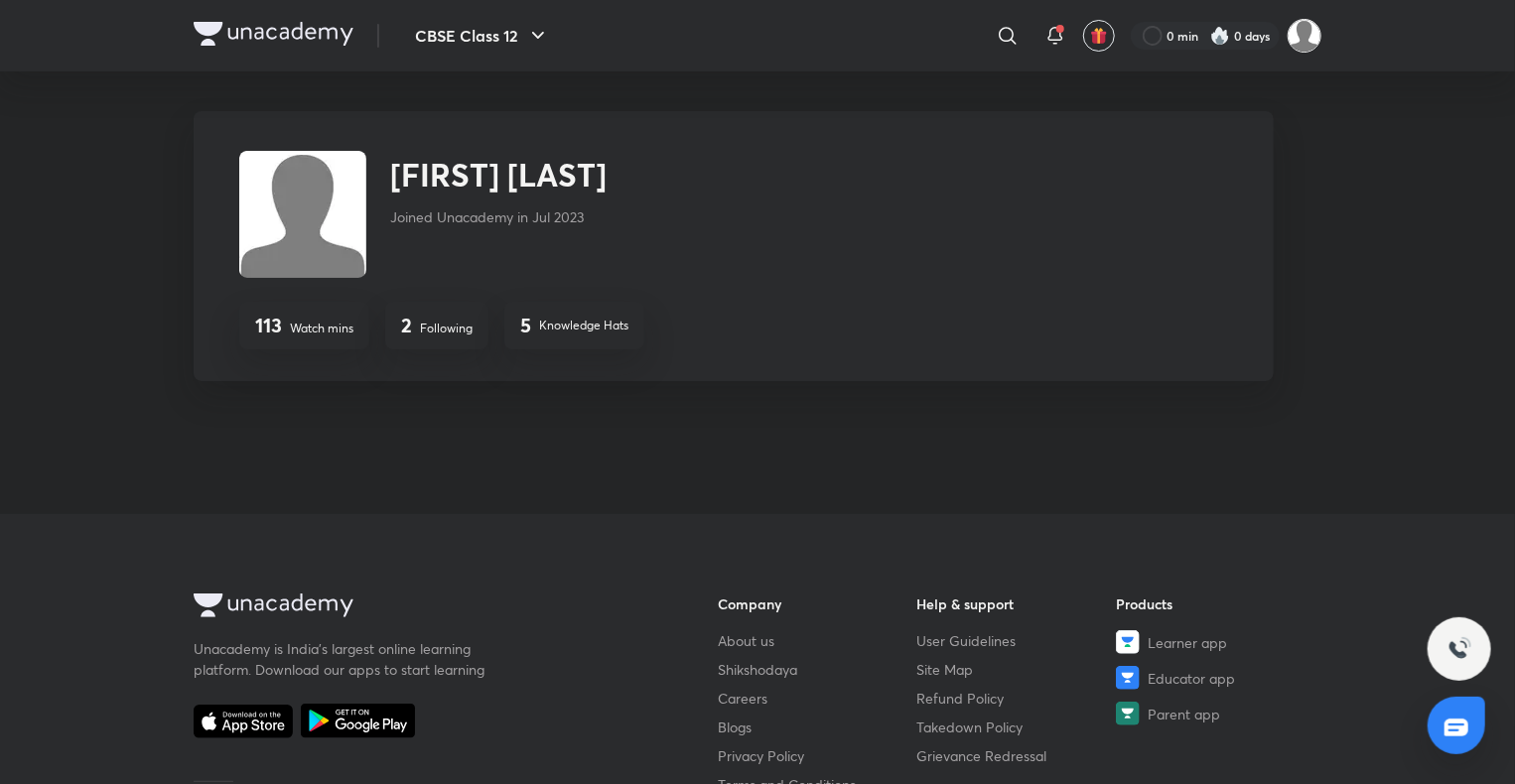 click at bounding box center (1305, 36) 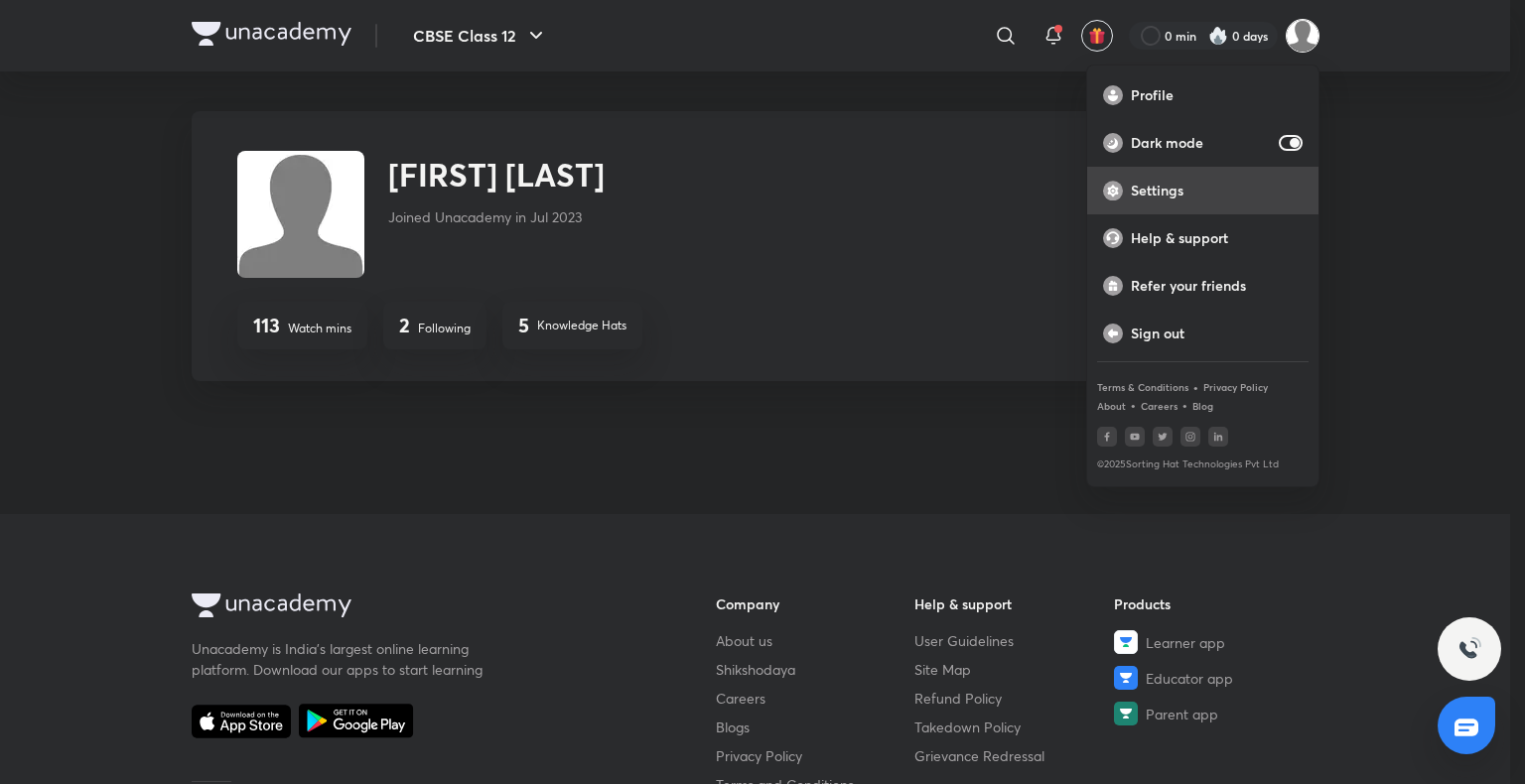 click on "Settings" at bounding box center (1216, 191) 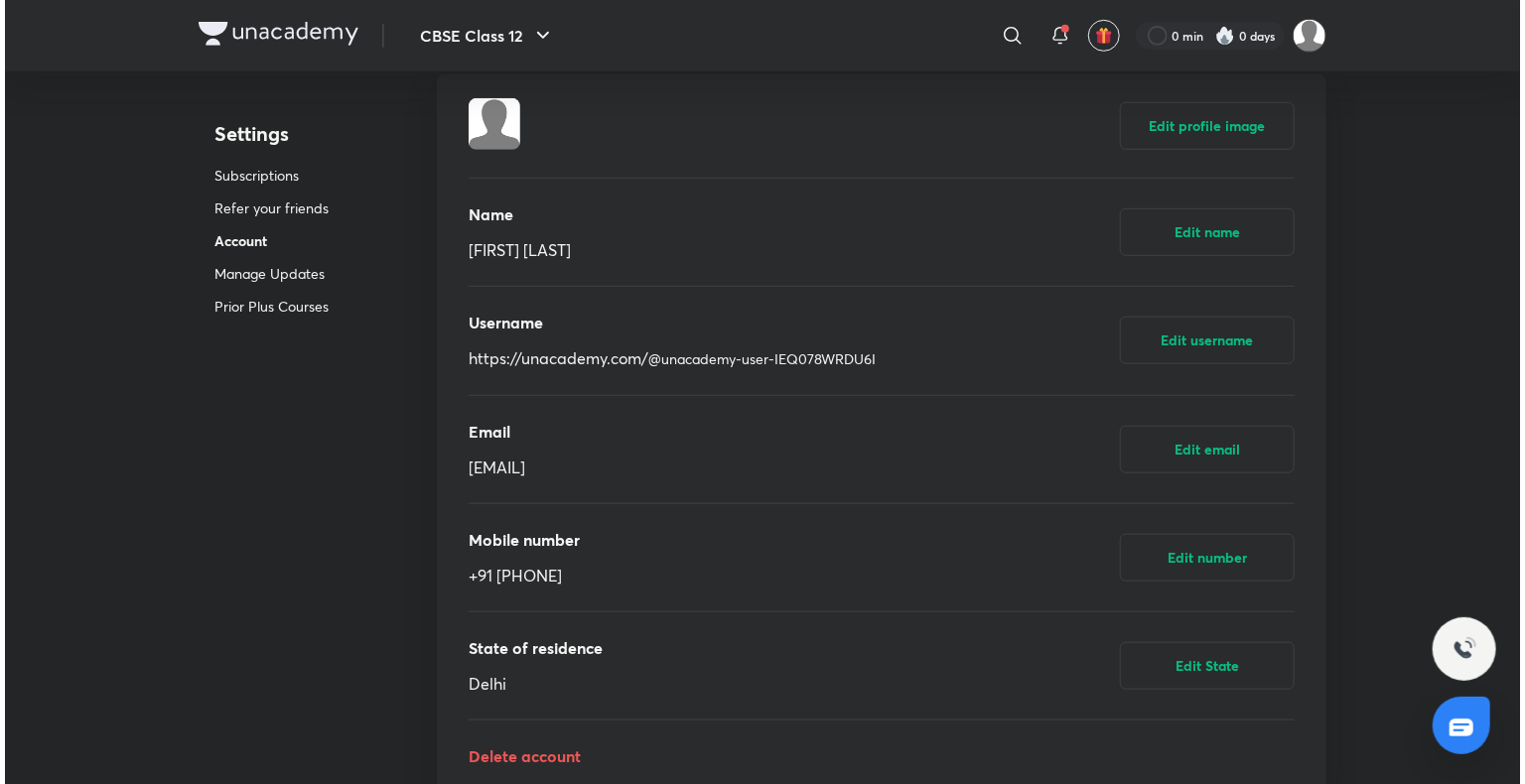 scroll, scrollTop: 678, scrollLeft: 0, axis: vertical 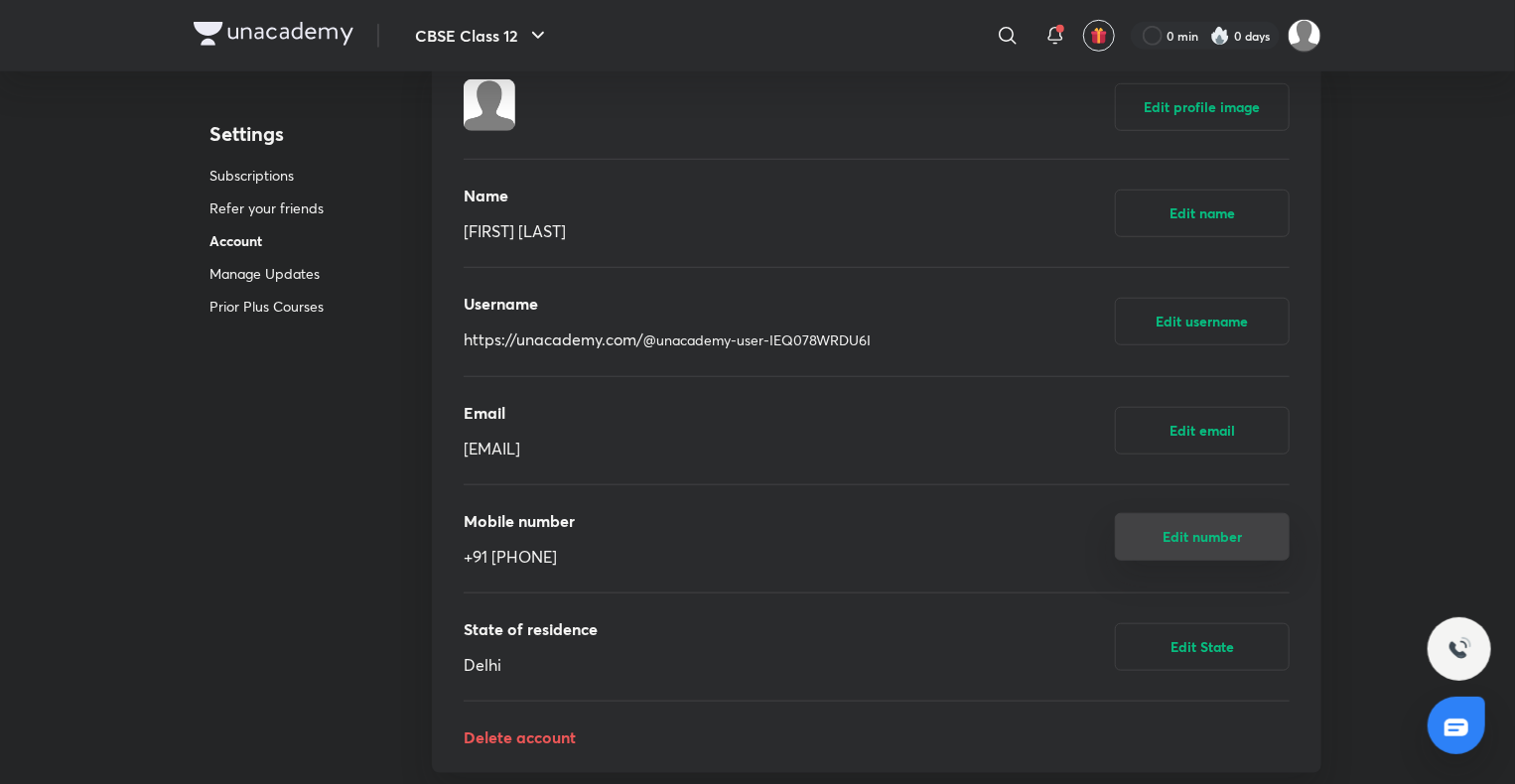 click on "Edit number" at bounding box center (1202, 537) 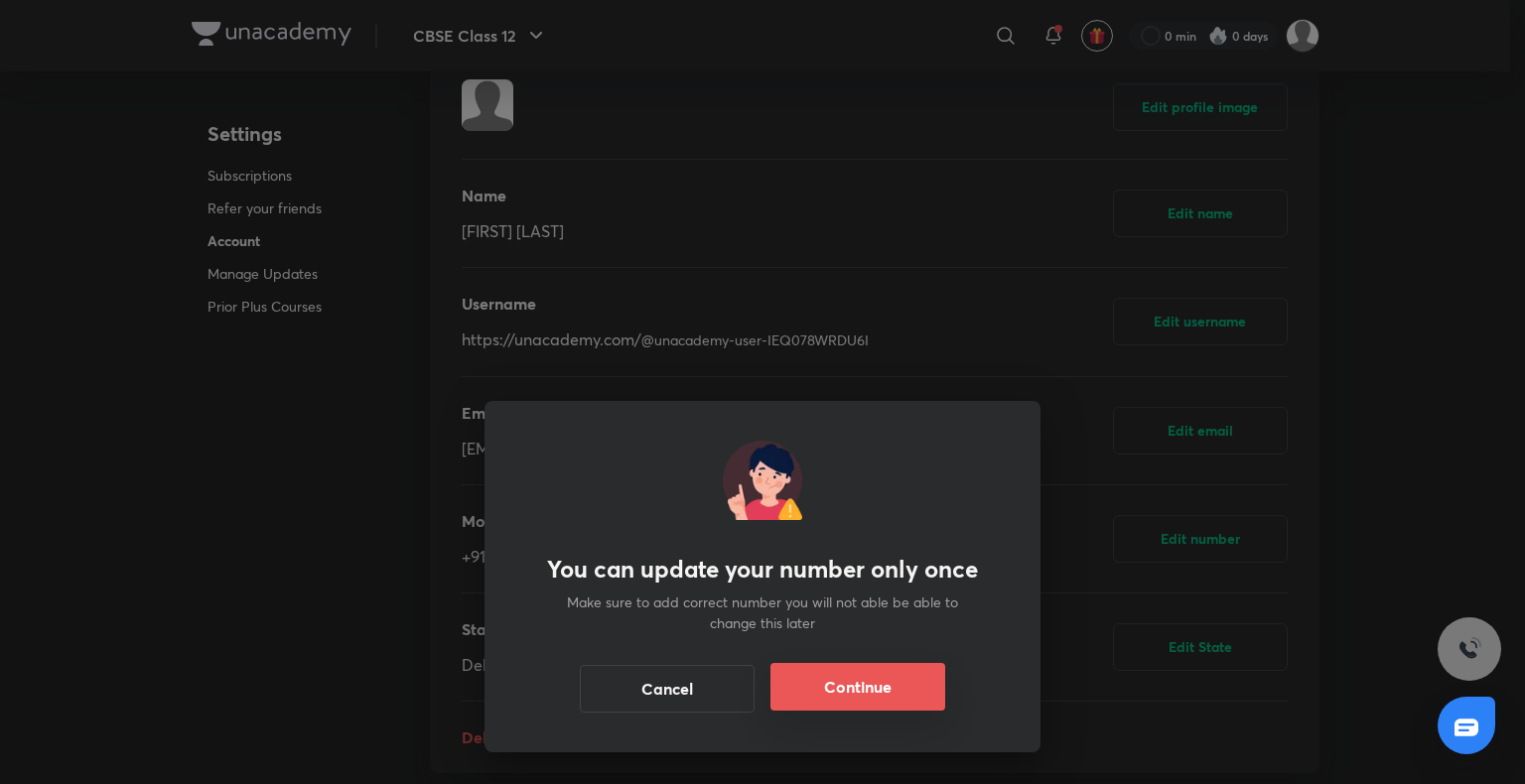 click on "Continue" at bounding box center [858, 687] 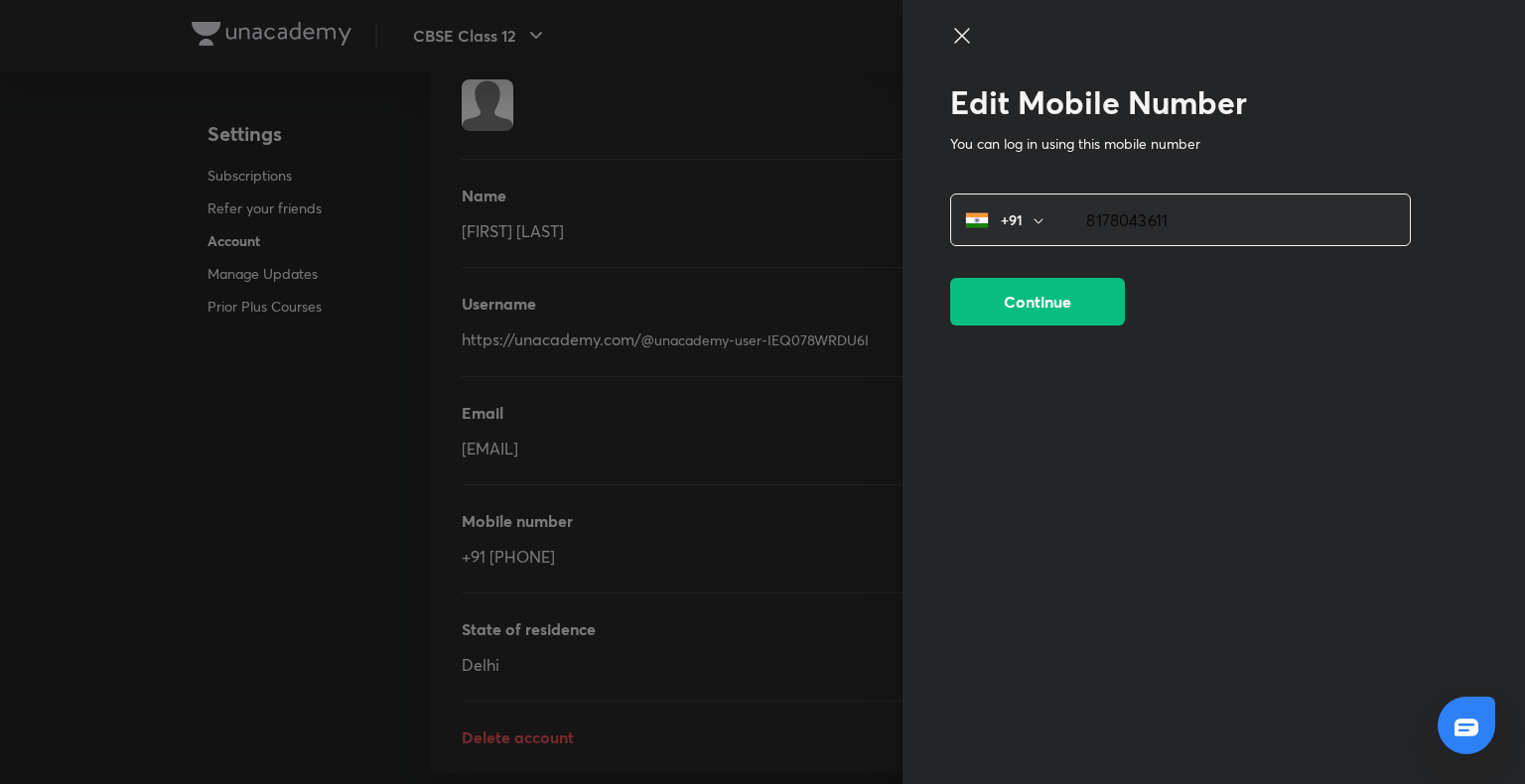 type on "8178043611" 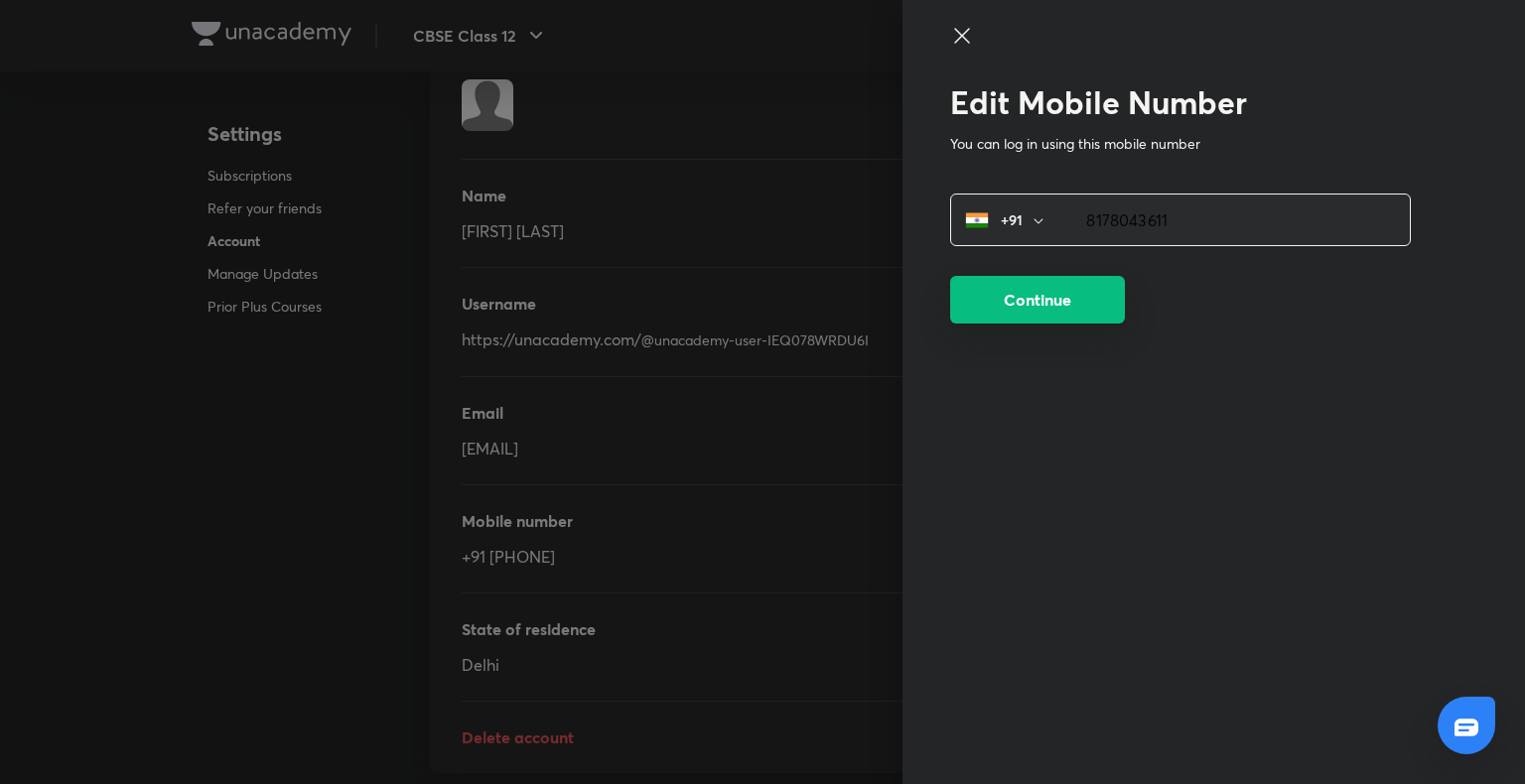 click on "Continue" at bounding box center [1038, 300] 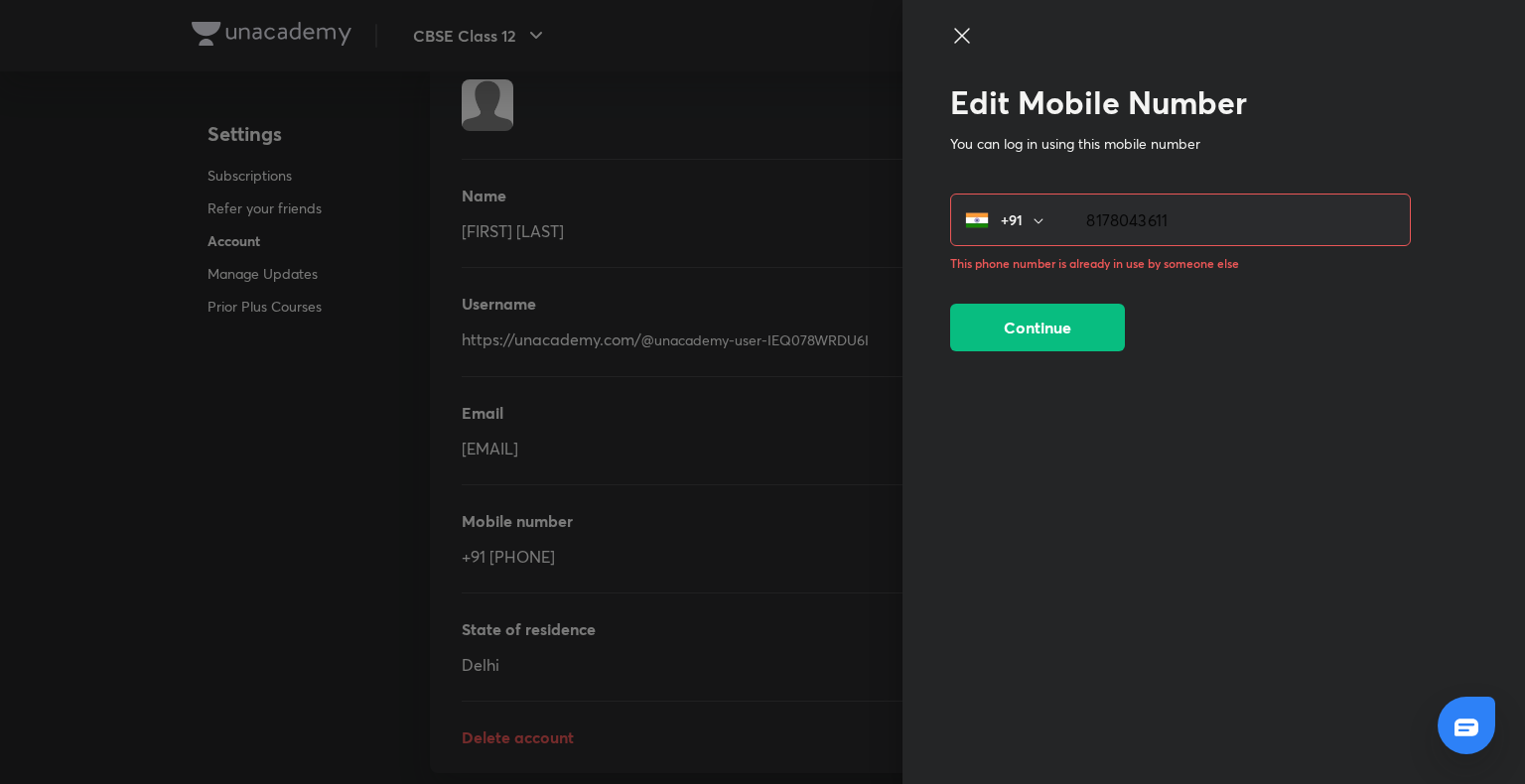 click at bounding box center (1466, 725) 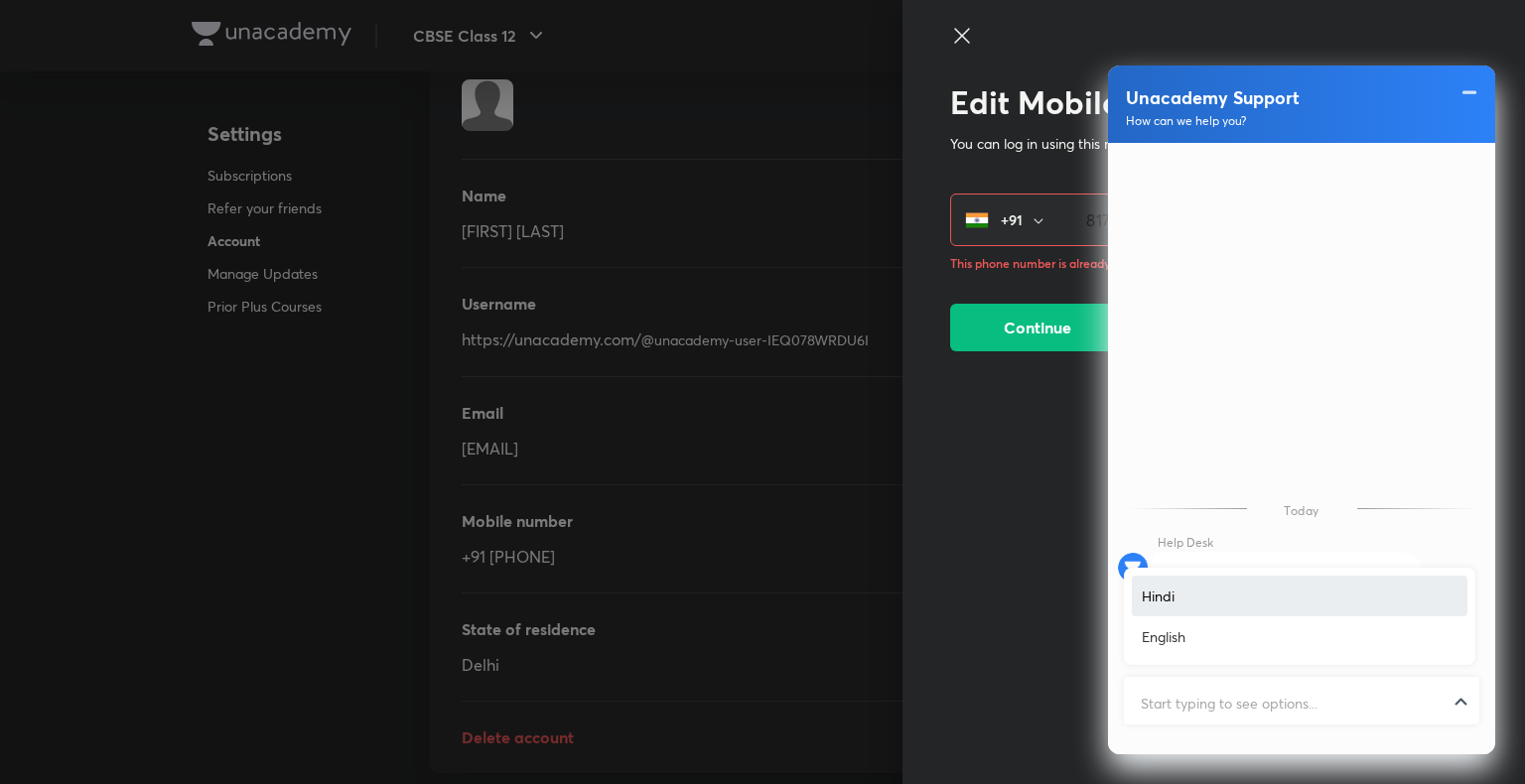 click at bounding box center (1302, 703) 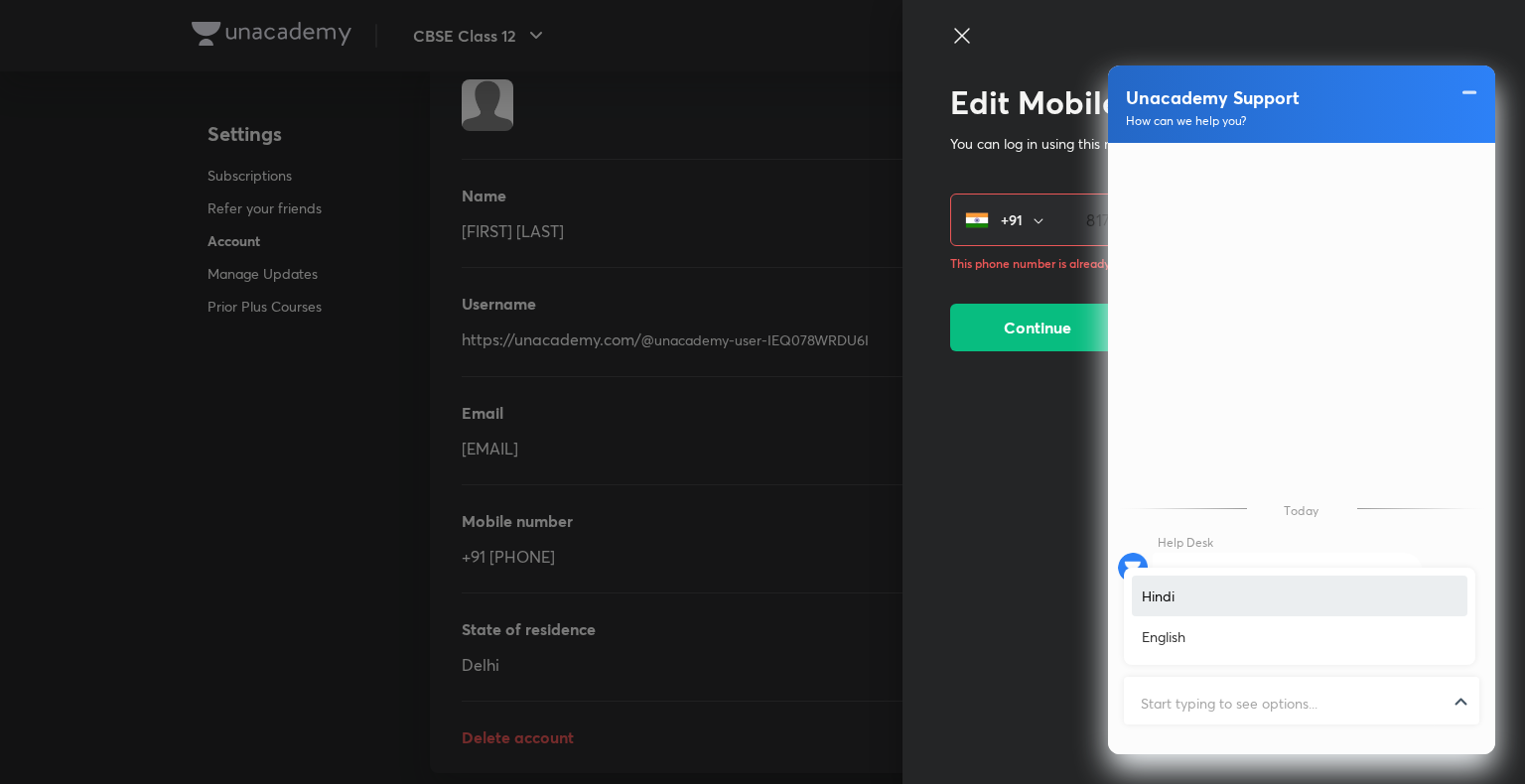 click at bounding box center (1302, 703) 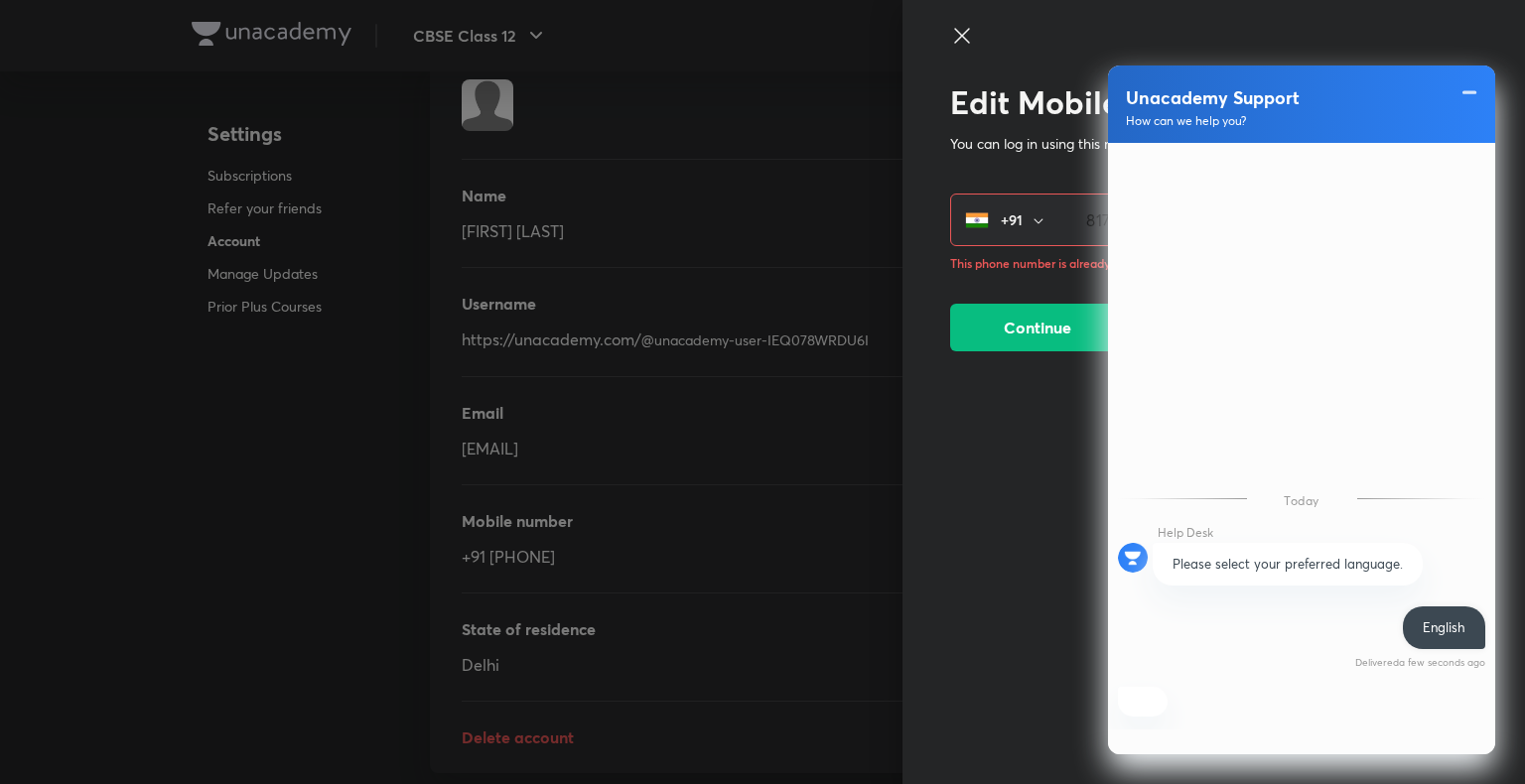 scroll, scrollTop: 52, scrollLeft: 0, axis: vertical 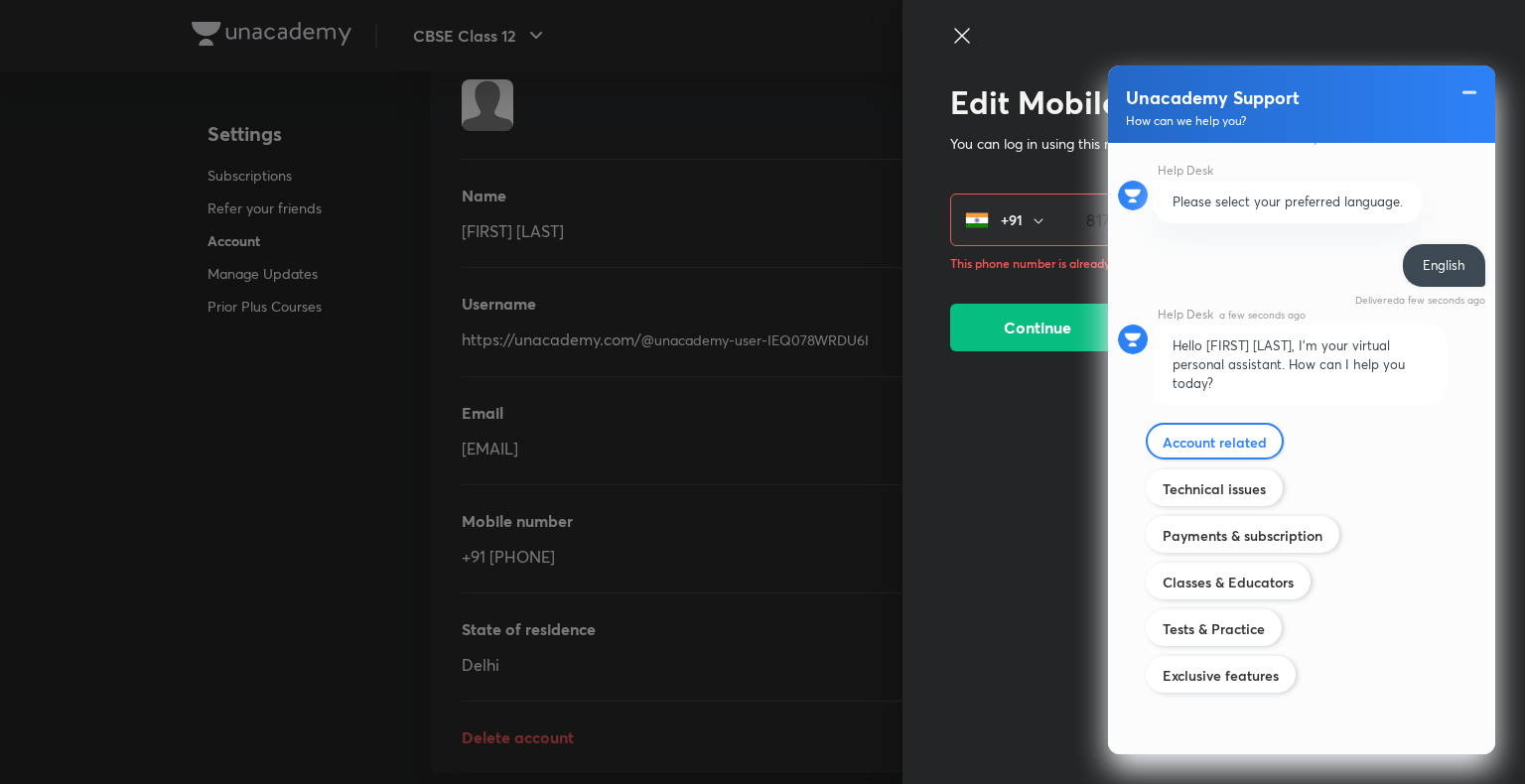 click on "Account related" at bounding box center [1214, 441] 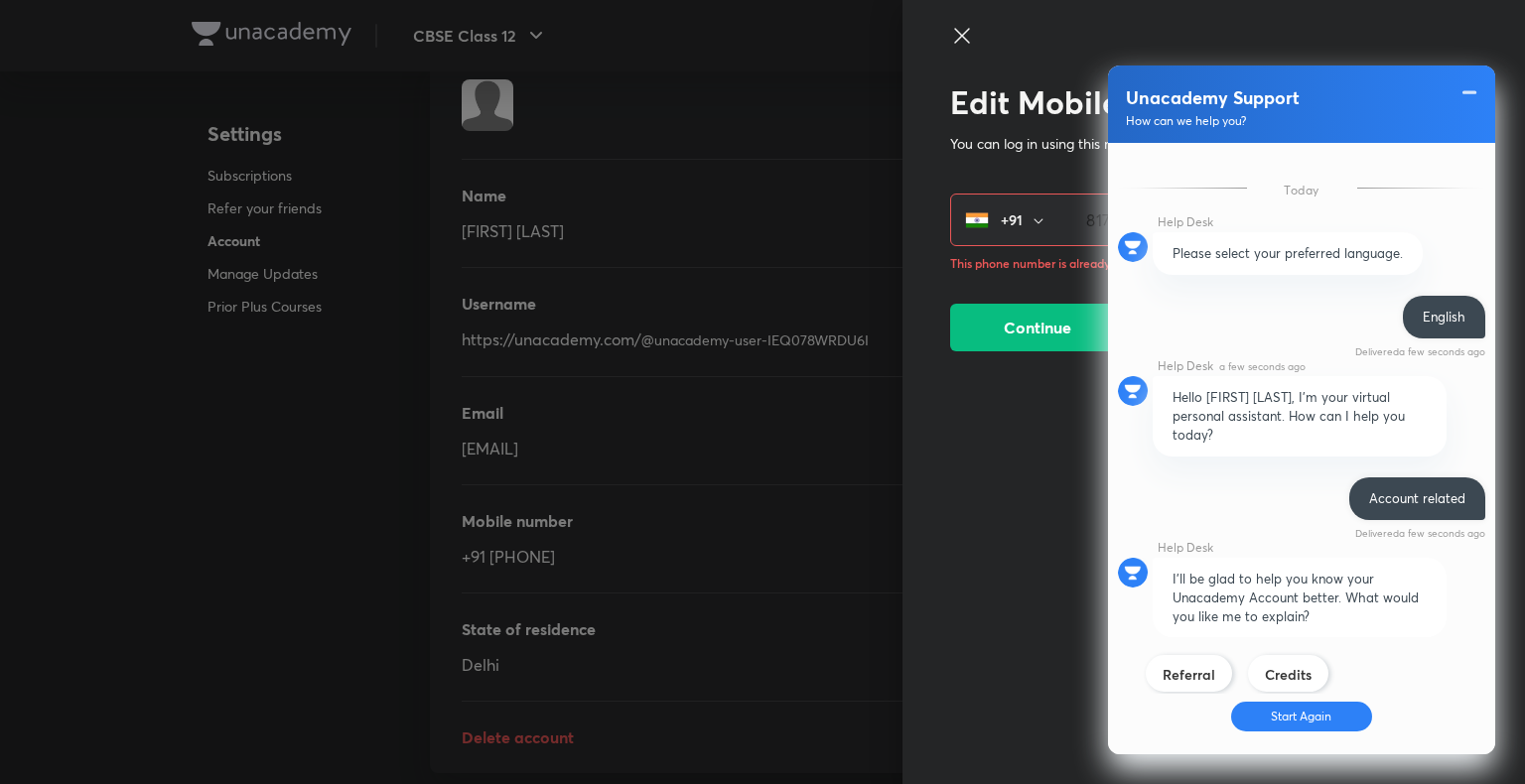scroll, scrollTop: 171, scrollLeft: 0, axis: vertical 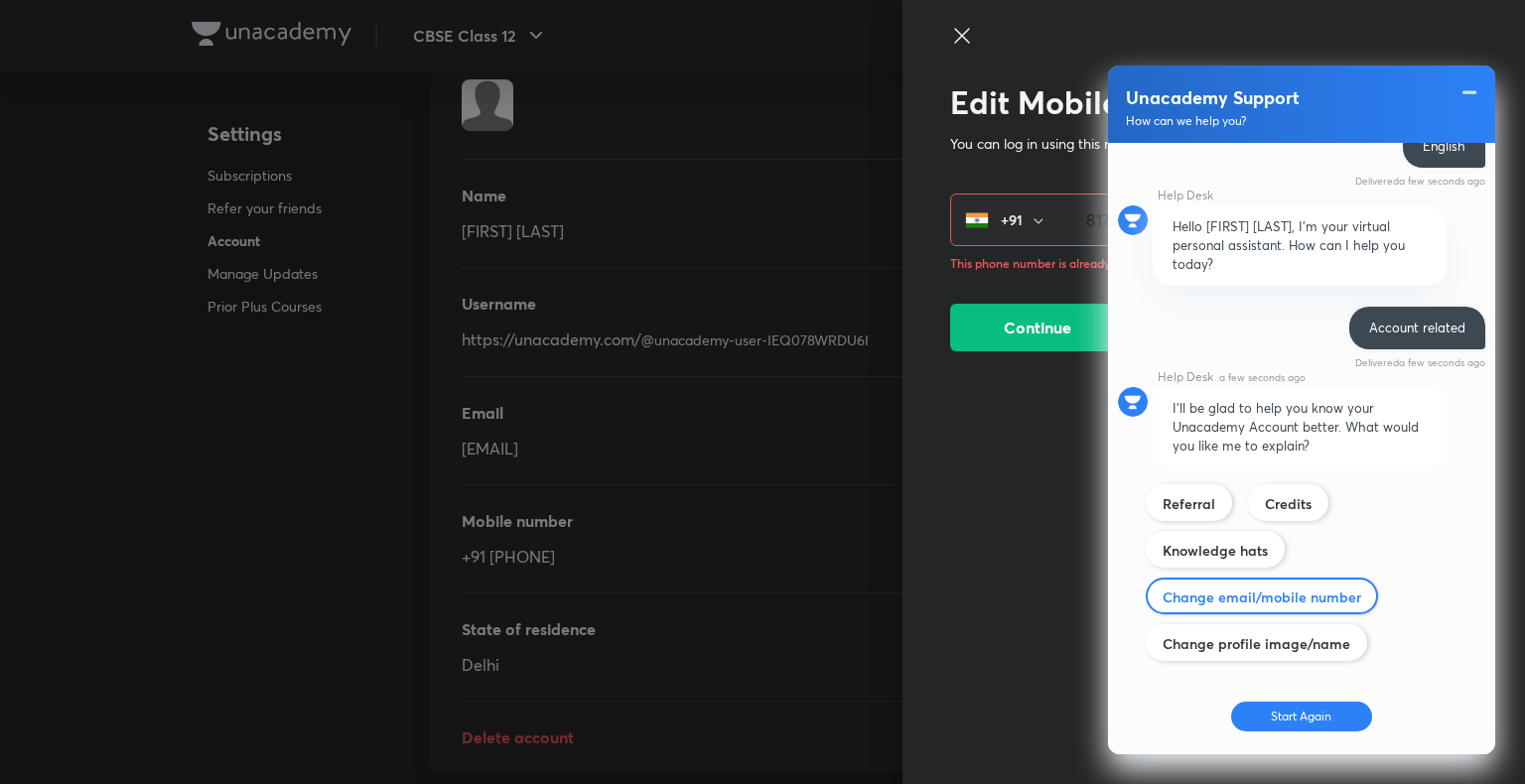 click on "Change email/mobile number" at bounding box center (1262, 596) 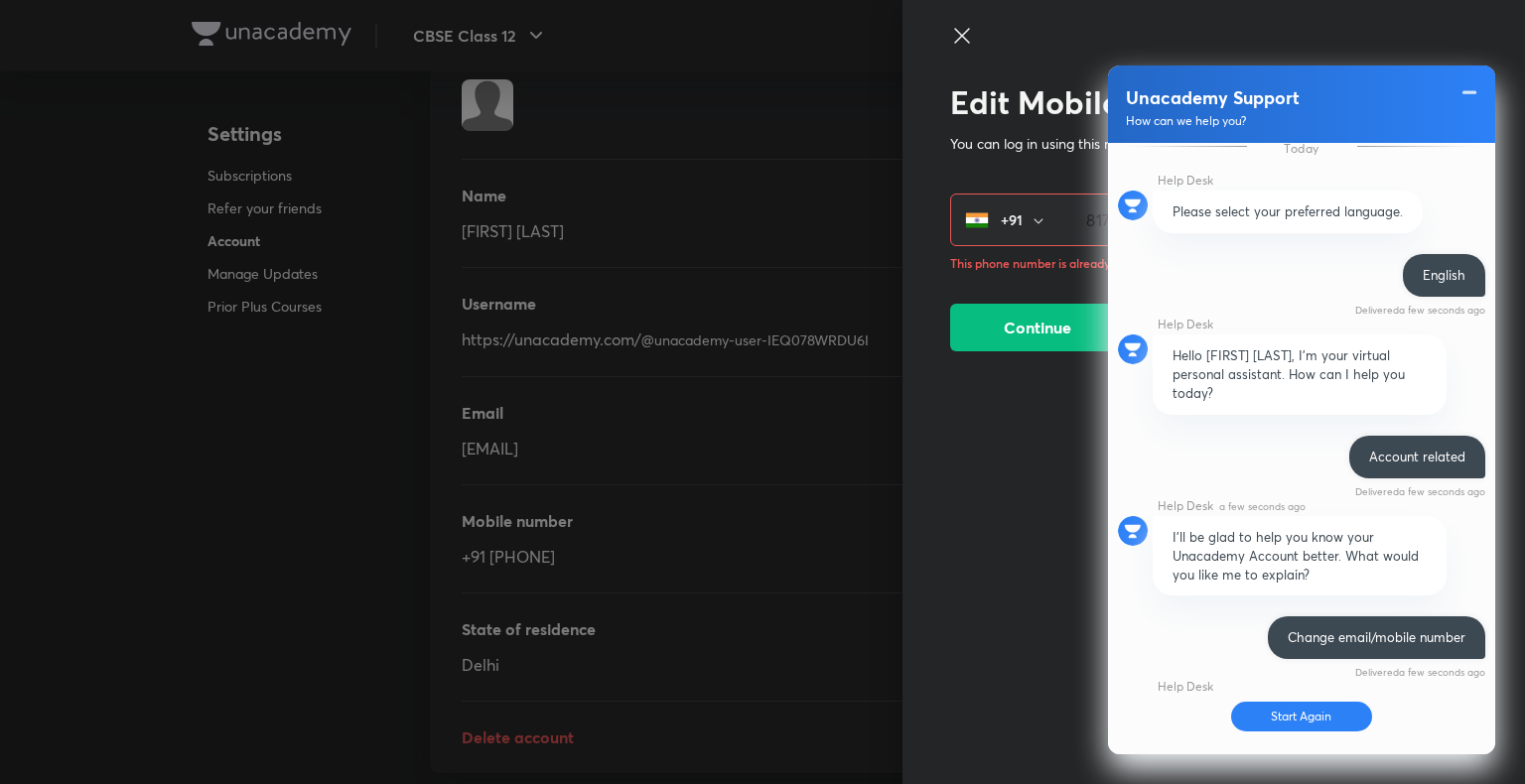 scroll, scrollTop: 252, scrollLeft: 0, axis: vertical 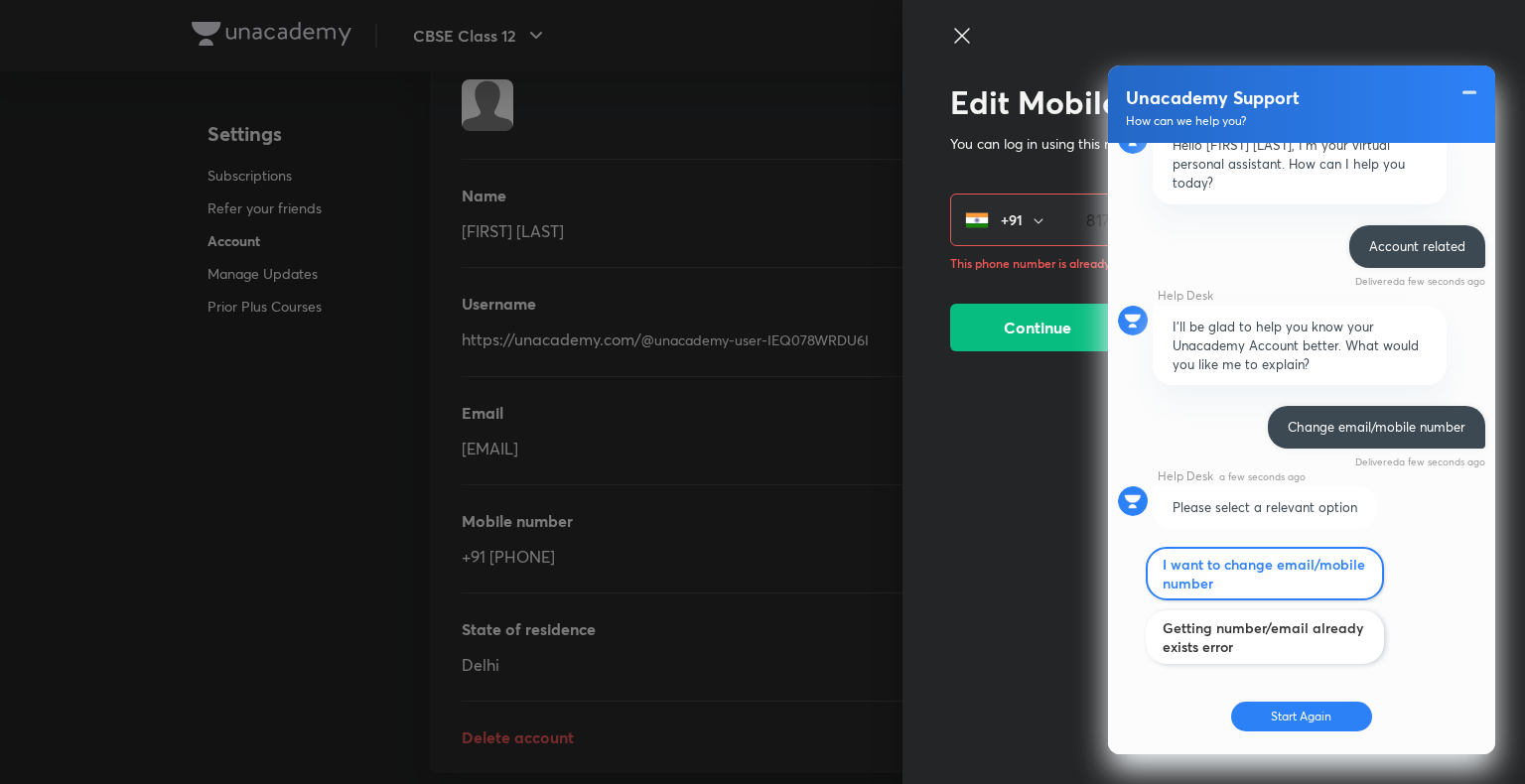 click on "I want to change email/mobile number" at bounding box center (1265, 574) 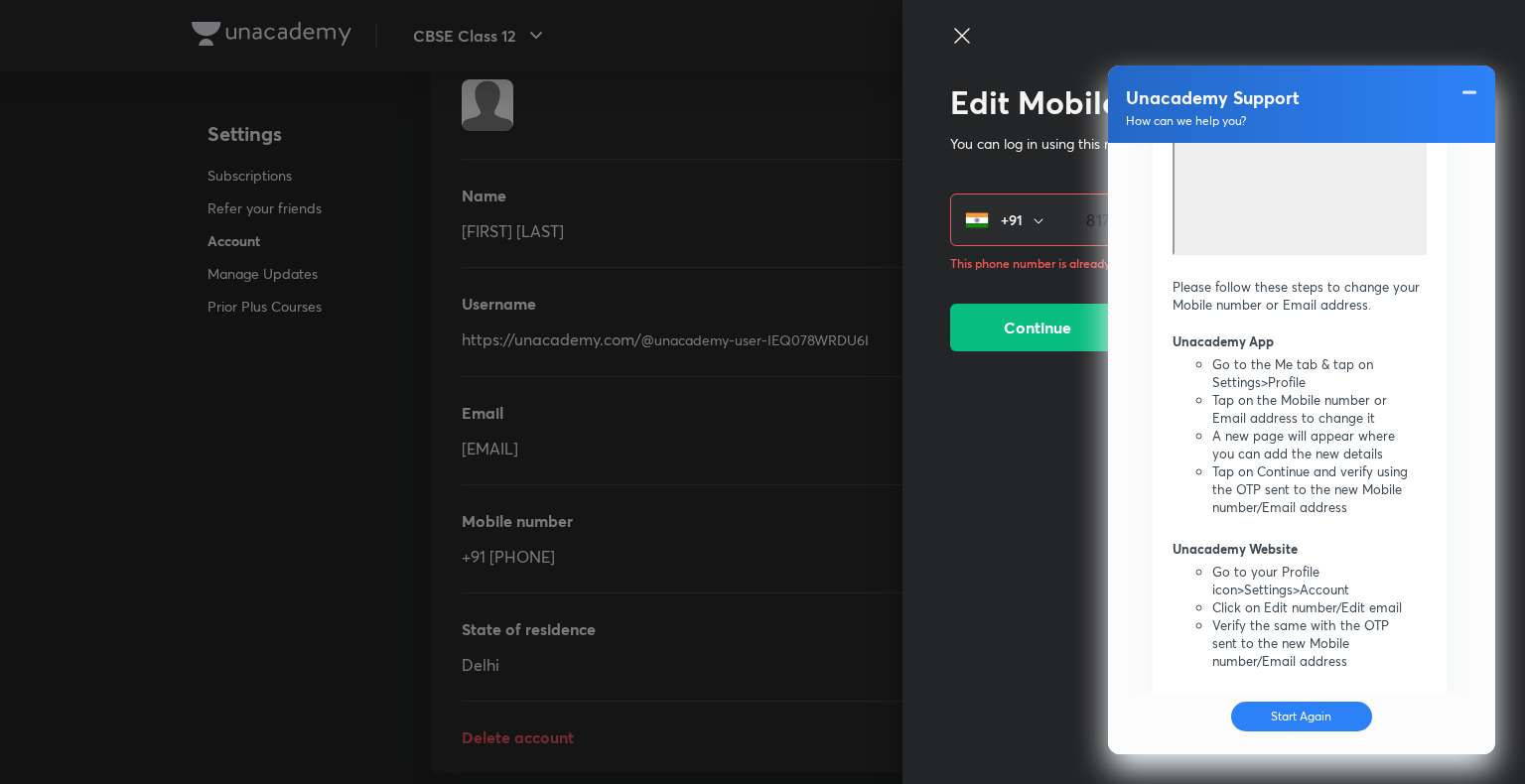 scroll, scrollTop: 952, scrollLeft: 0, axis: vertical 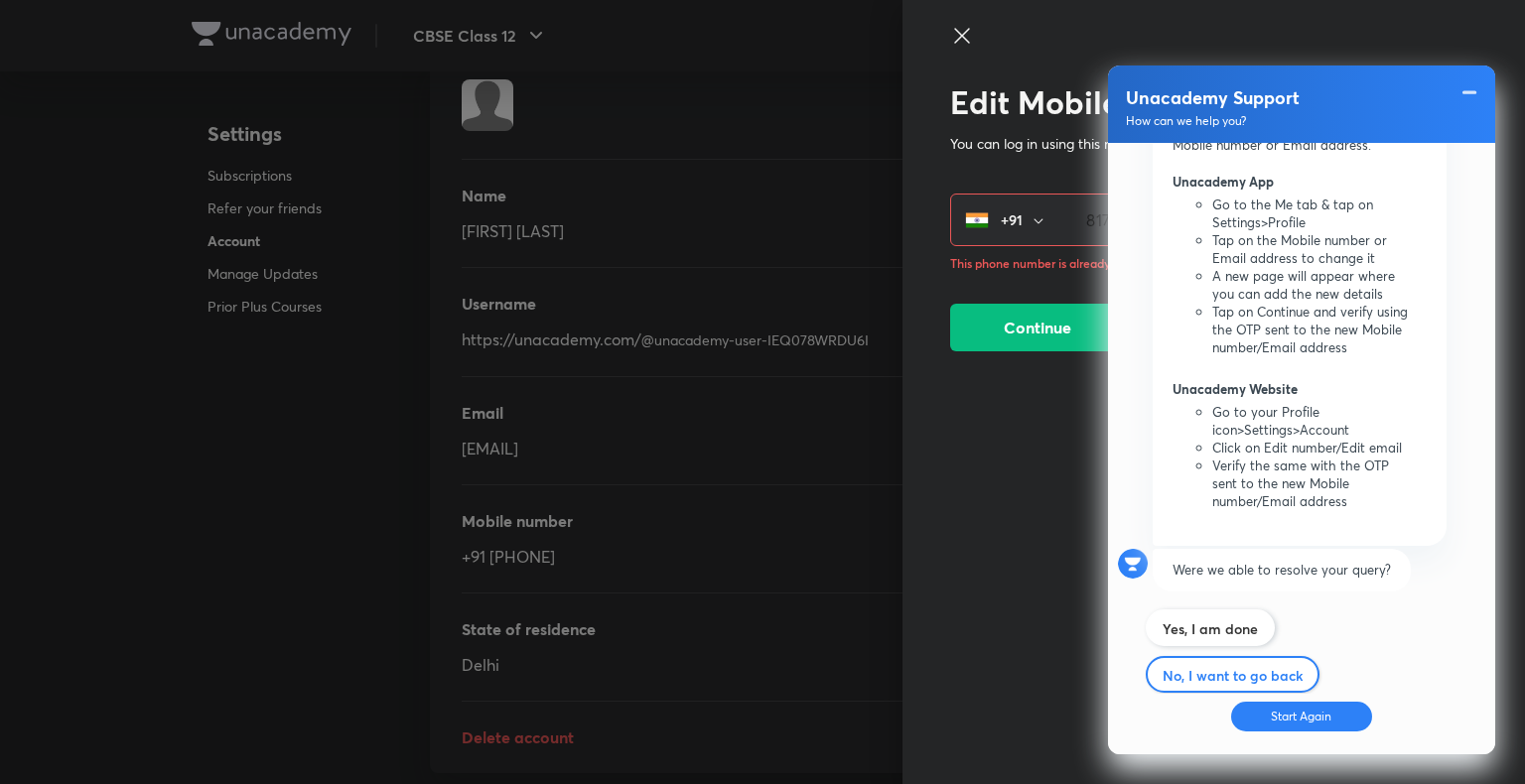 click on "No, I want to go back" at bounding box center (1232, 675) 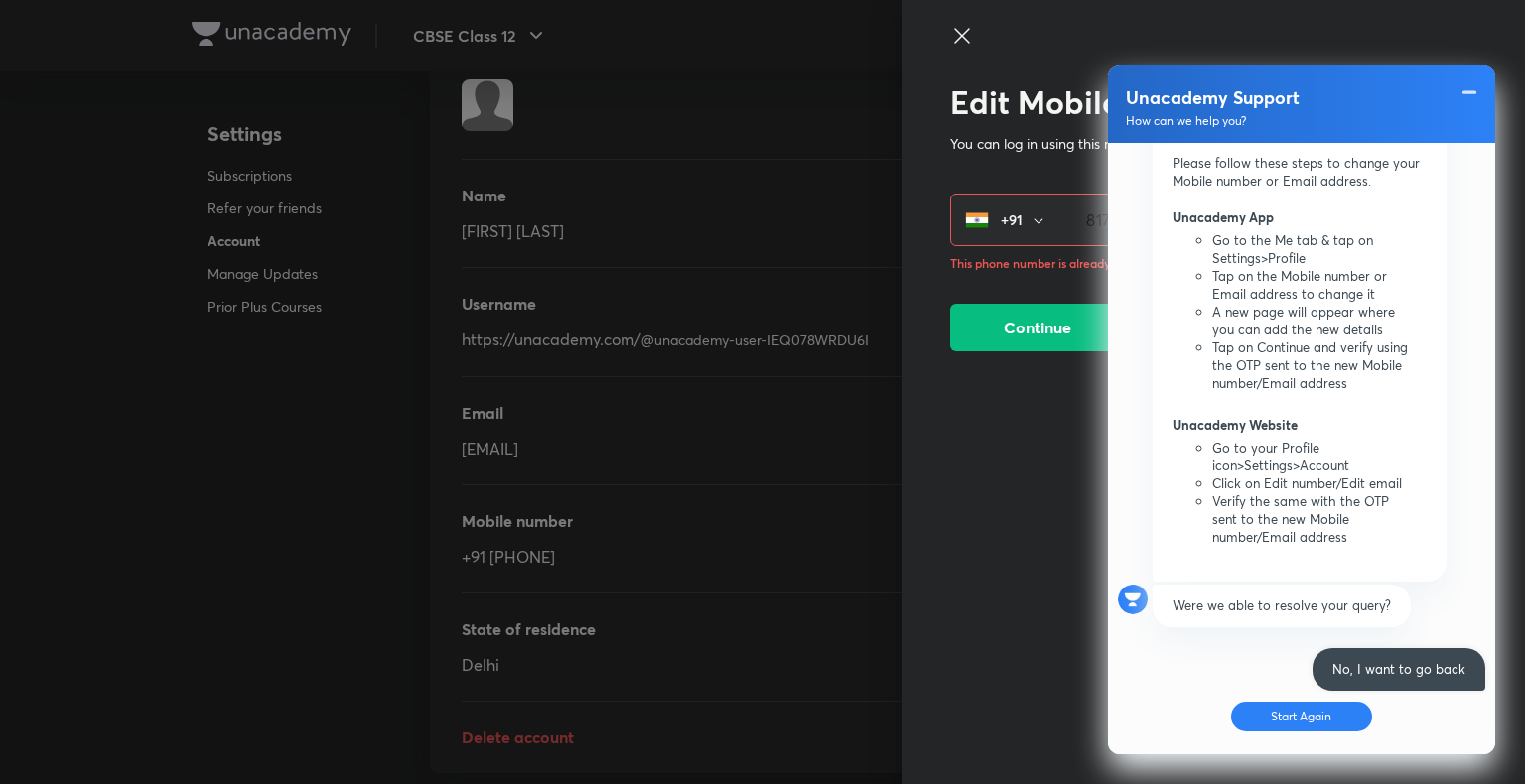scroll, scrollTop: 1125, scrollLeft: 0, axis: vertical 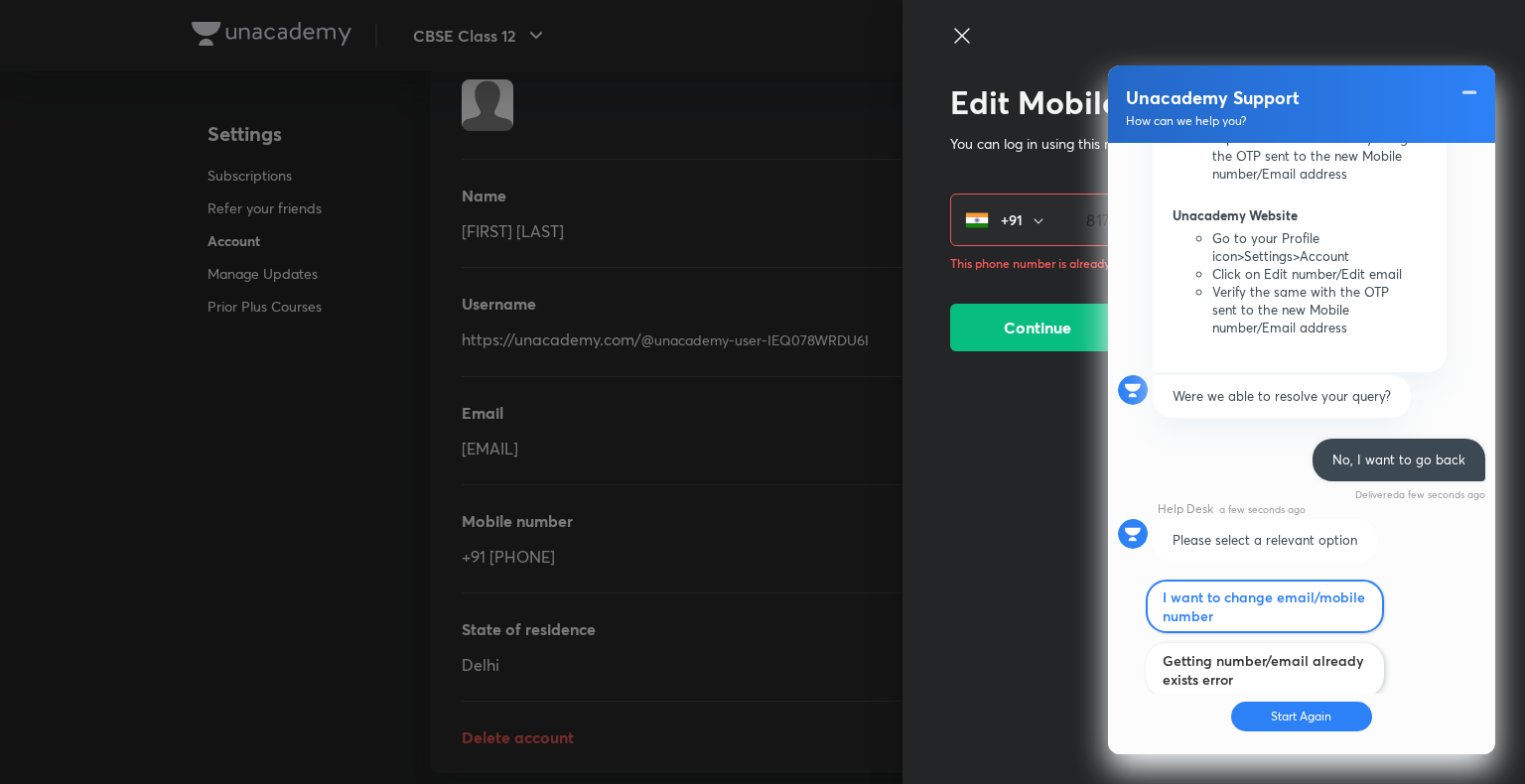 click on "I want to change email/mobile number" at bounding box center (1265, 606) 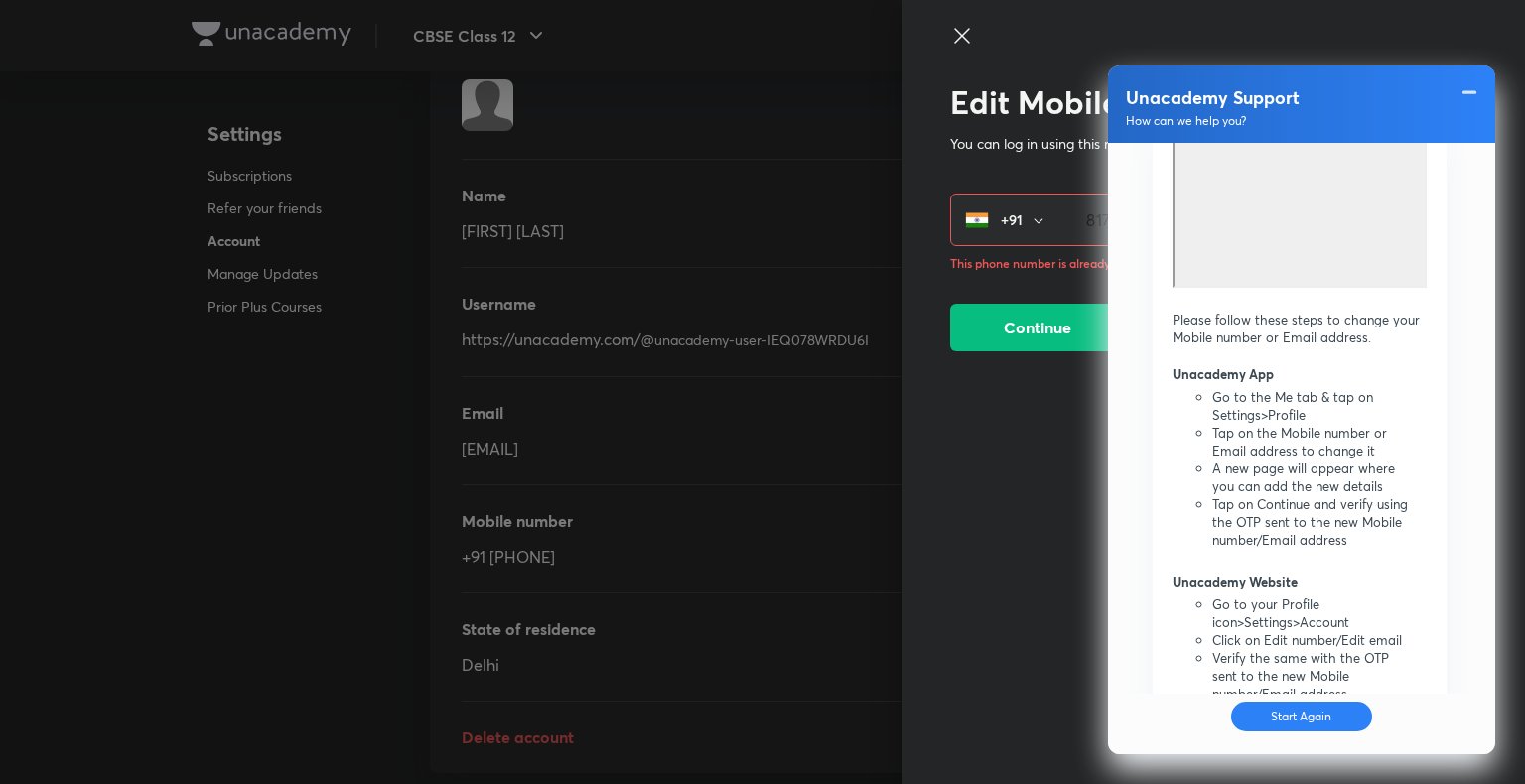 scroll, scrollTop: 1826, scrollLeft: 0, axis: vertical 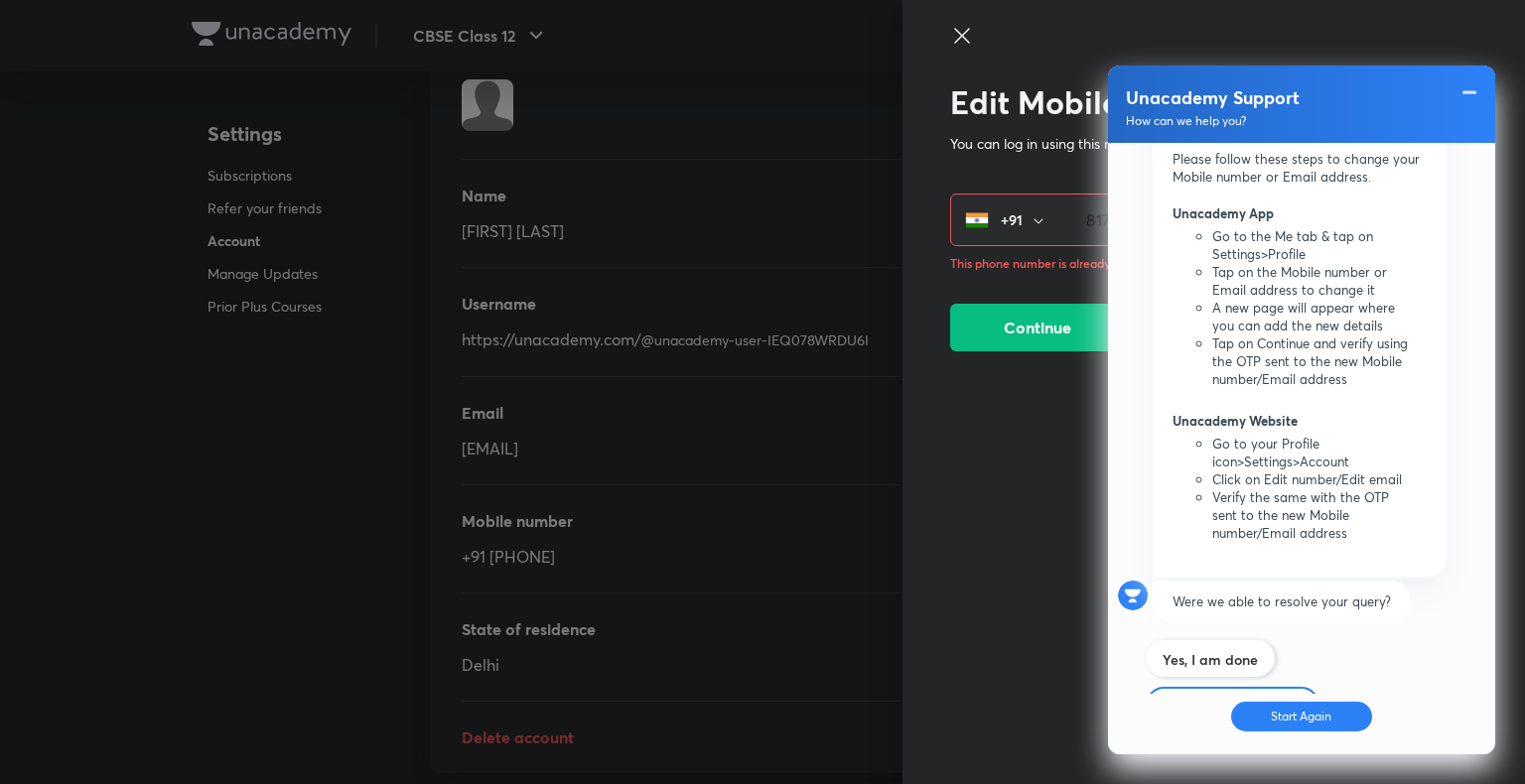 click on "No, I want to go back" at bounding box center (1232, 705) 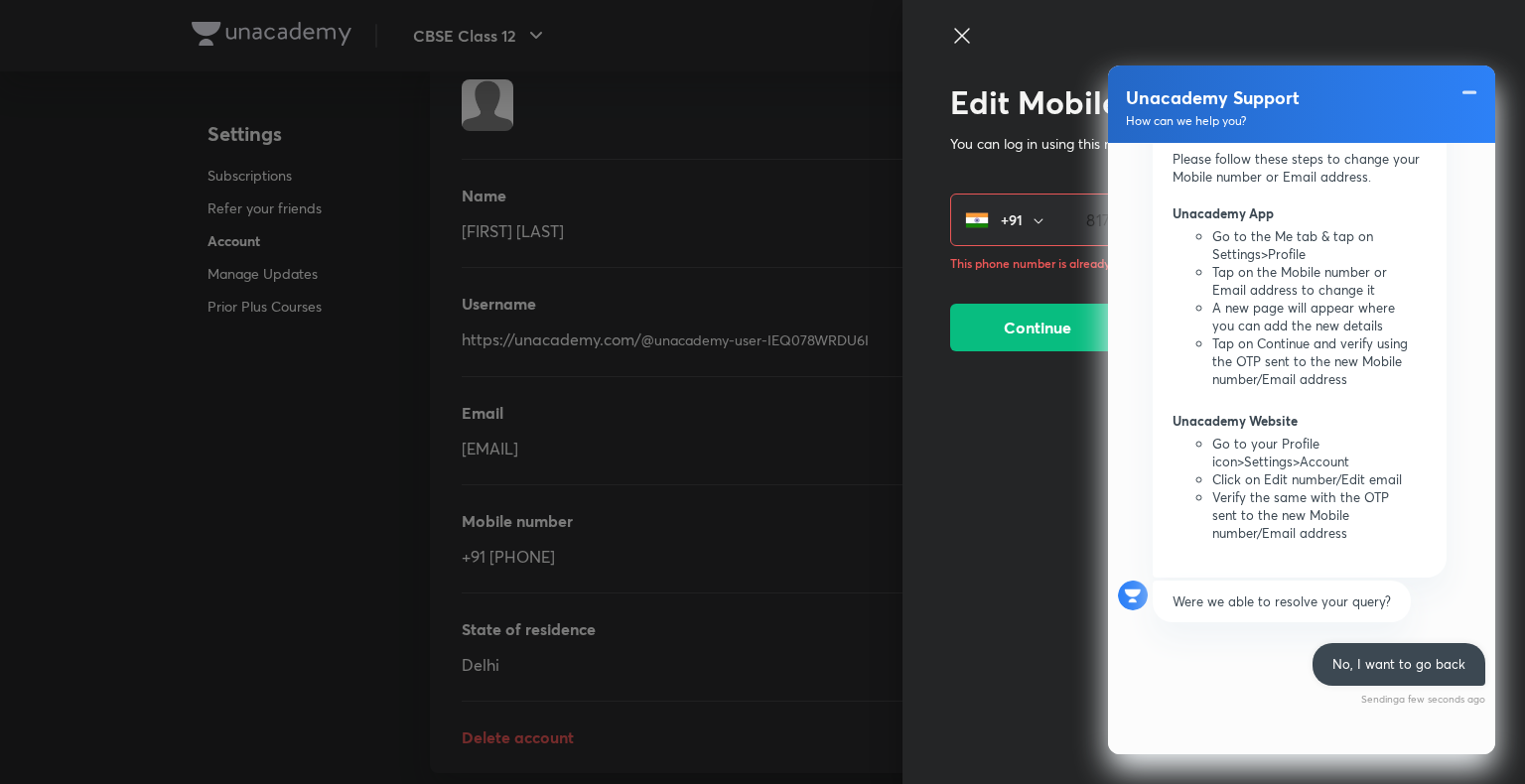 scroll, scrollTop: 1756, scrollLeft: 0, axis: vertical 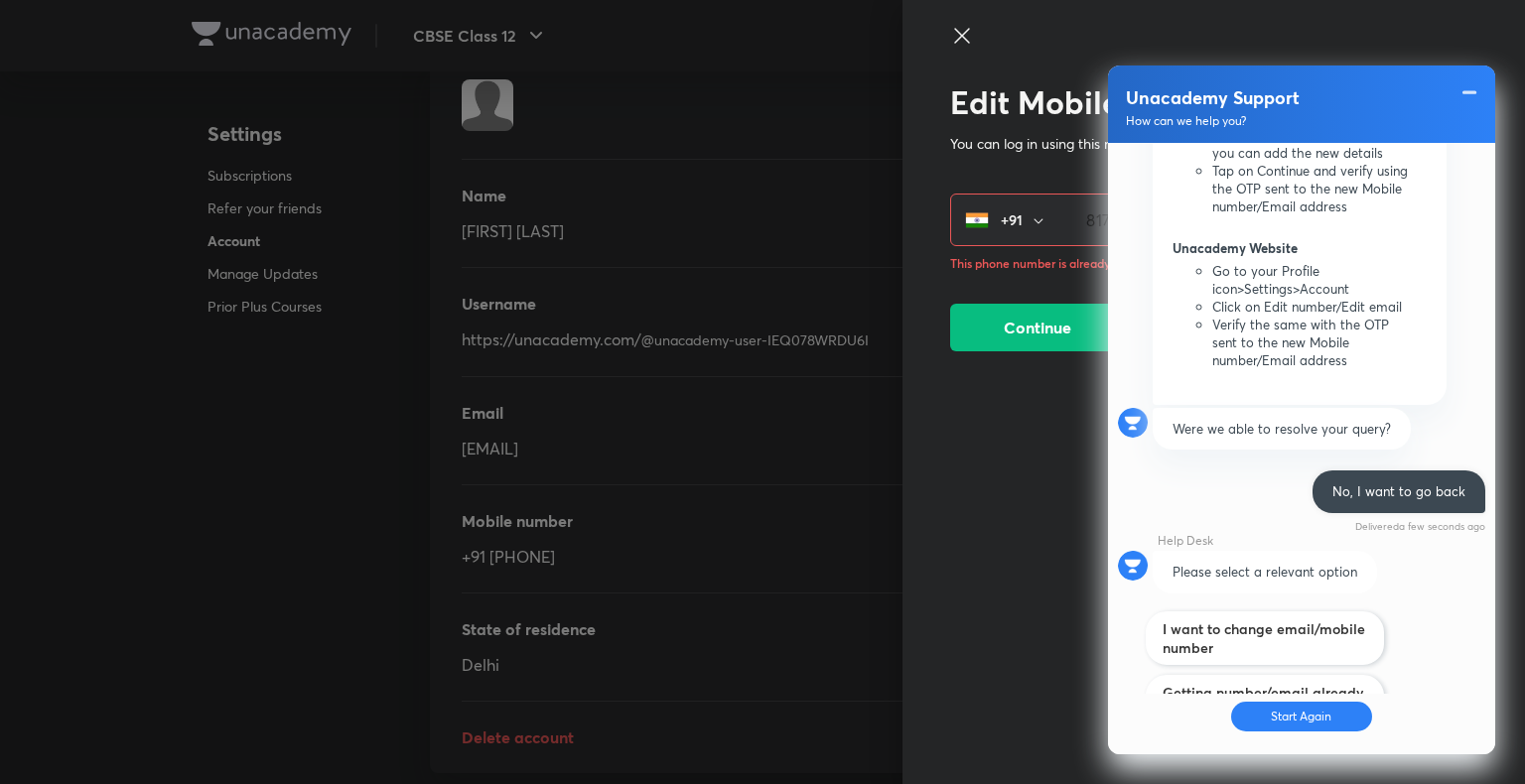 click on "Getting number/email already exists error" at bounding box center [1265, 702] 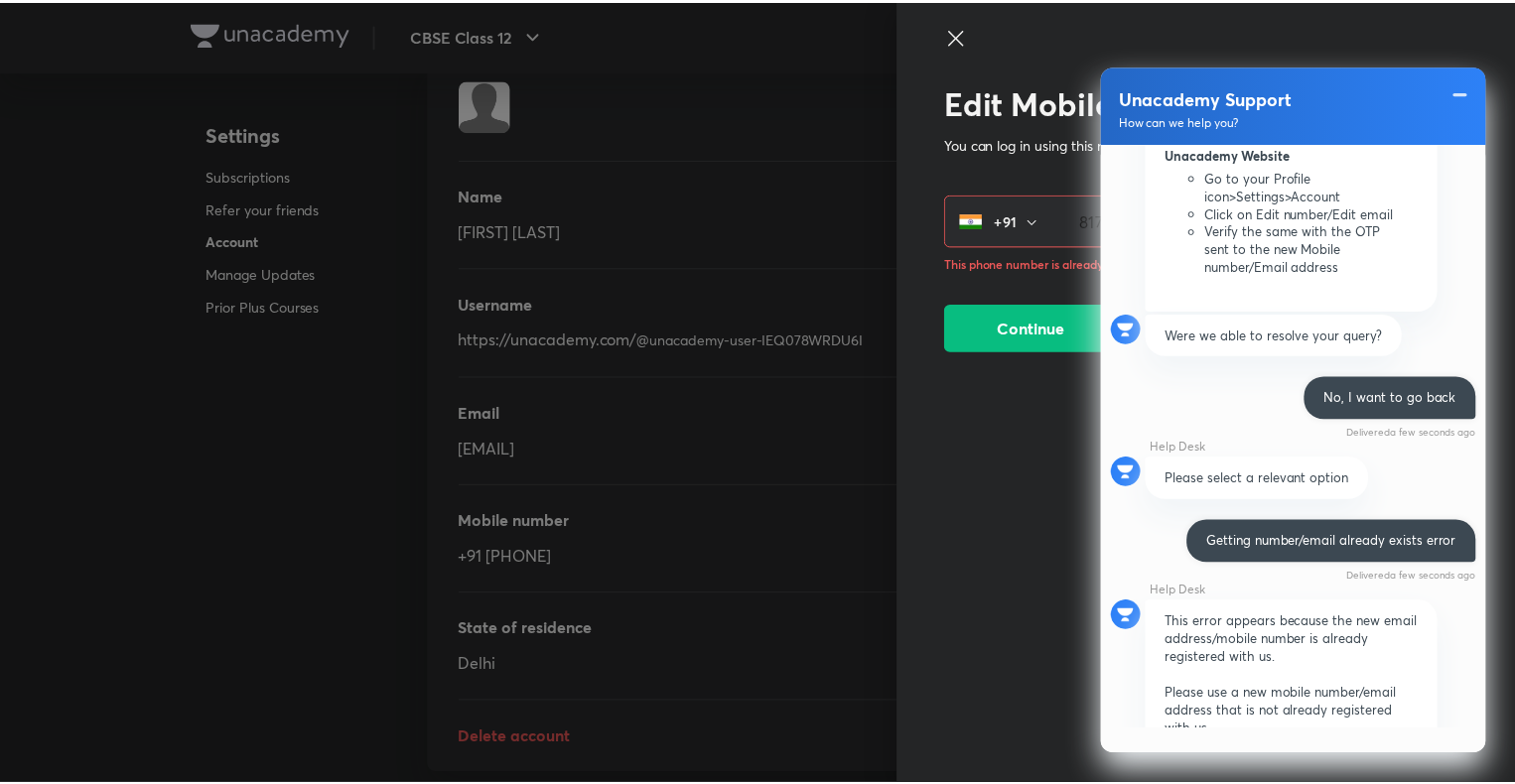 scroll, scrollTop: 2254, scrollLeft: 0, axis: vertical 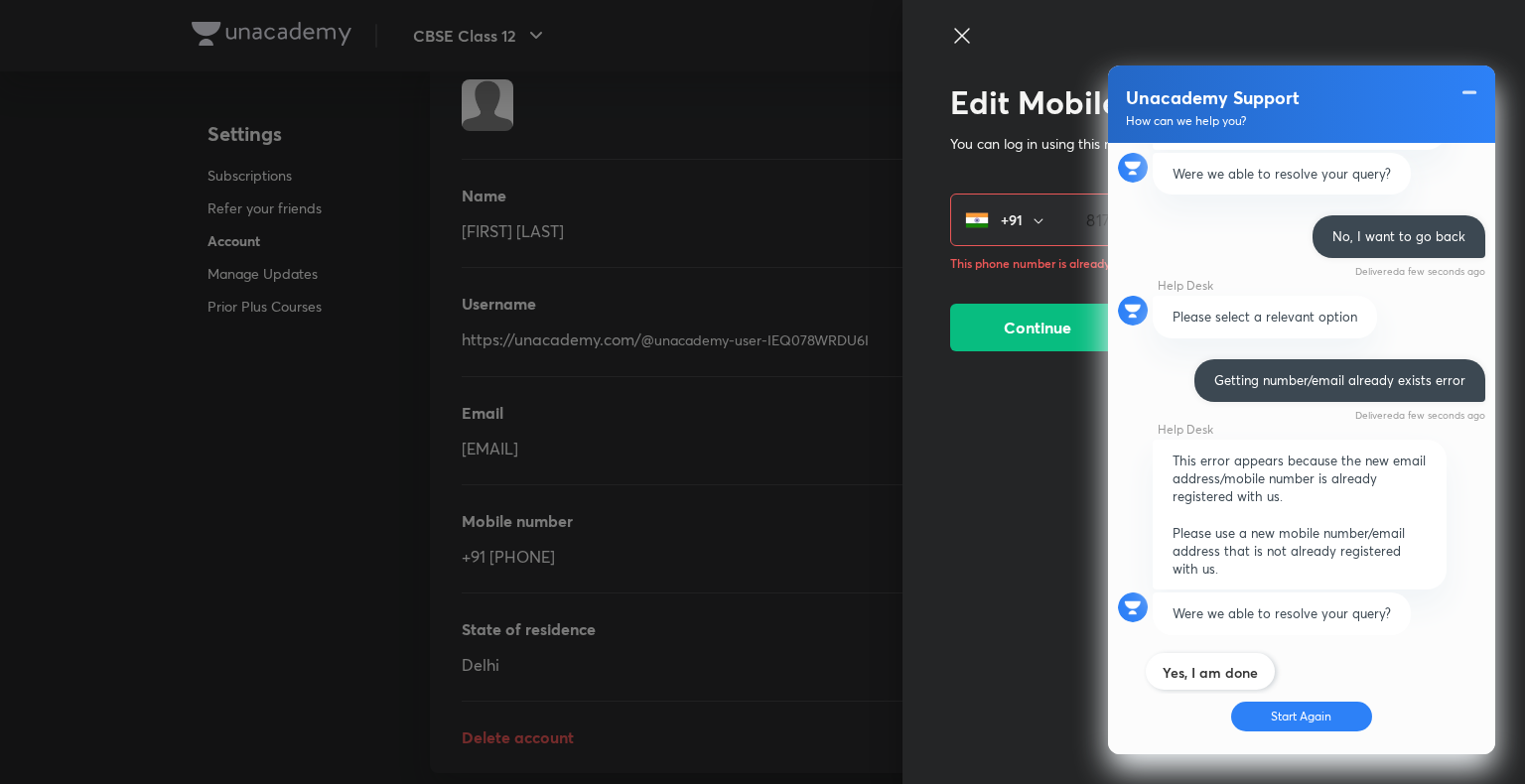click at bounding box center (1180, 54) 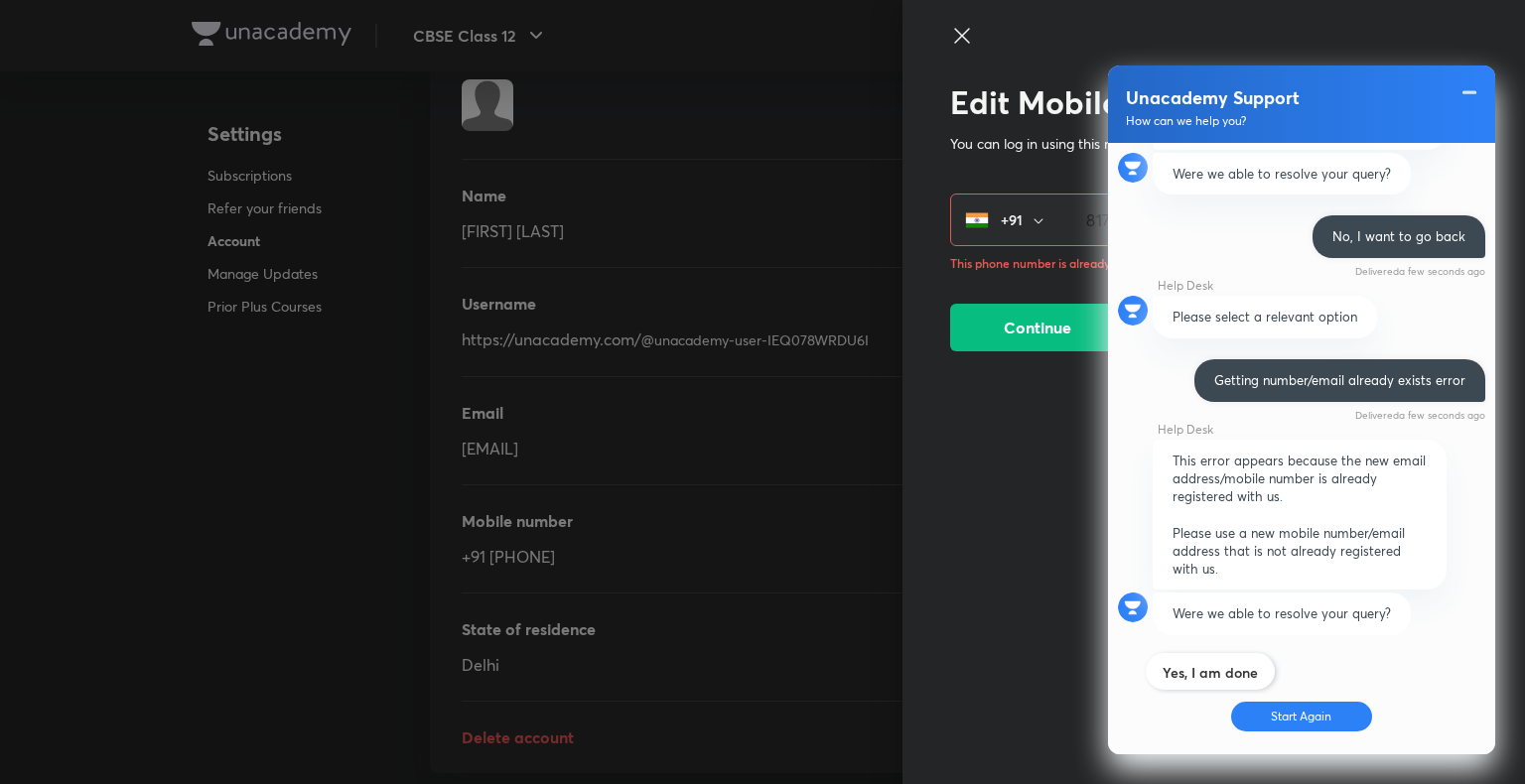 click 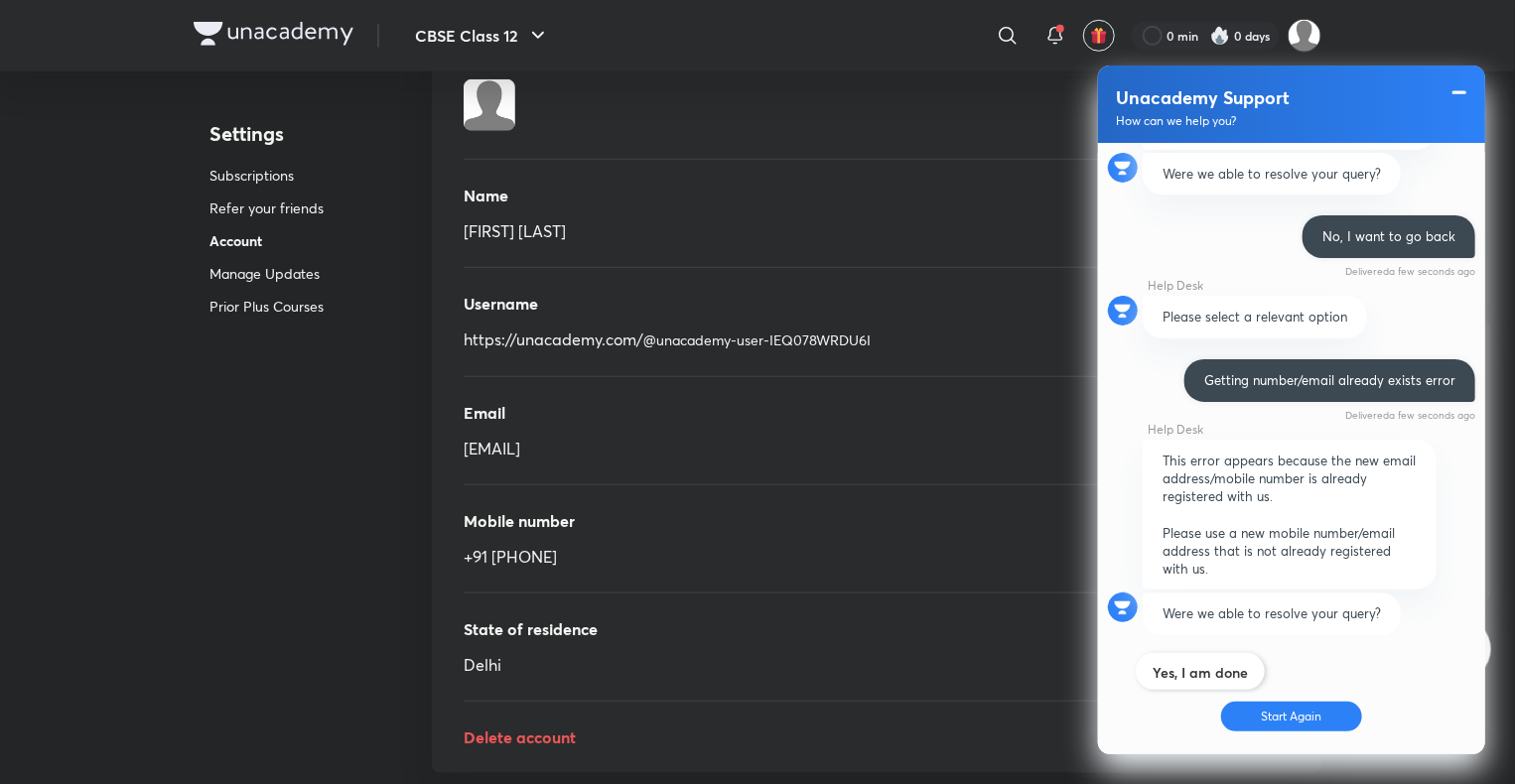 click at bounding box center (1459, 92) 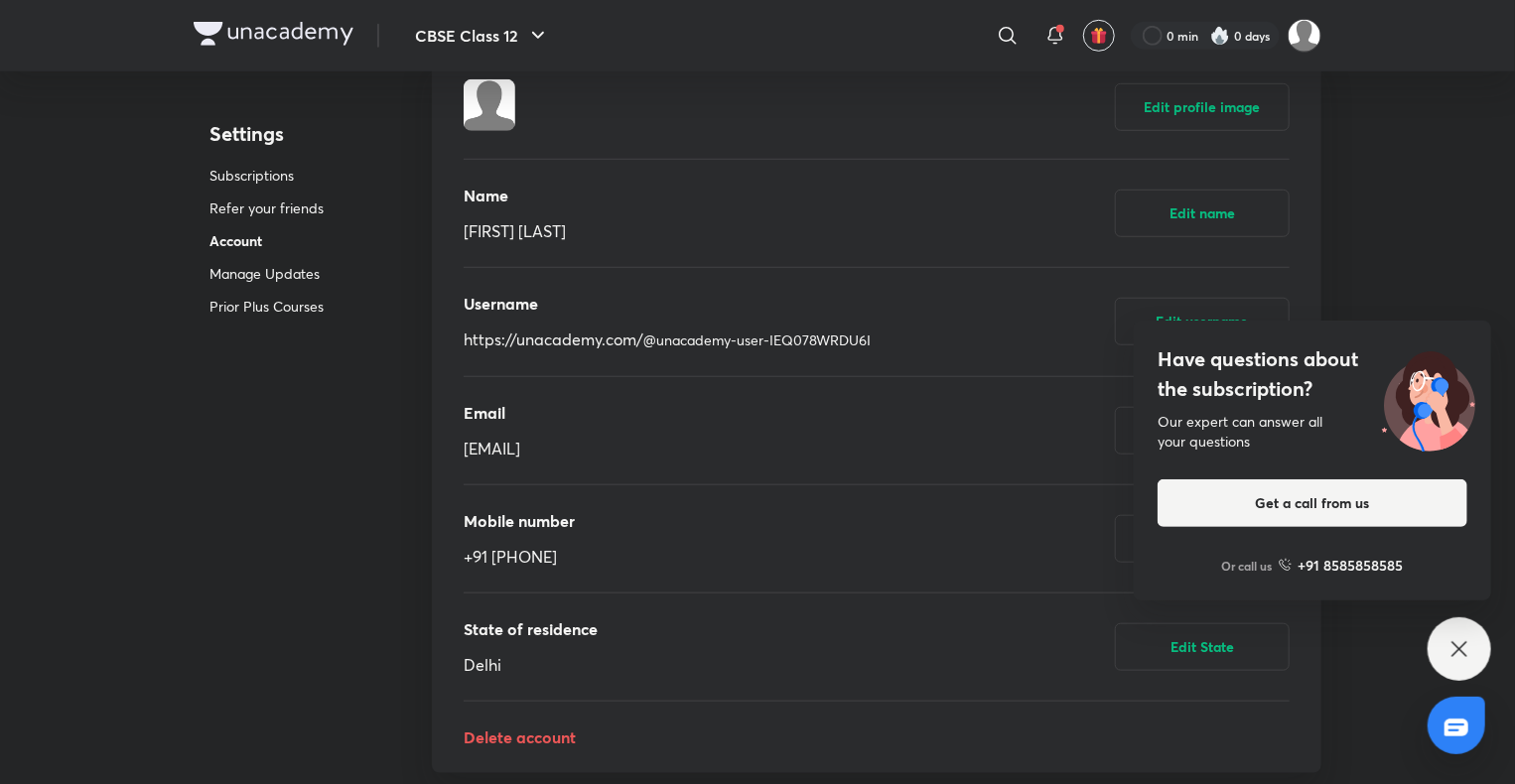 click on "Have questions about the subscription? Our expert can answer all your questions Get a call from us Or call us +91 8585858585" at bounding box center (1459, 649) 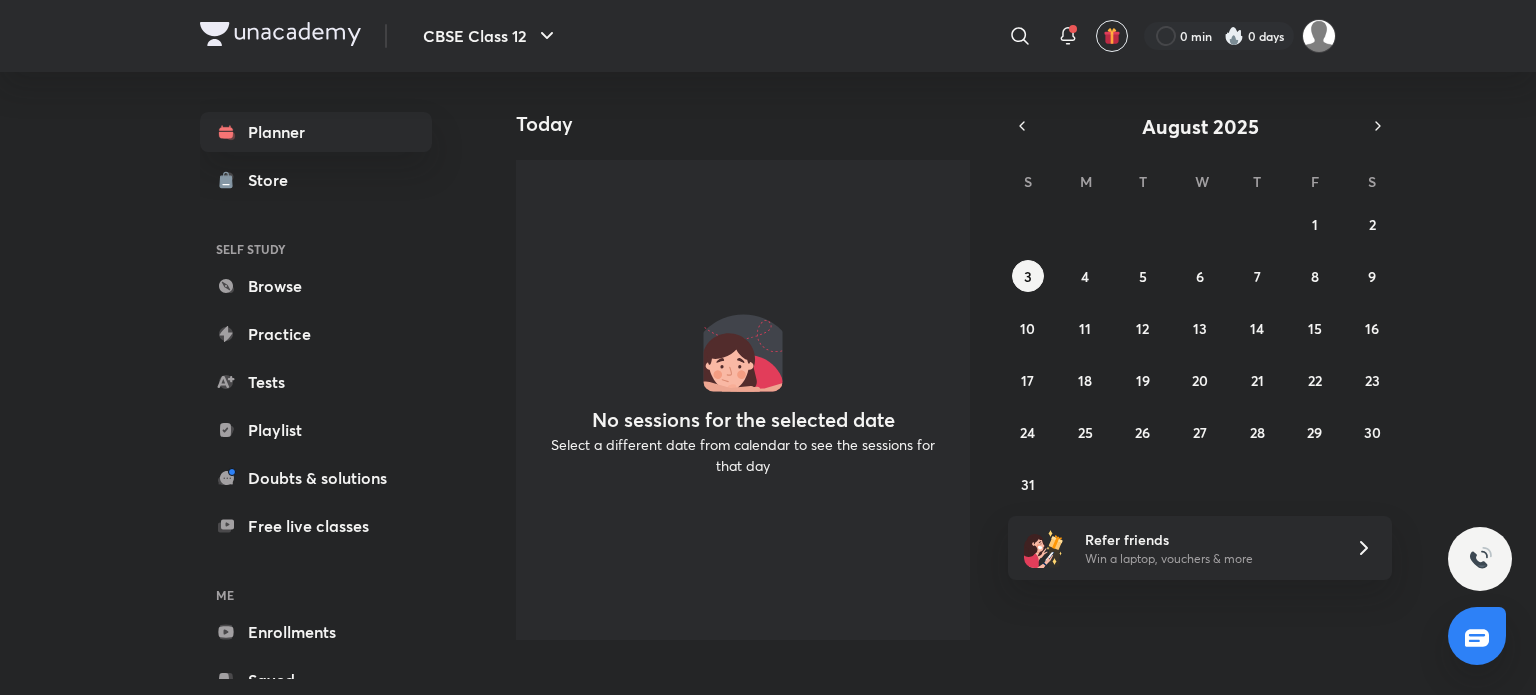 scroll, scrollTop: 0, scrollLeft: 0, axis: both 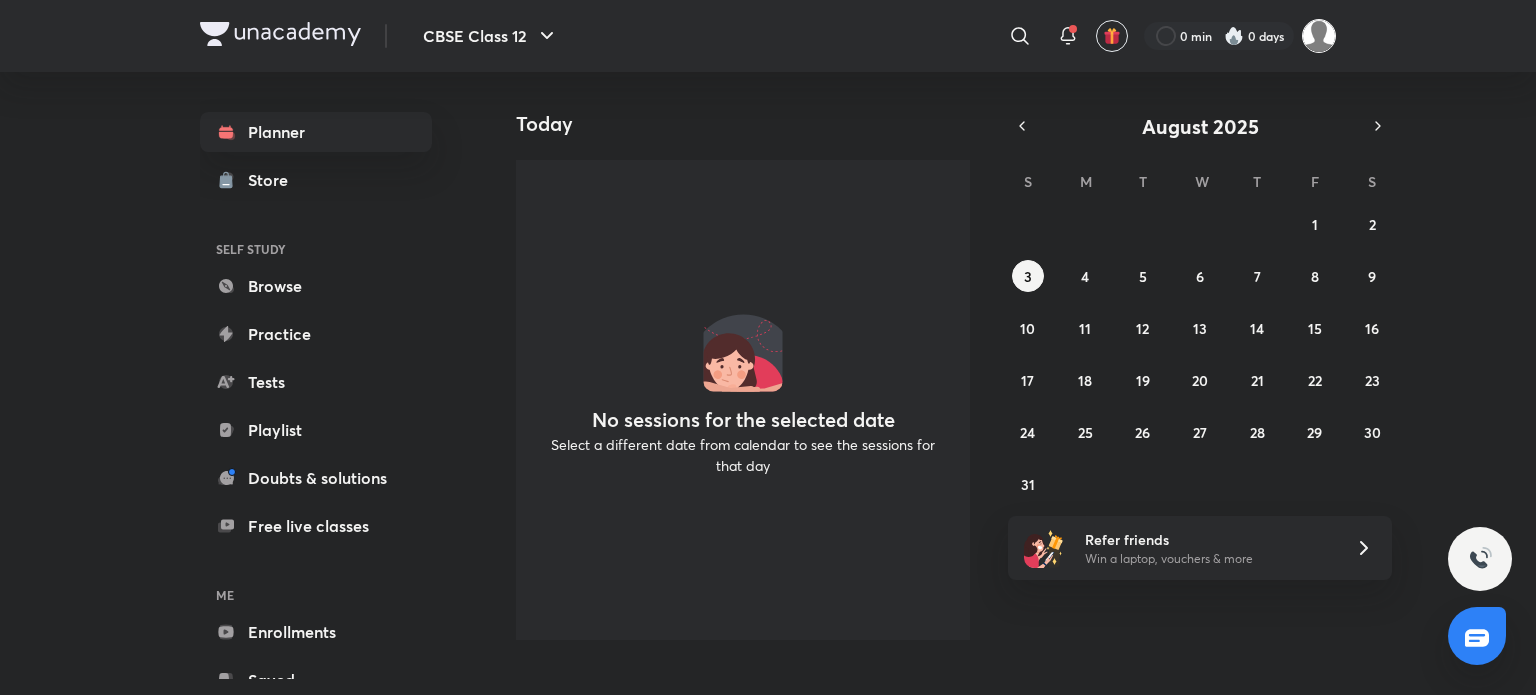 click at bounding box center (1319, 36) 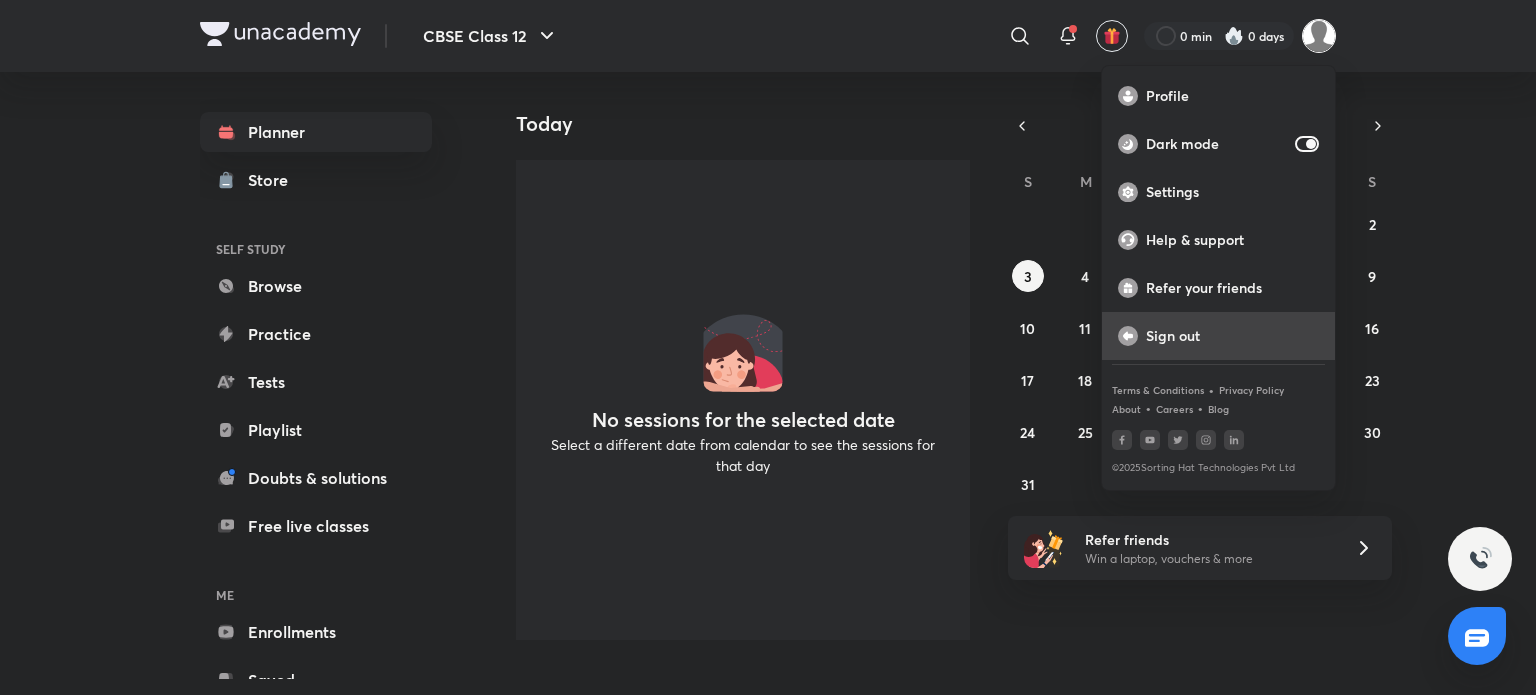 click on "Sign out" at bounding box center [1232, 336] 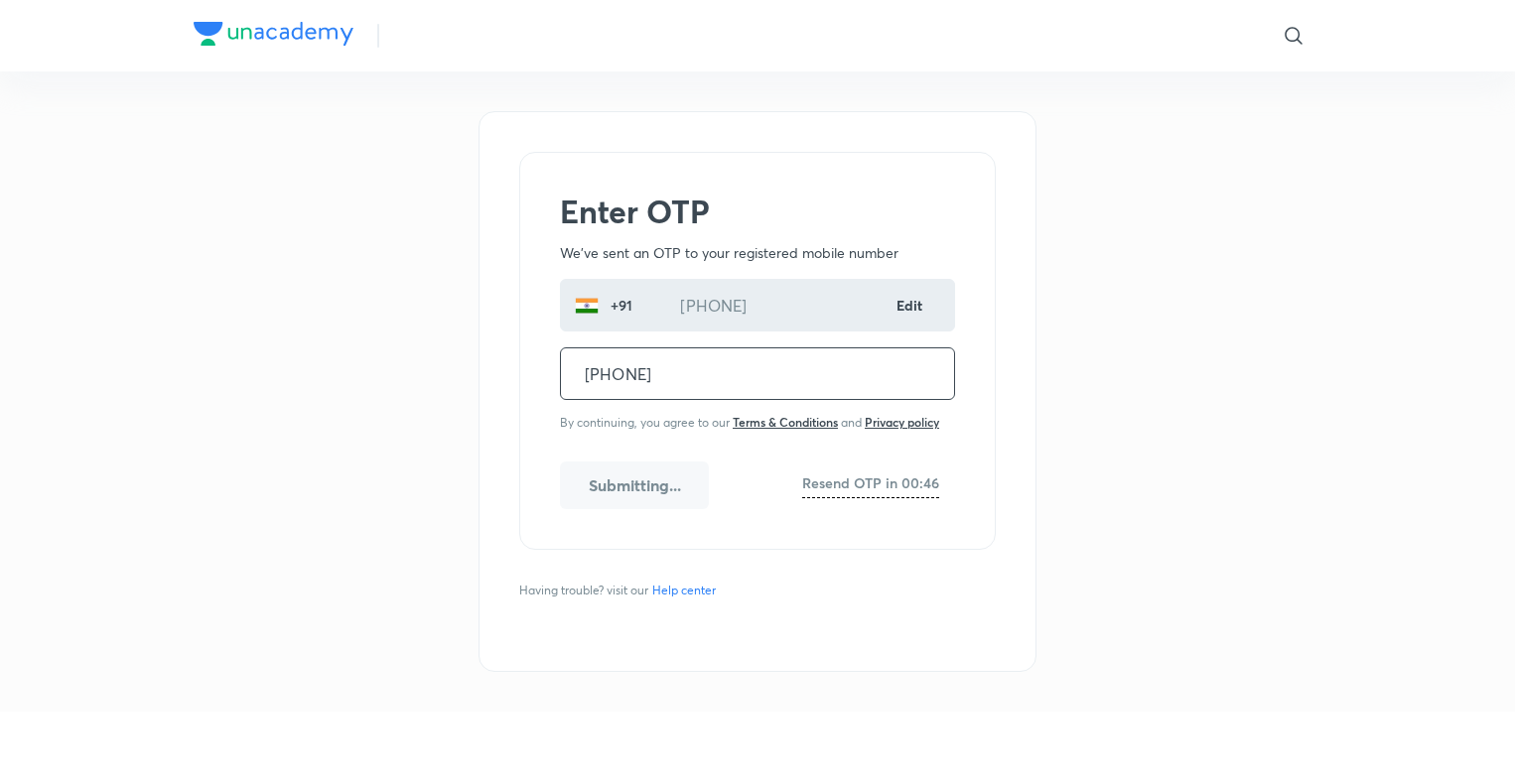scroll, scrollTop: 0, scrollLeft: 0, axis: both 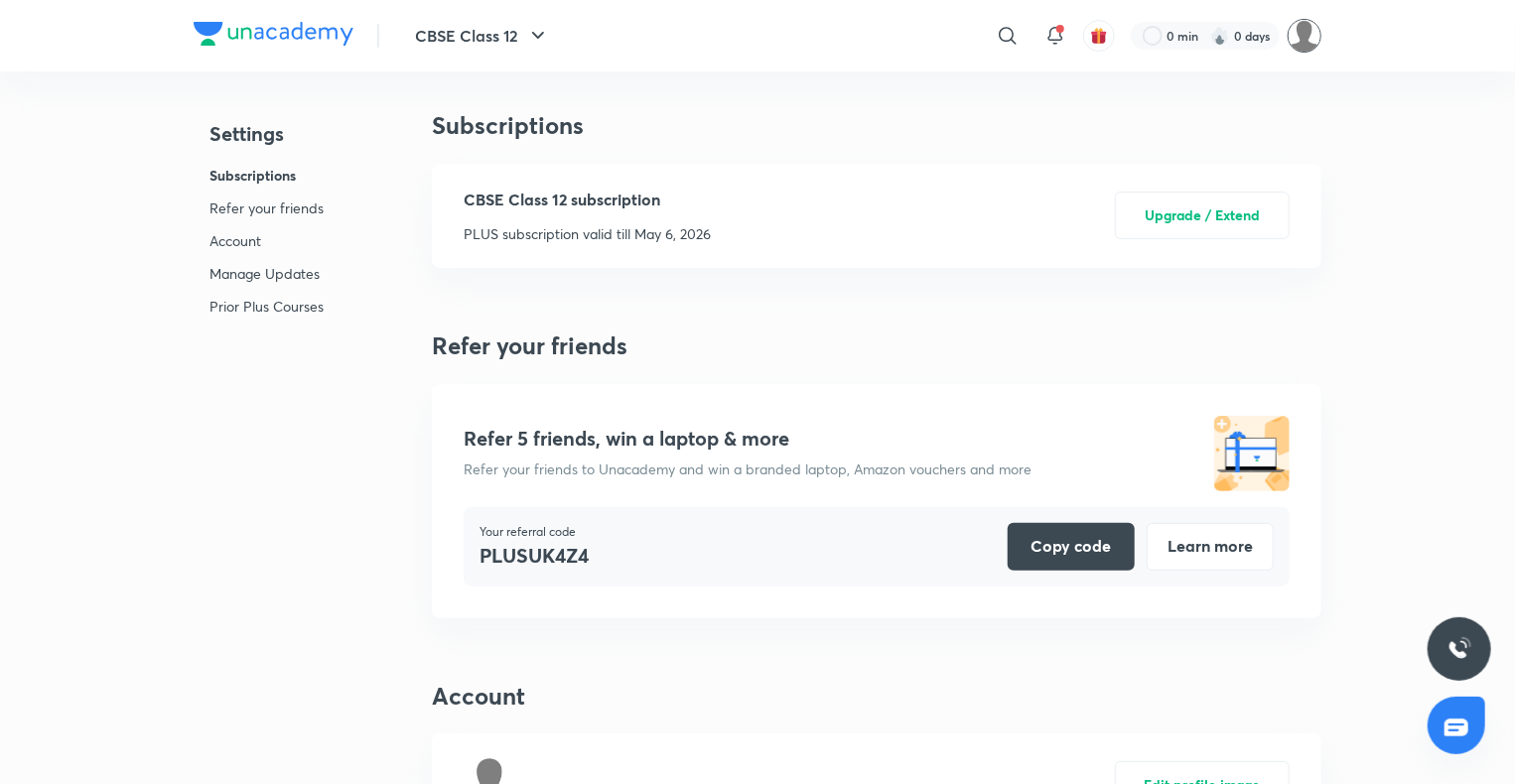click at bounding box center (1305, 36) 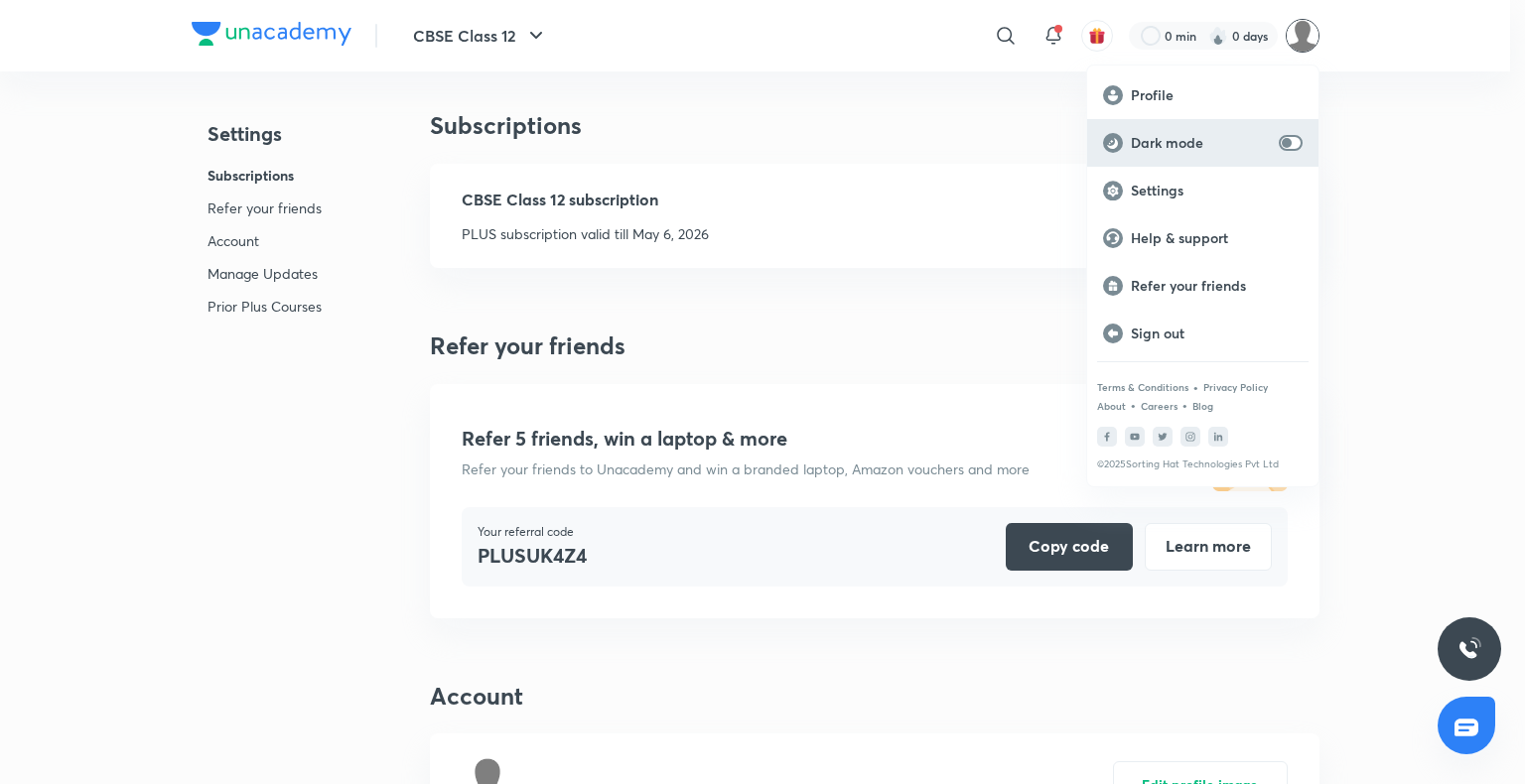 click at bounding box center (1287, 143) 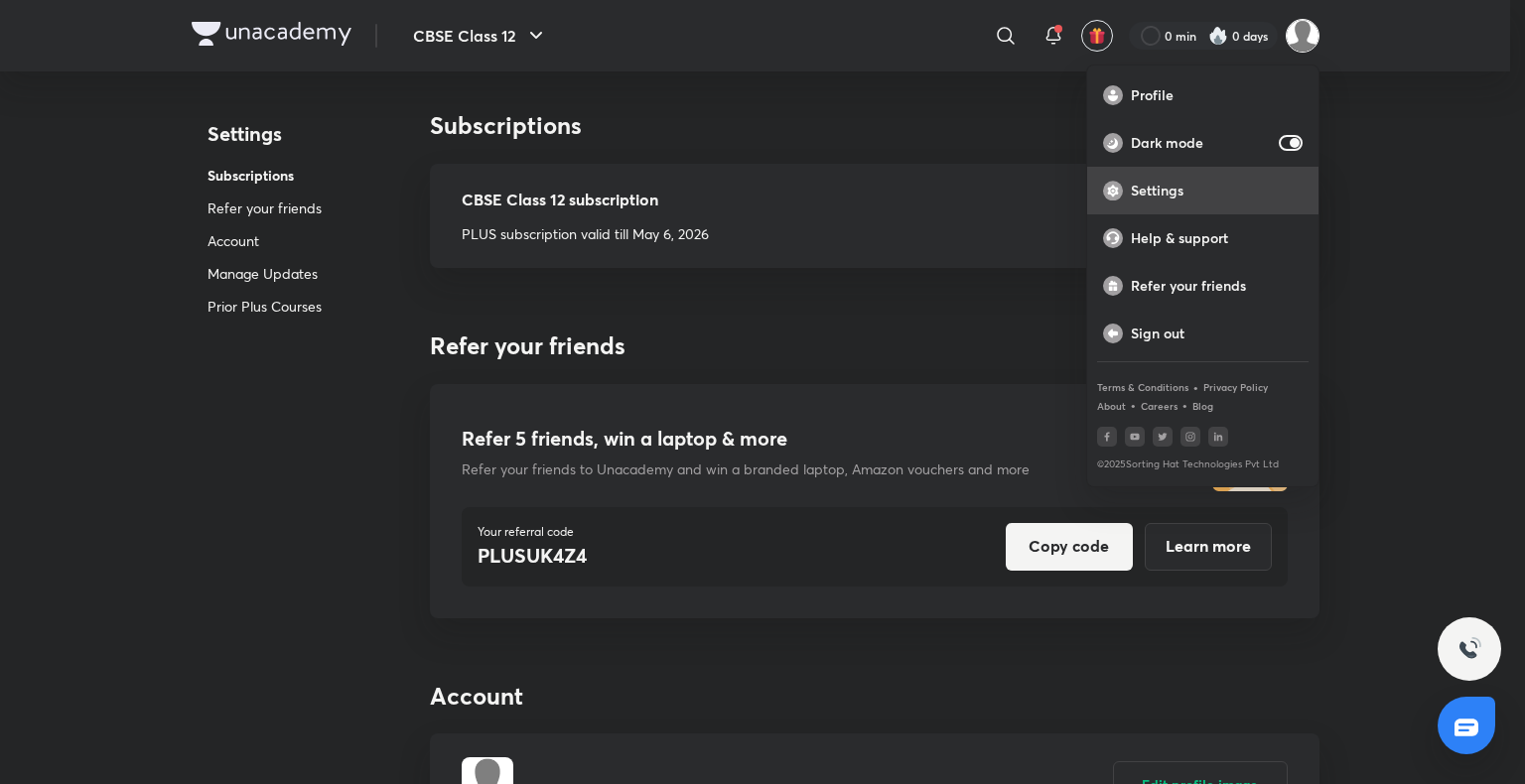 click on "Settings" at bounding box center [1202, 191] 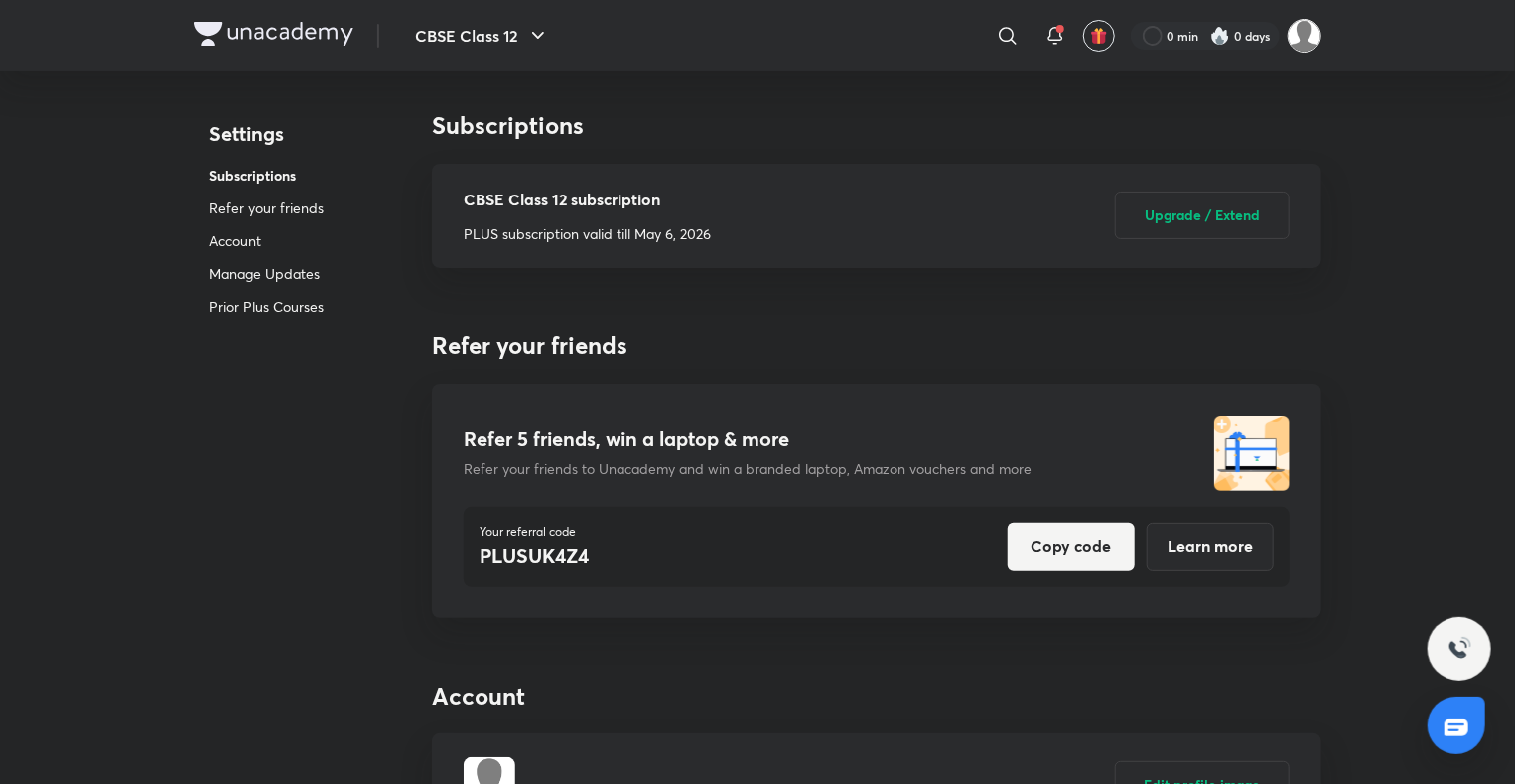 click at bounding box center (1305, 36) 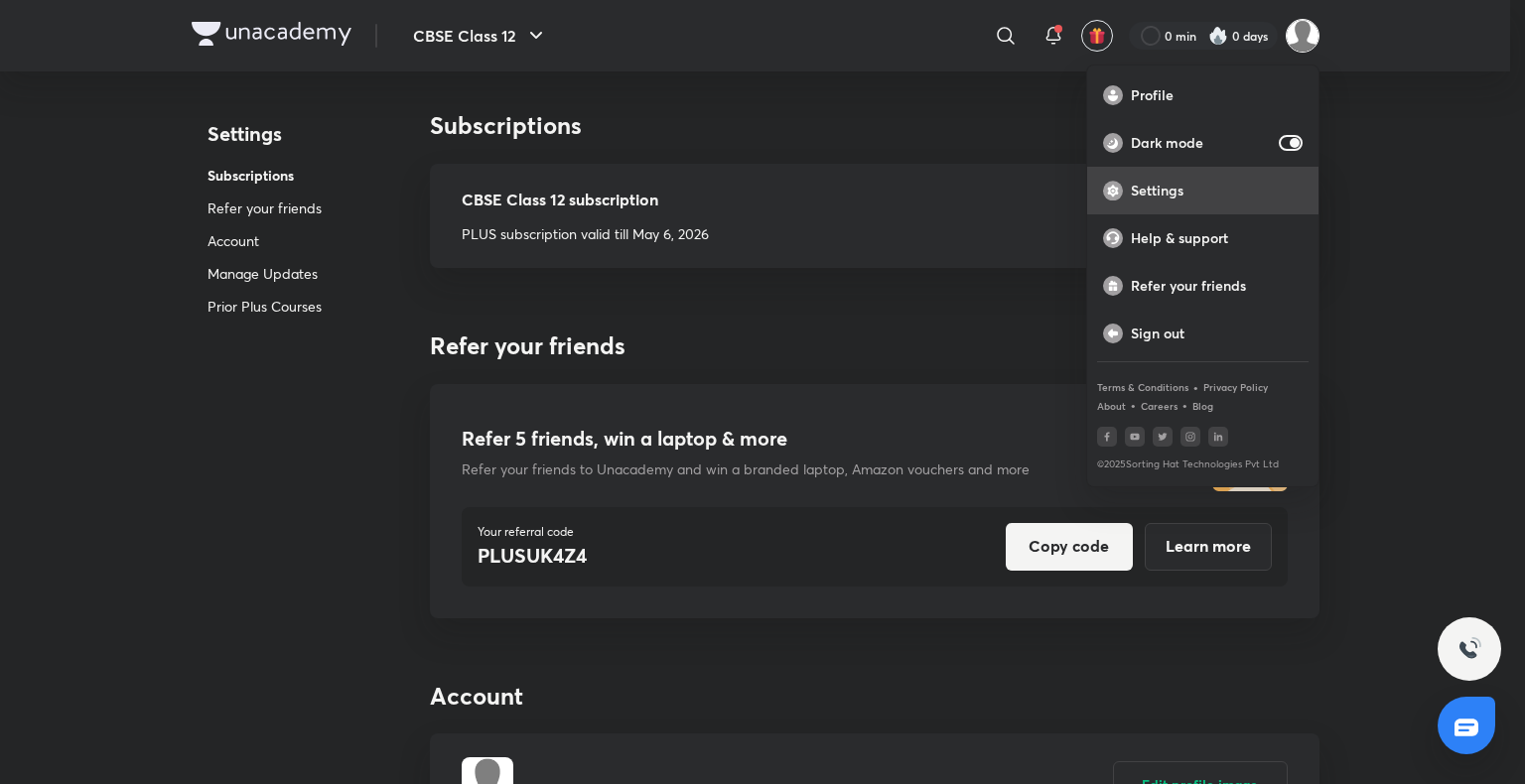 click on "Settings" at bounding box center [1202, 191] 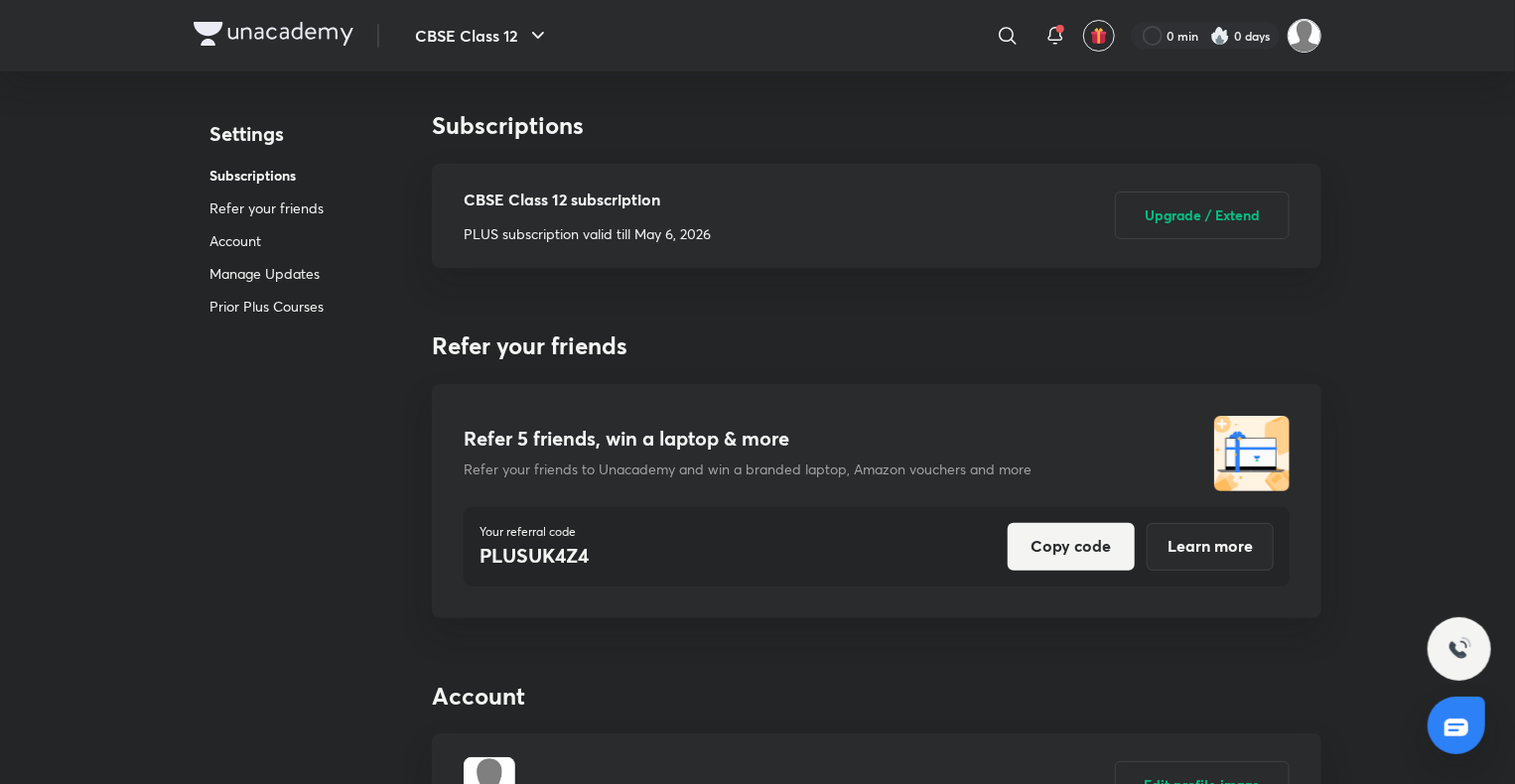 click at bounding box center (1305, 36) 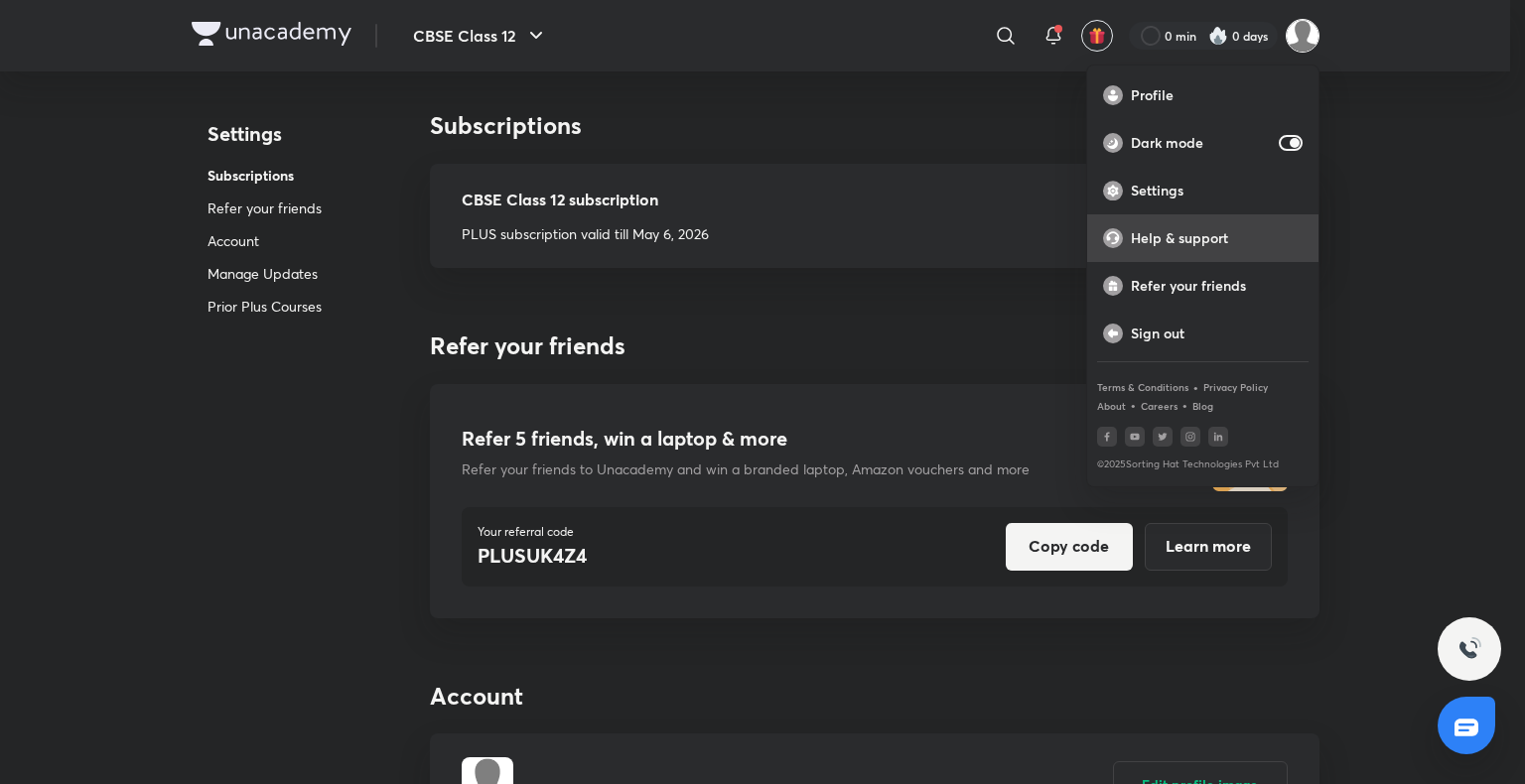 click on "Help & support" at bounding box center (1202, 238) 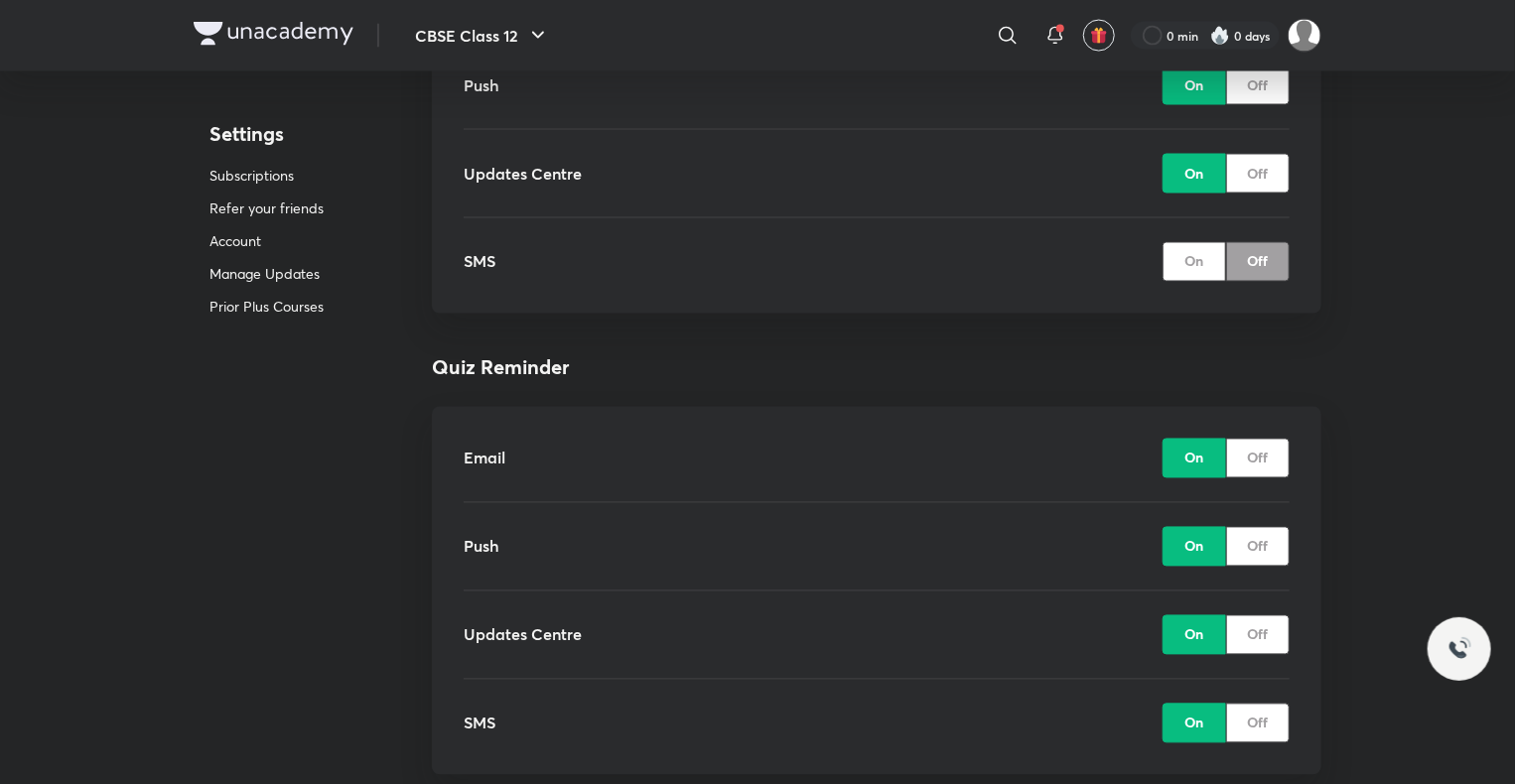 scroll, scrollTop: 17, scrollLeft: 0, axis: vertical 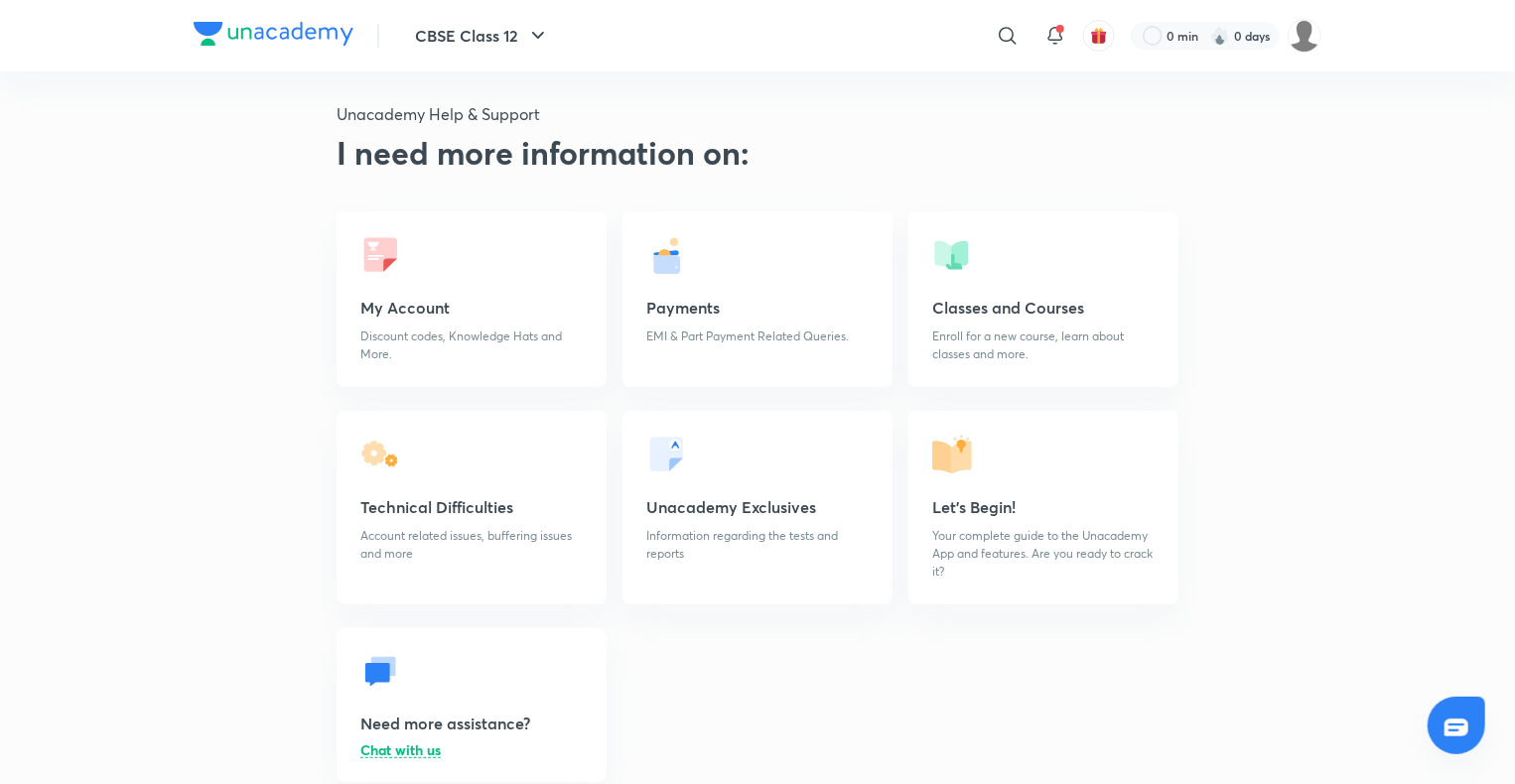 drag, startPoint x: 1521, startPoint y: 101, endPoint x: 1507, endPoint y: 462, distance: 361.27137 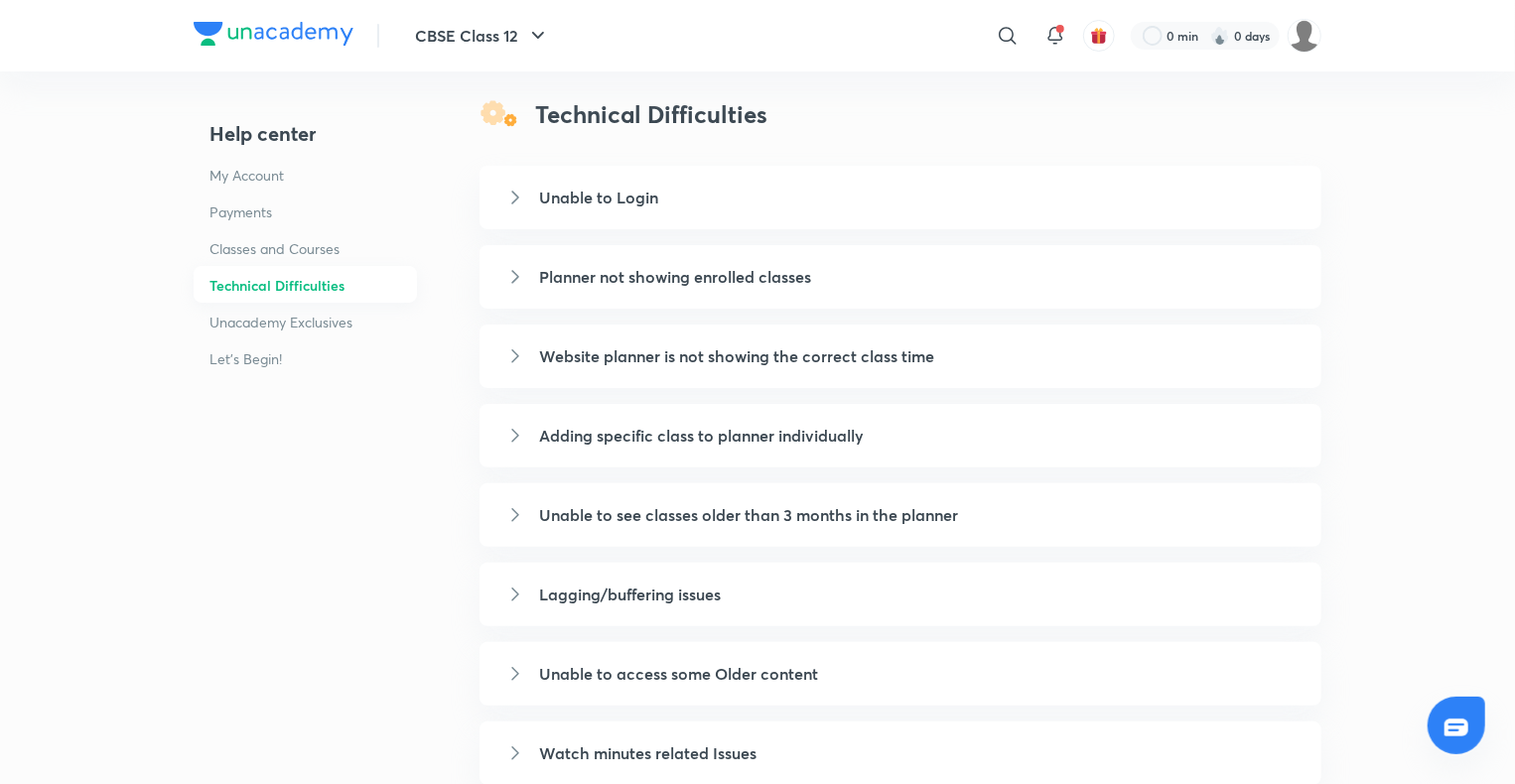 scroll, scrollTop: 0, scrollLeft: 0, axis: both 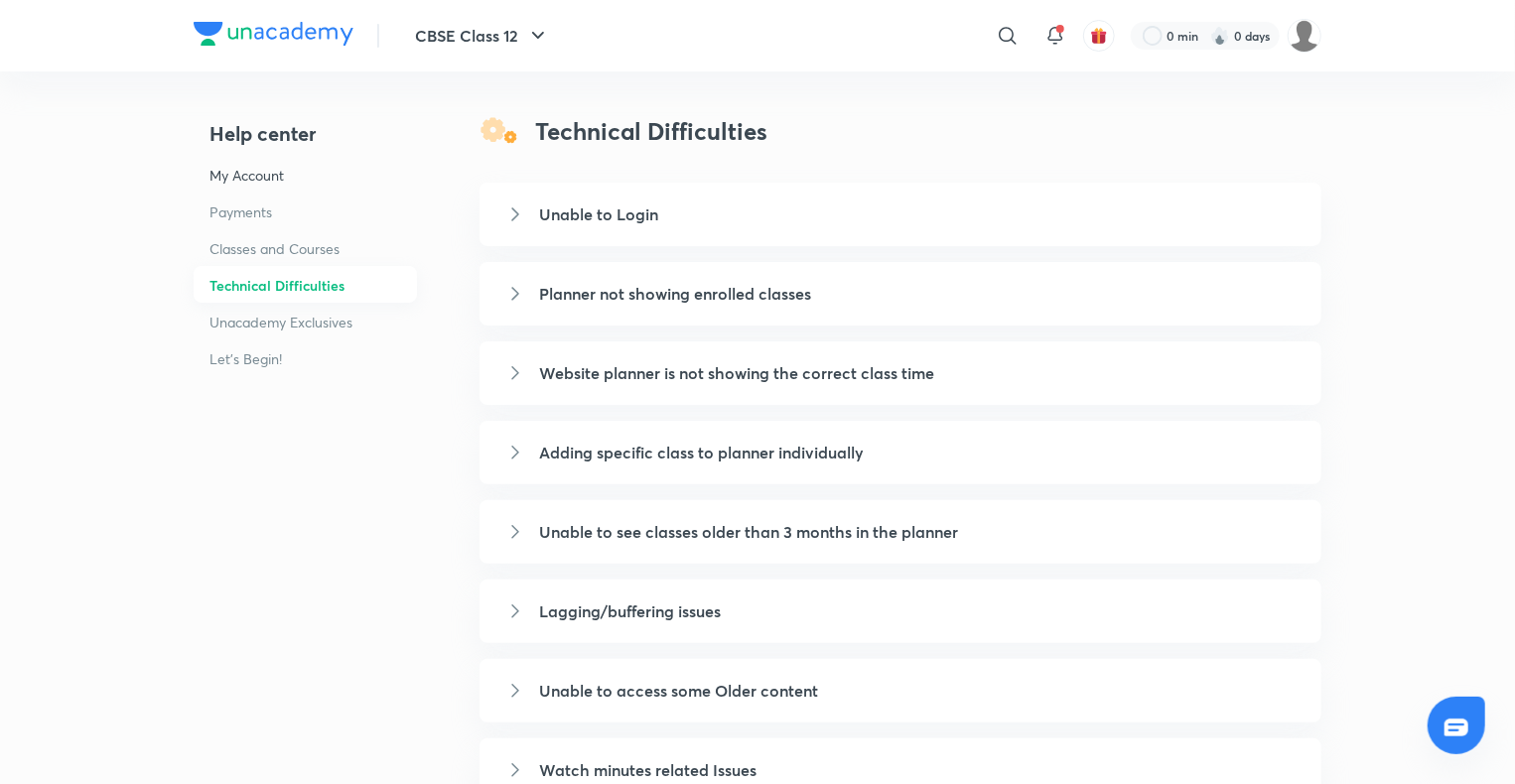 click on "My Account" at bounding box center (305, 175) 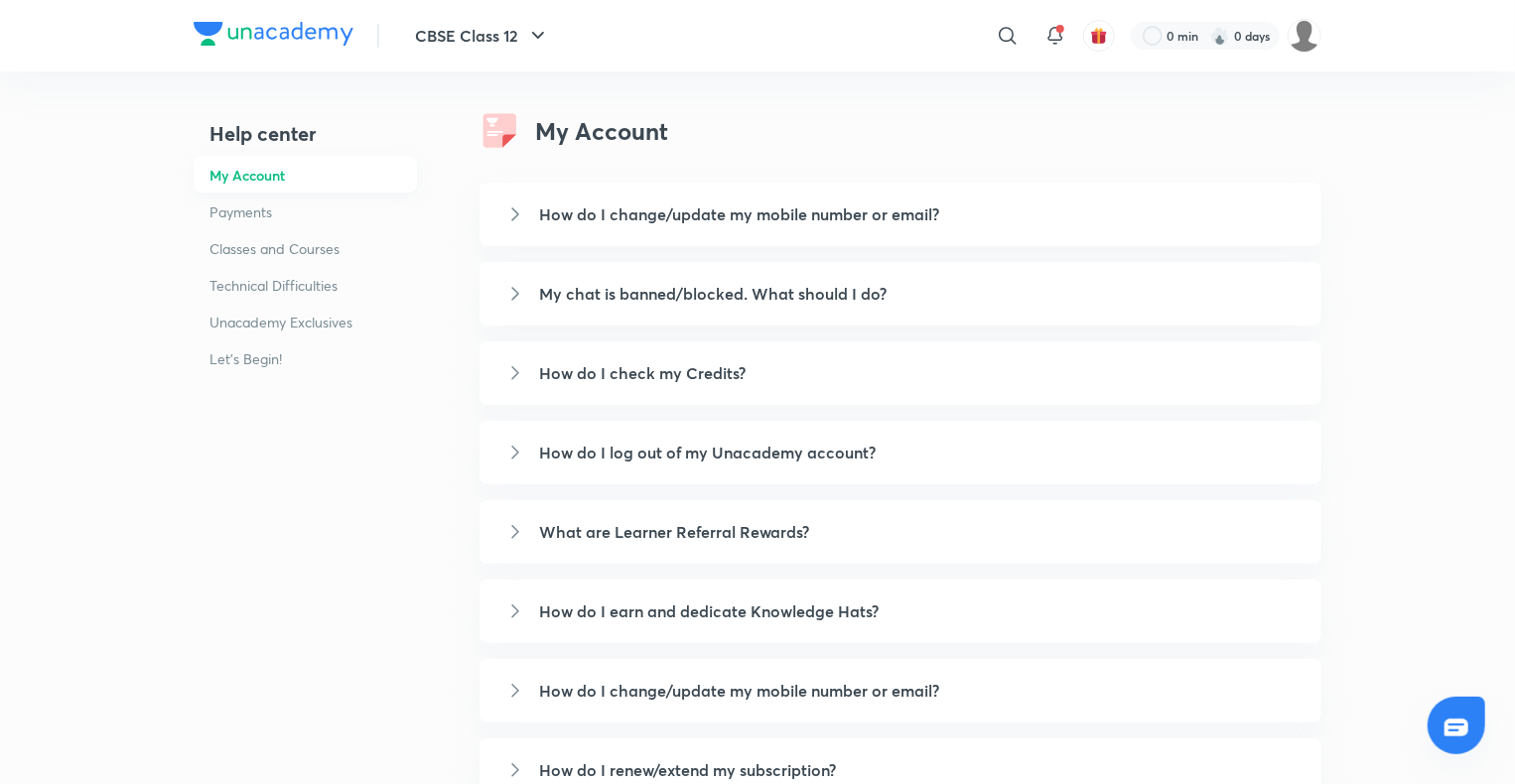 click on "How do I change/update my mobile number or email?" at bounding box center (918, 214) 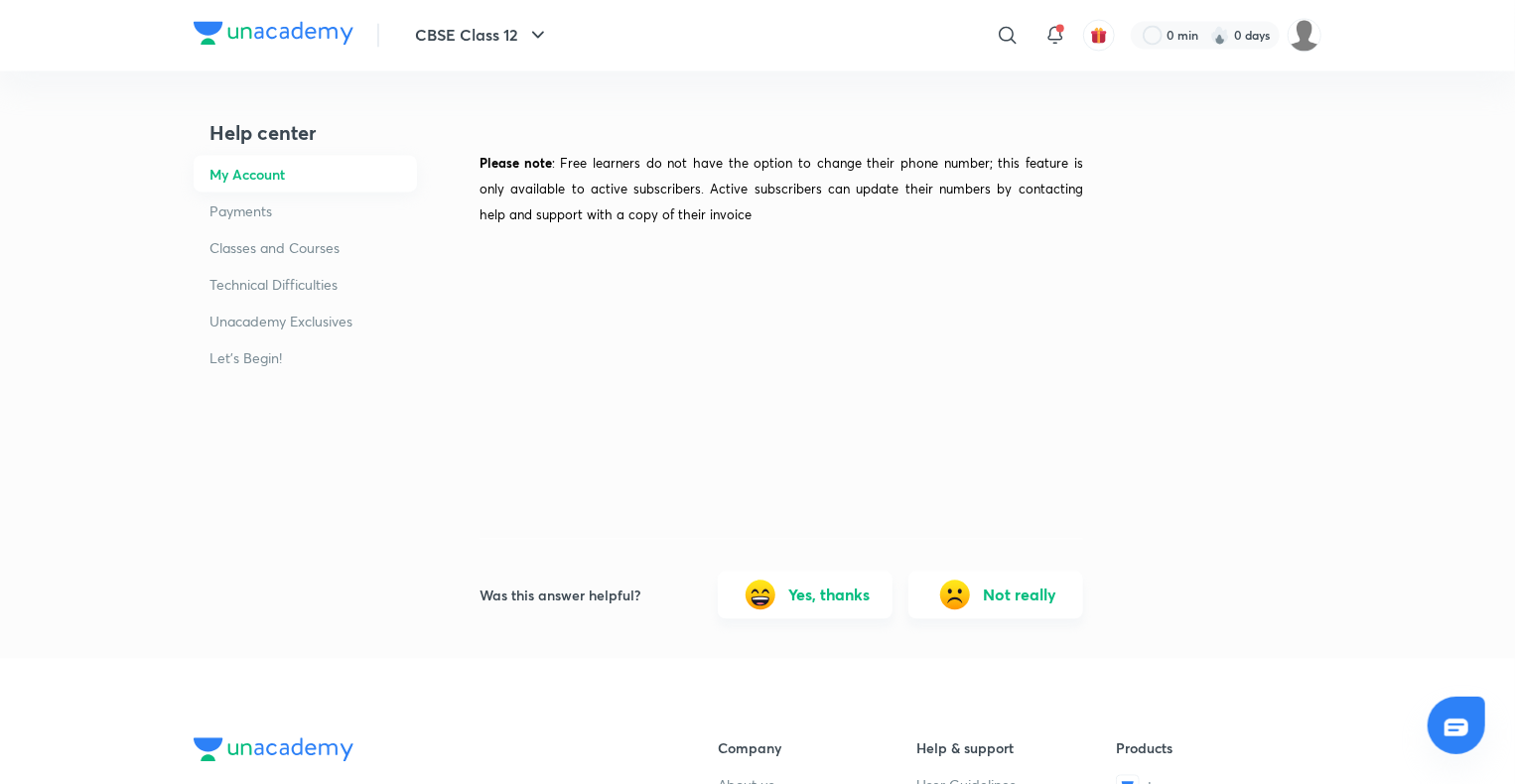 scroll, scrollTop: 1882, scrollLeft: 0, axis: vertical 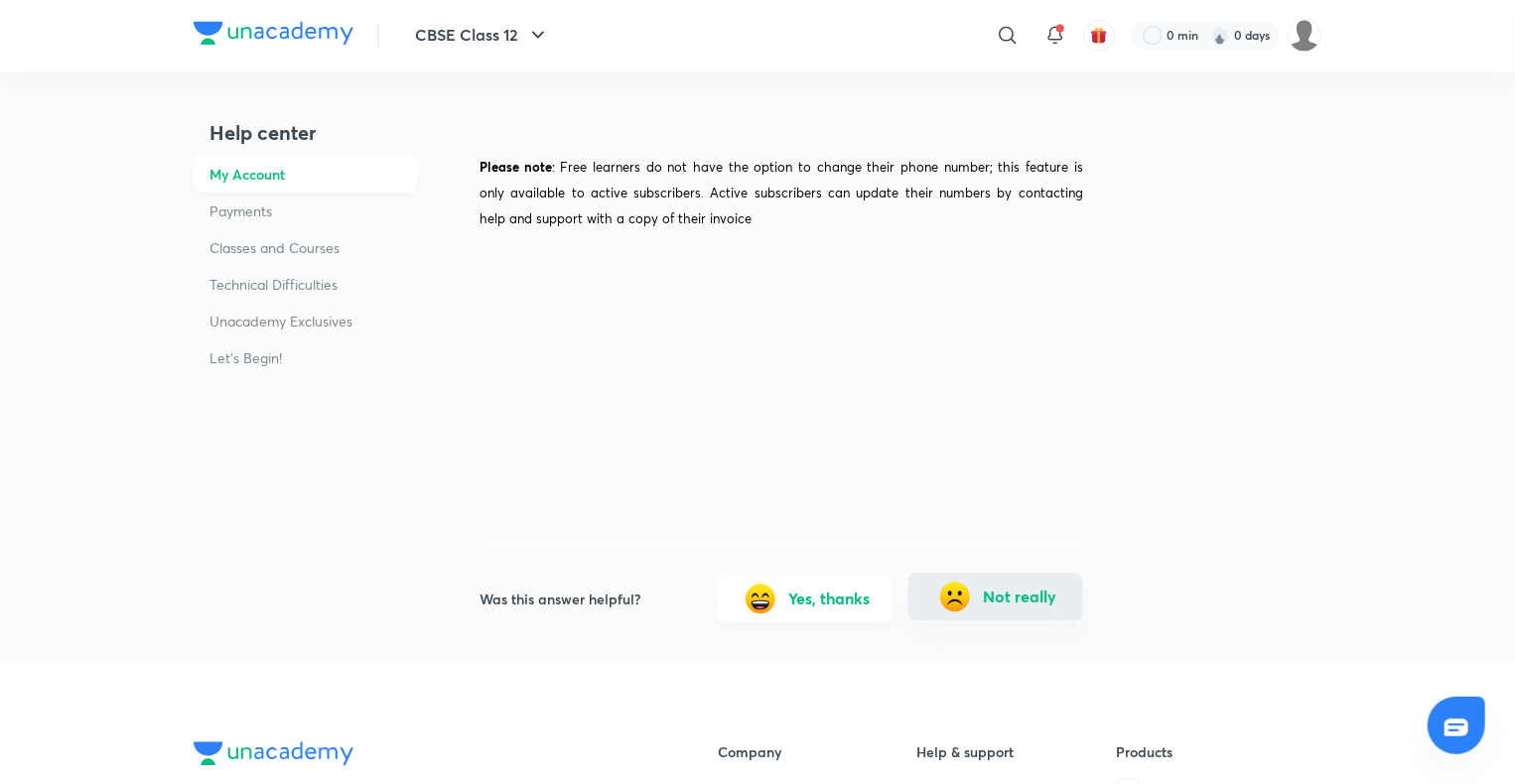 click at bounding box center [955, 597] 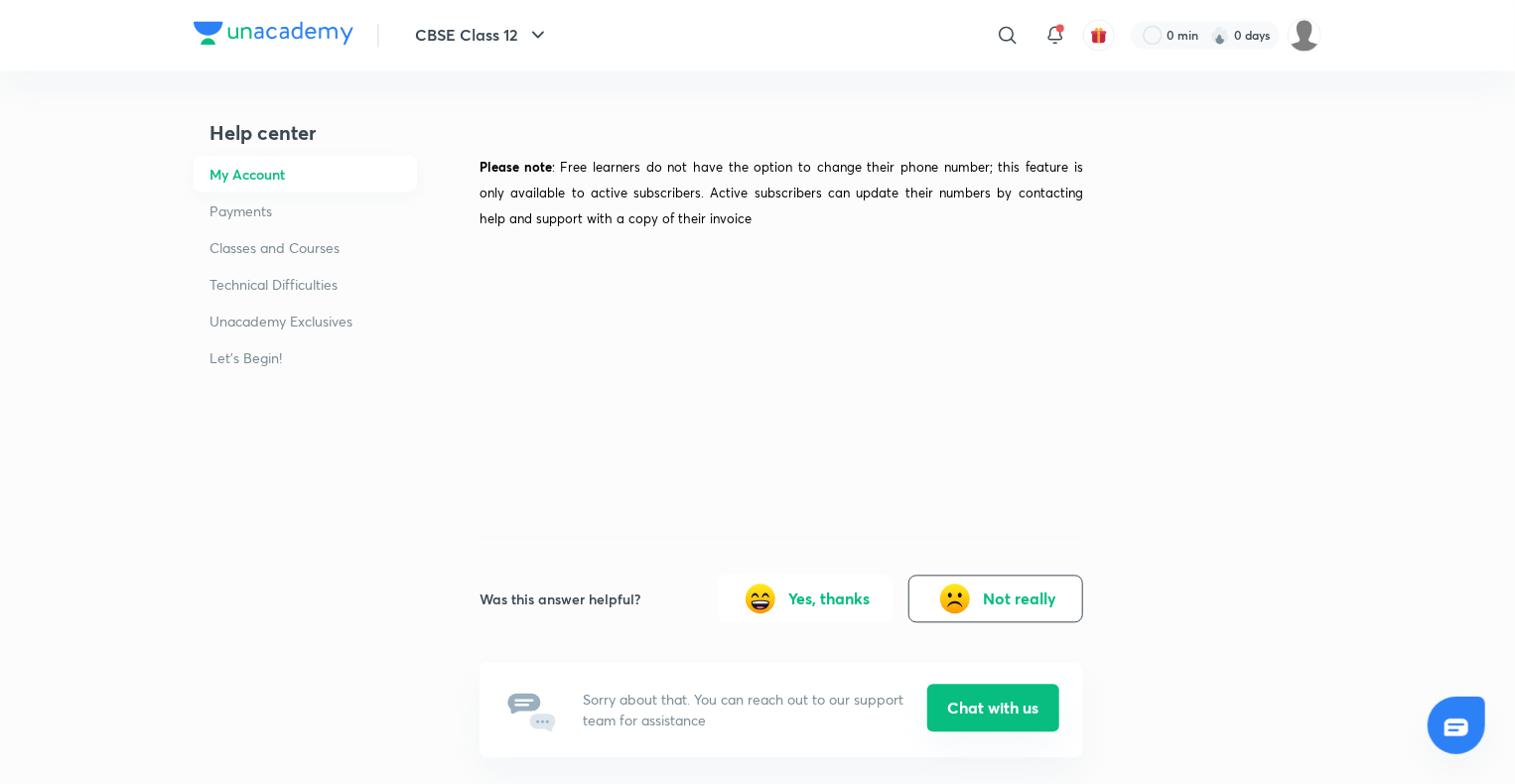 scroll, scrollTop: 391, scrollLeft: 0, axis: vertical 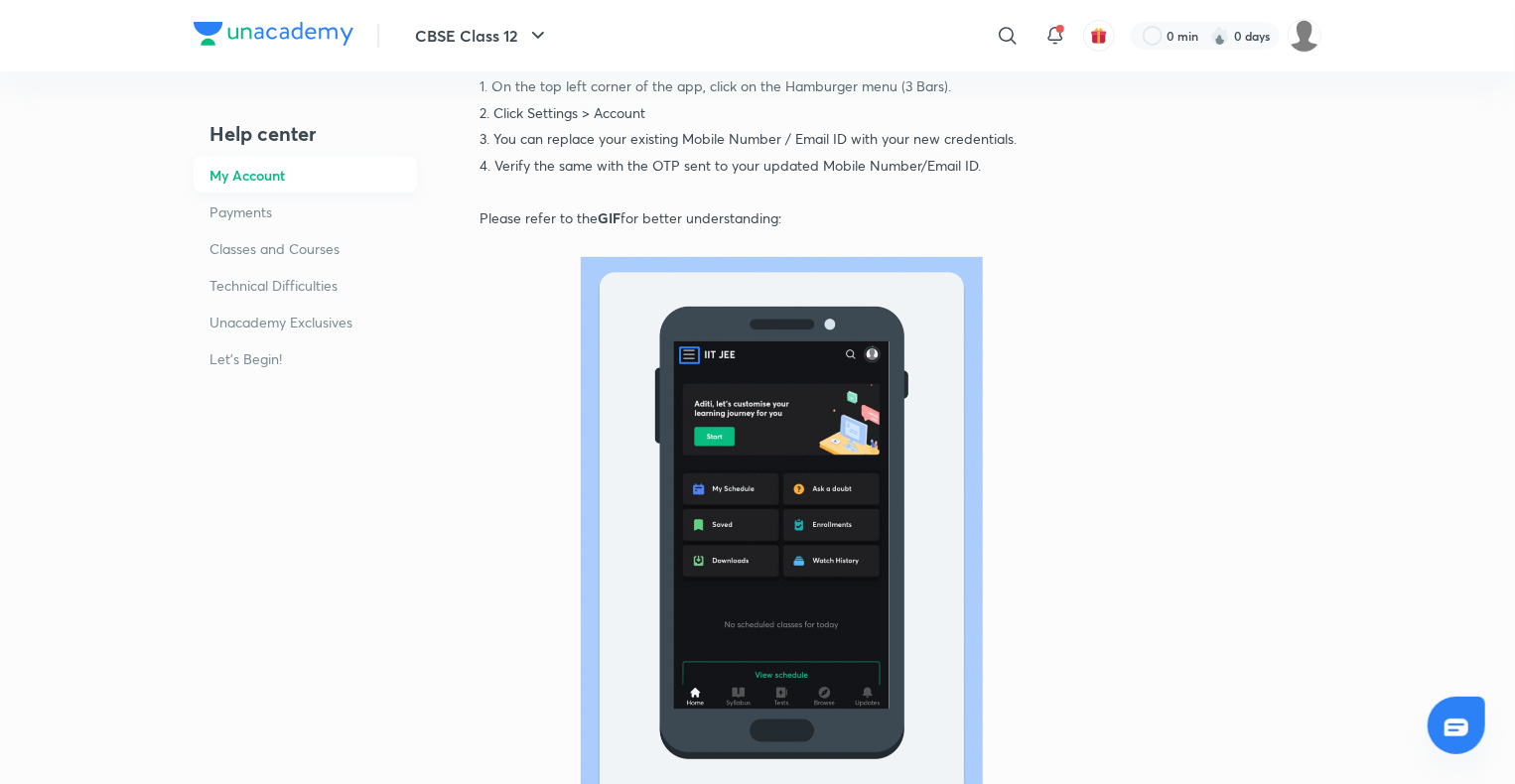 click on "CBSE Class 12 ​ 0 min 0 days Help center My Account Payments Classes and Courses Technical Difficulties Unacademy Exclusives Let's Begin! How do I change/update my mobile number or email? It is always recommended to keep your email ID and phone number updated on Unacademy in order to have a seamless experience and receive clear communication. Here’s how you can do it: App: To change/update your mobile nu mber/ email Id on the Unacademy Mobile App, please follow the steps mentioned below: 1. On the top left corner of the app, click on the Hamburger menu (3 Bars). 2. Click Settings > Account  3. You can replace your existing Mobile Number / Email ID with your new credentials.  4. Verify the same with the OTP sent to your updated Mobile Number/Email ID.  Please refer to the  GIF  for better understanding:  Note  - Each Mobile Number/Email ID can be linked to one Unacademy account only.      Website : On the top right section of the website, click on your account.  Please refer to the  GIF    UPSC" at bounding box center (758, 1279) 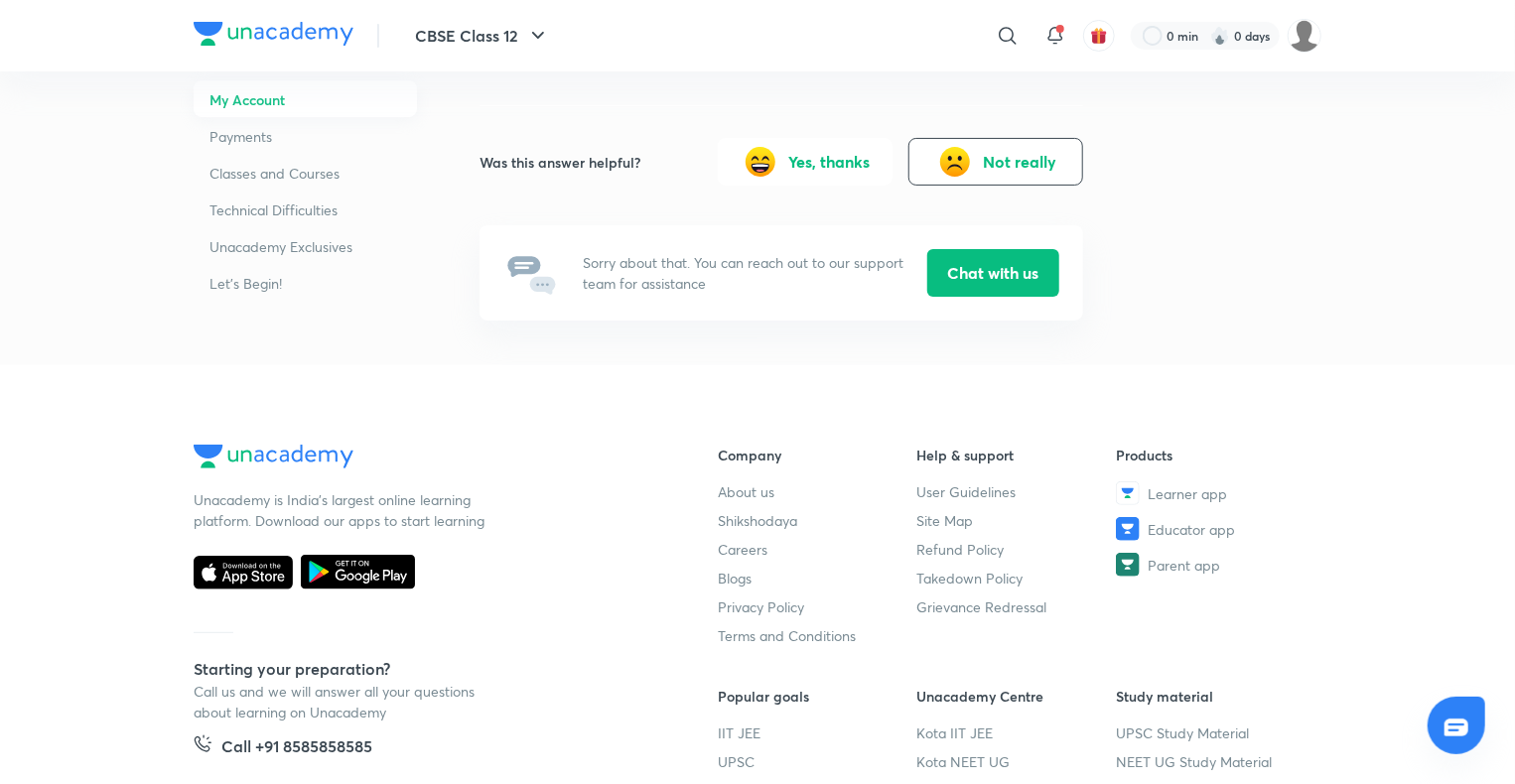 scroll, scrollTop: 141, scrollLeft: 0, axis: vertical 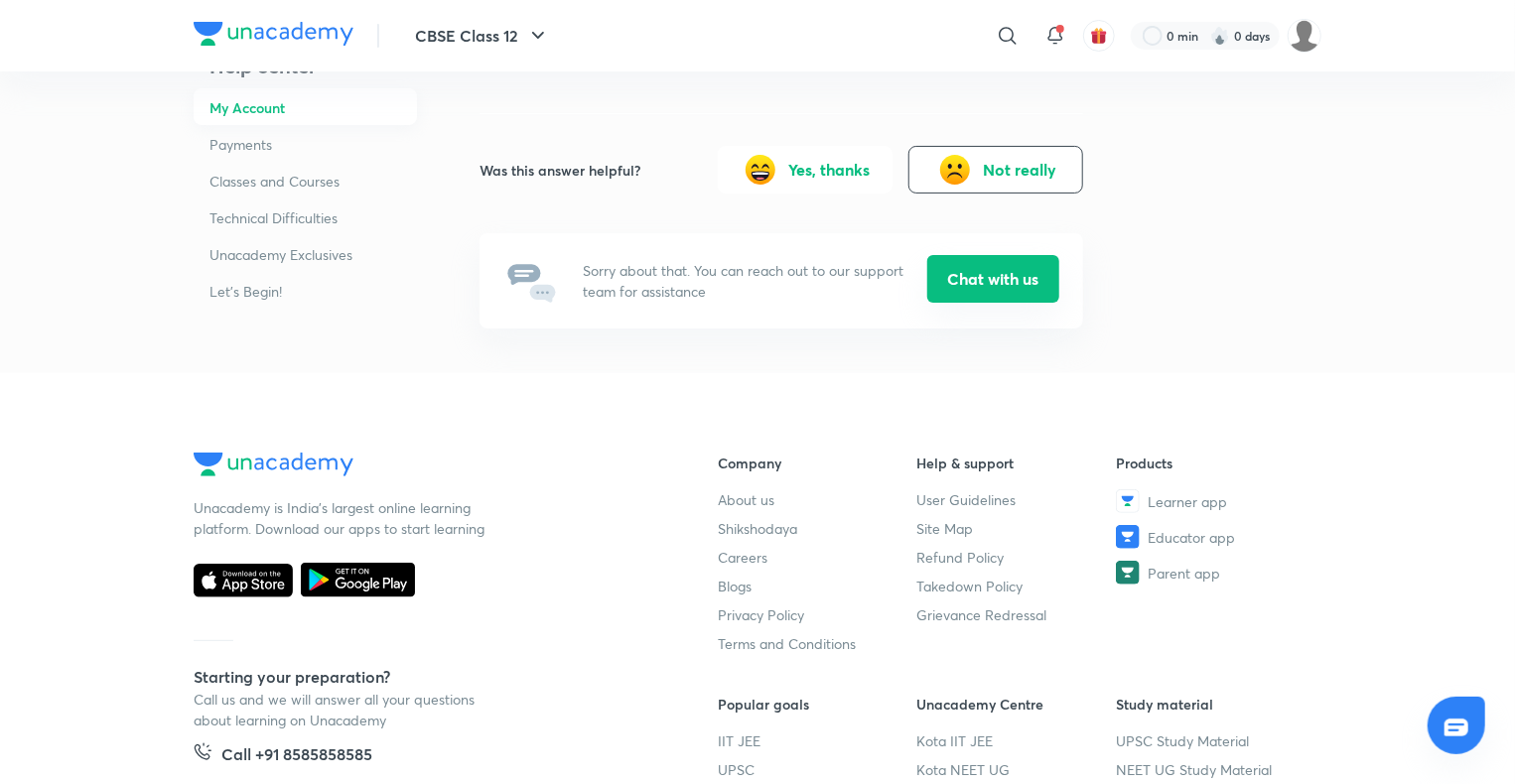 click on "Chat with us" at bounding box center [993, 279] 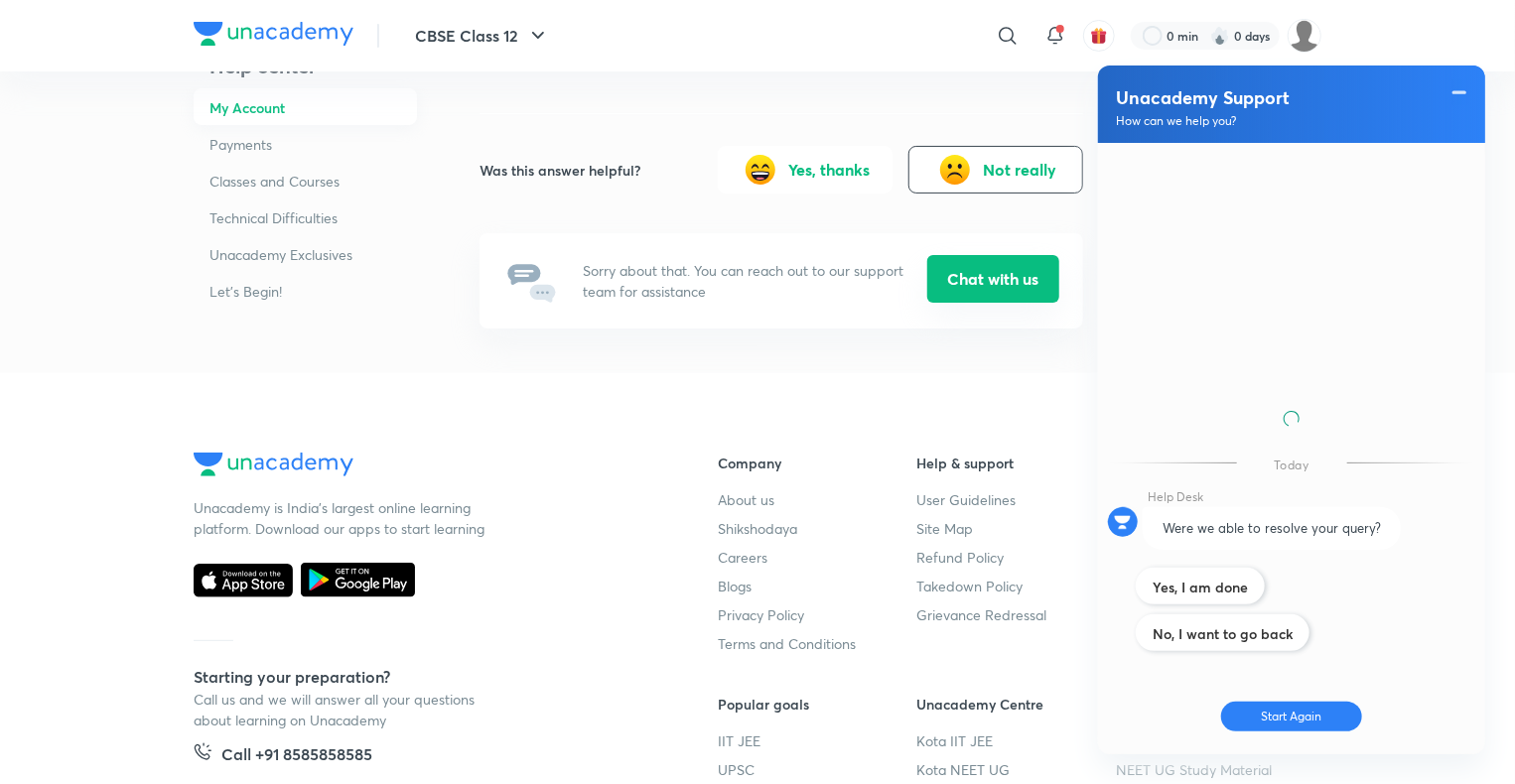 scroll, scrollTop: 963, scrollLeft: 0, axis: vertical 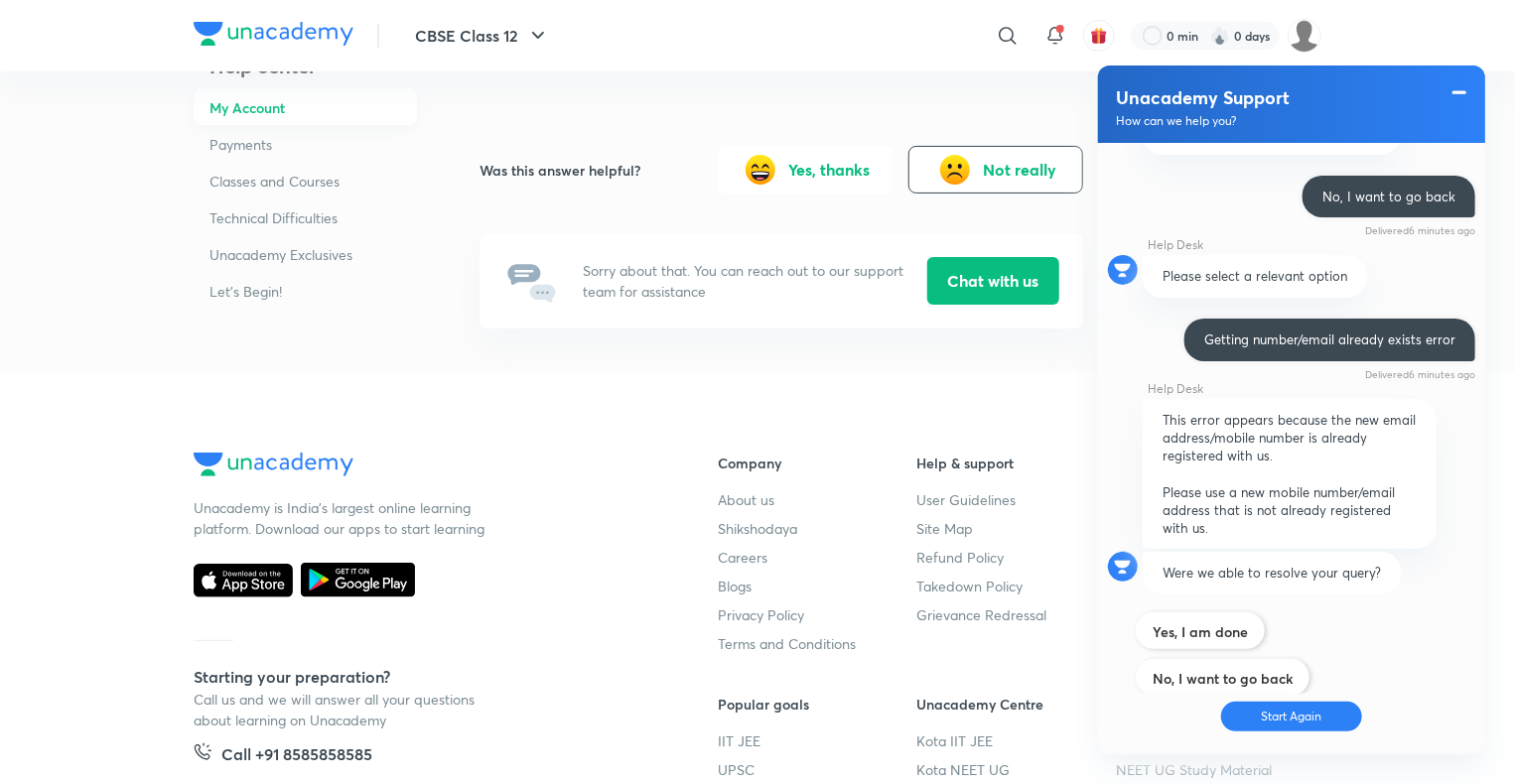 click at bounding box center (1459, 92) 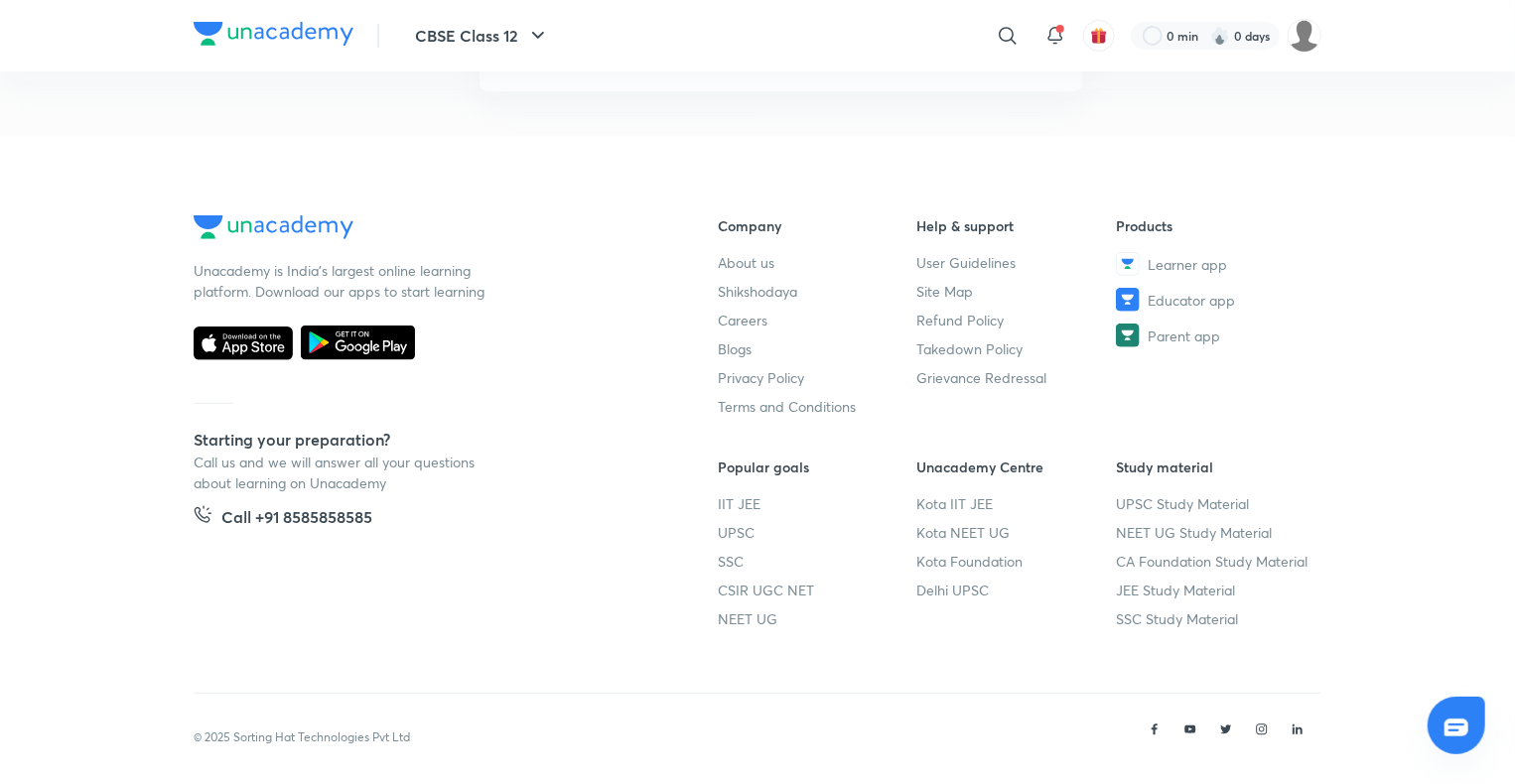 scroll, scrollTop: 391, scrollLeft: 0, axis: vertical 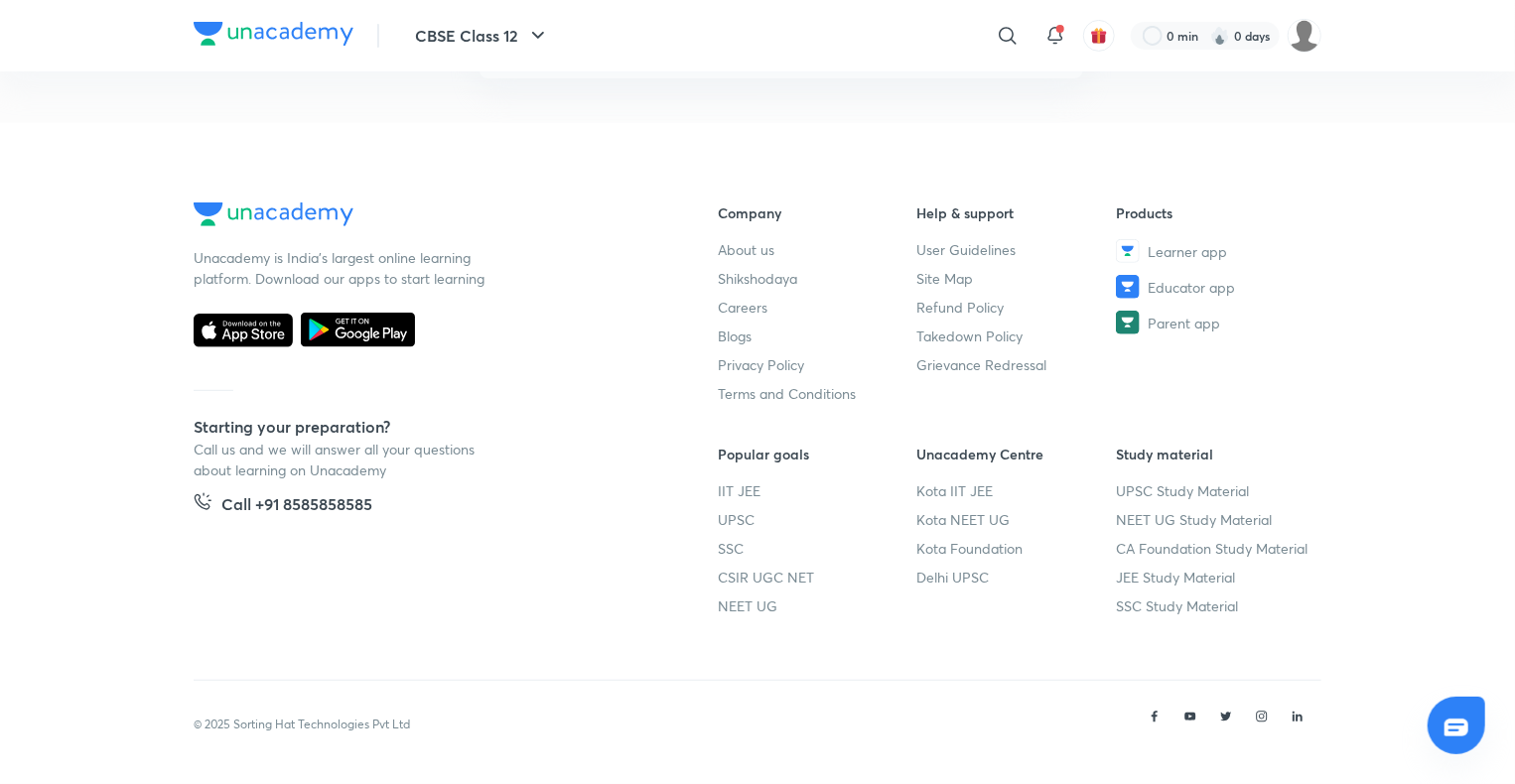 click on "Call +91 8585858585" at bounding box center [297, 506] 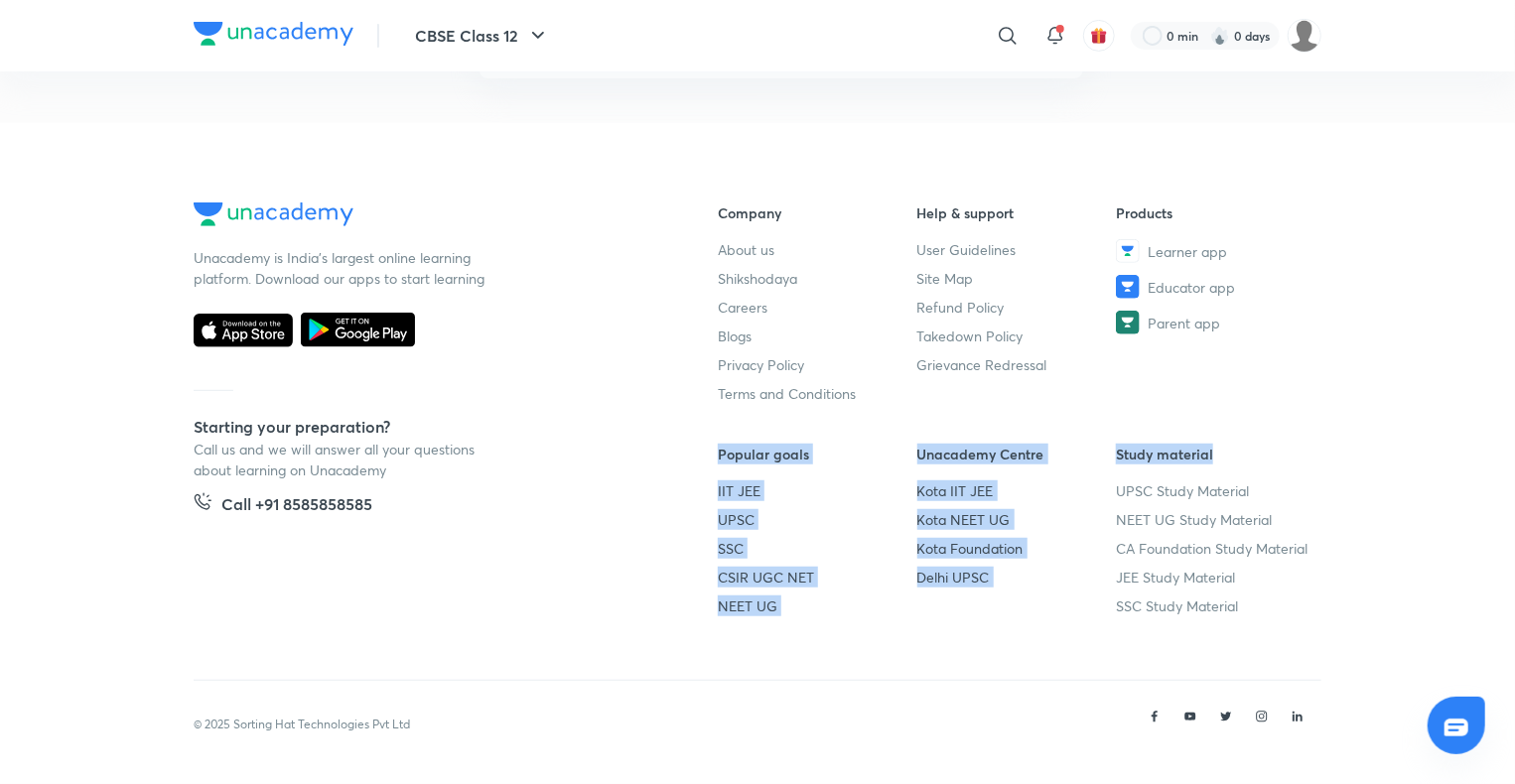 drag, startPoint x: 1513, startPoint y: 431, endPoint x: 1519, endPoint y: 422, distance: 10.816654 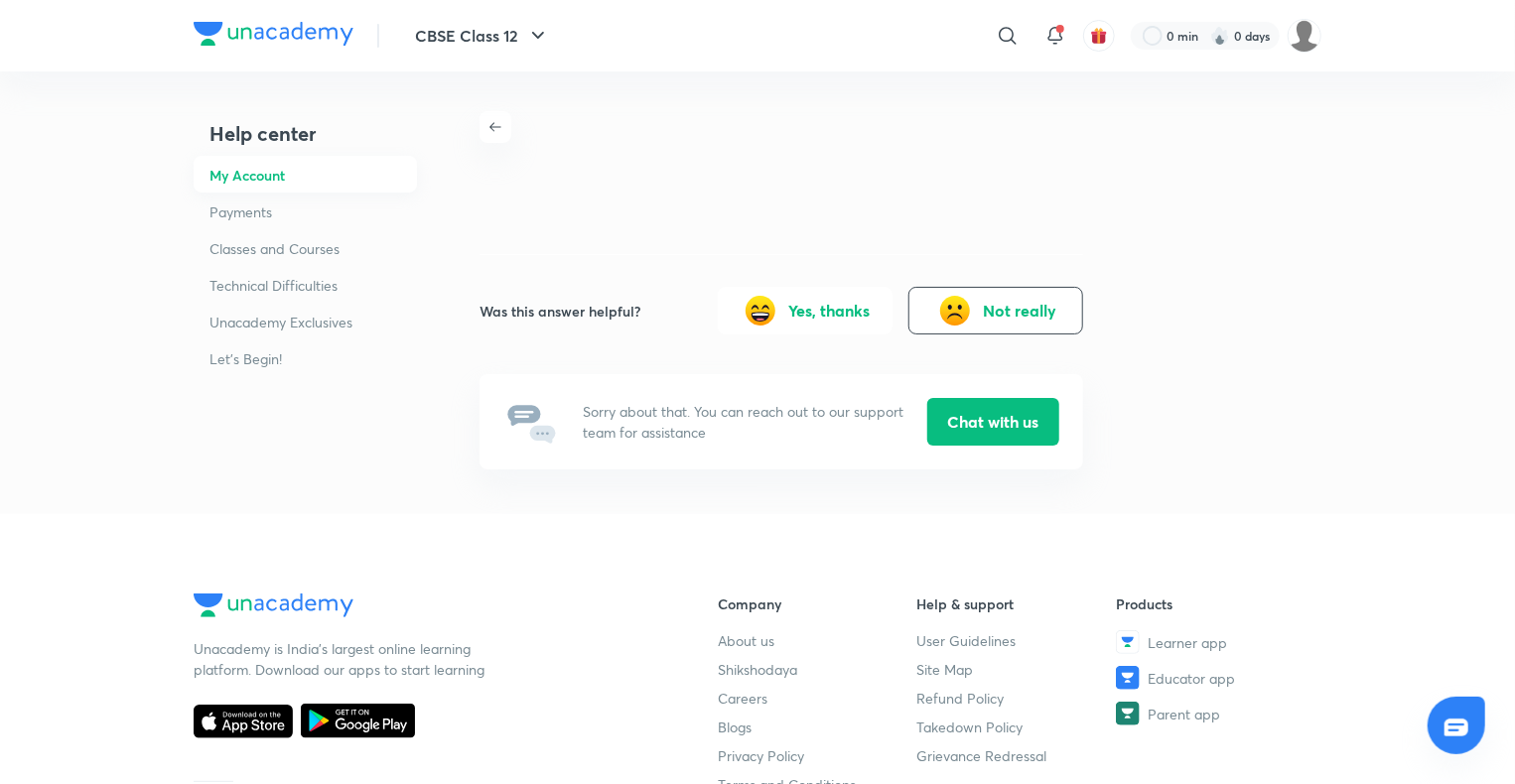 click 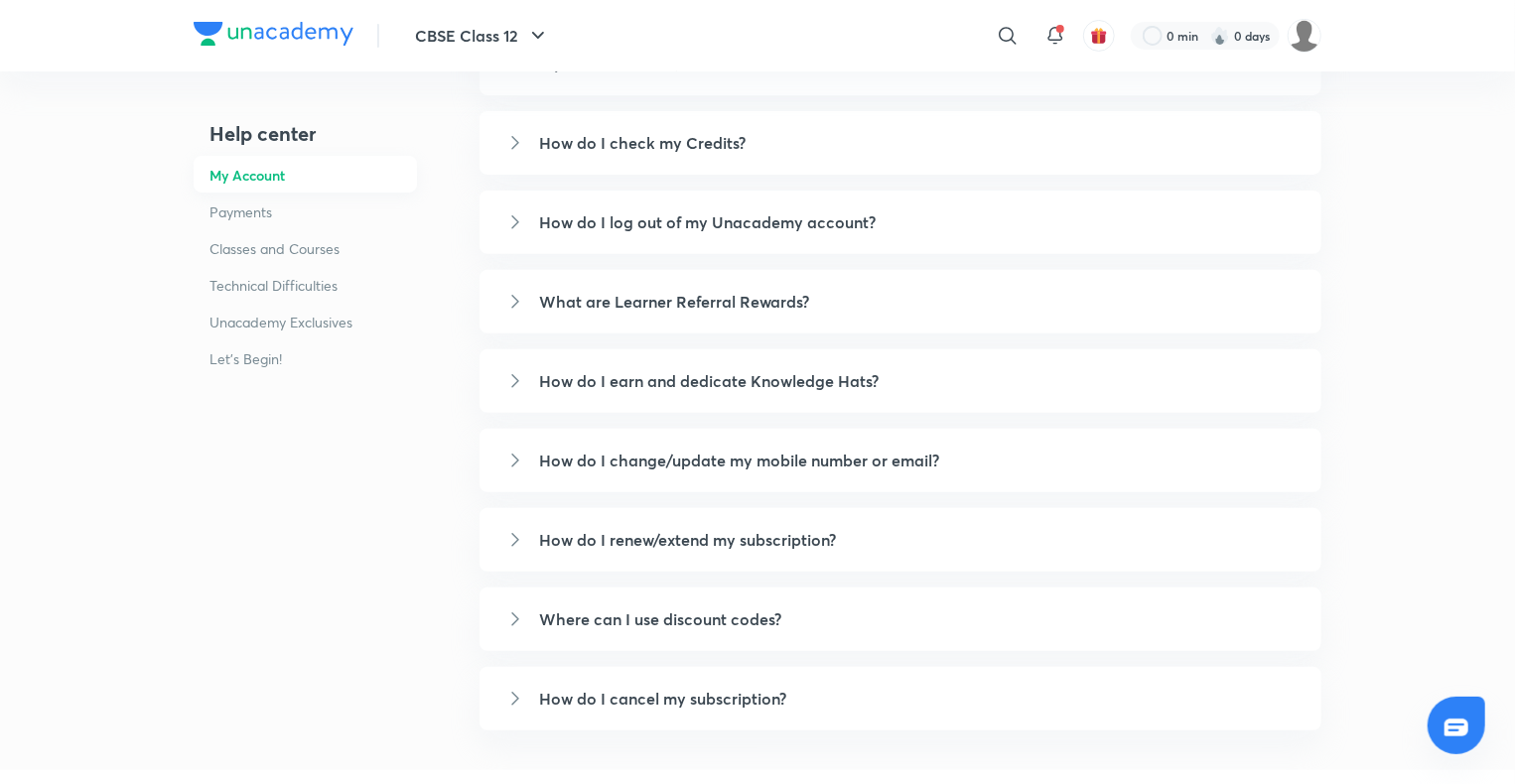 scroll, scrollTop: 0, scrollLeft: 0, axis: both 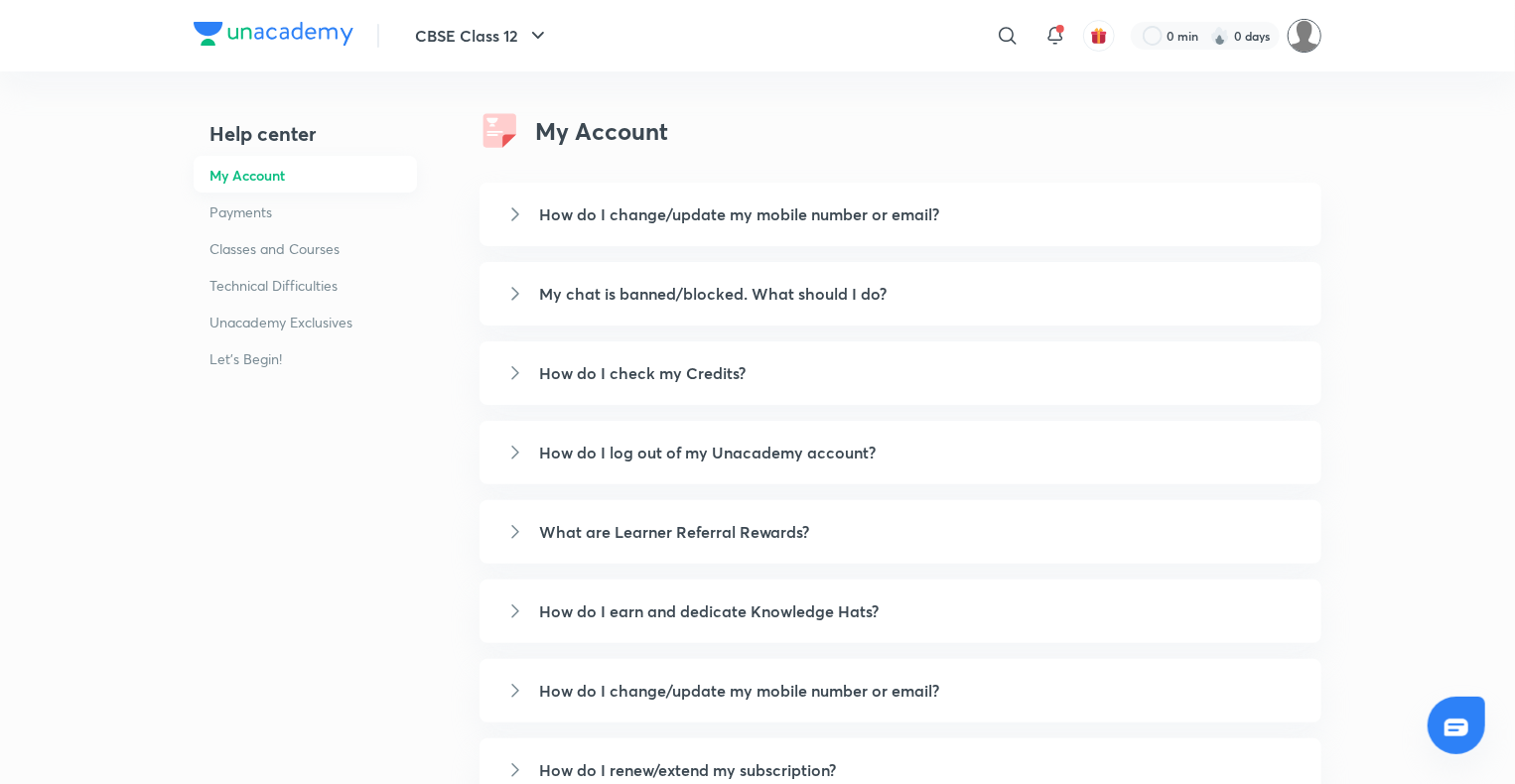 click at bounding box center [1305, 36] 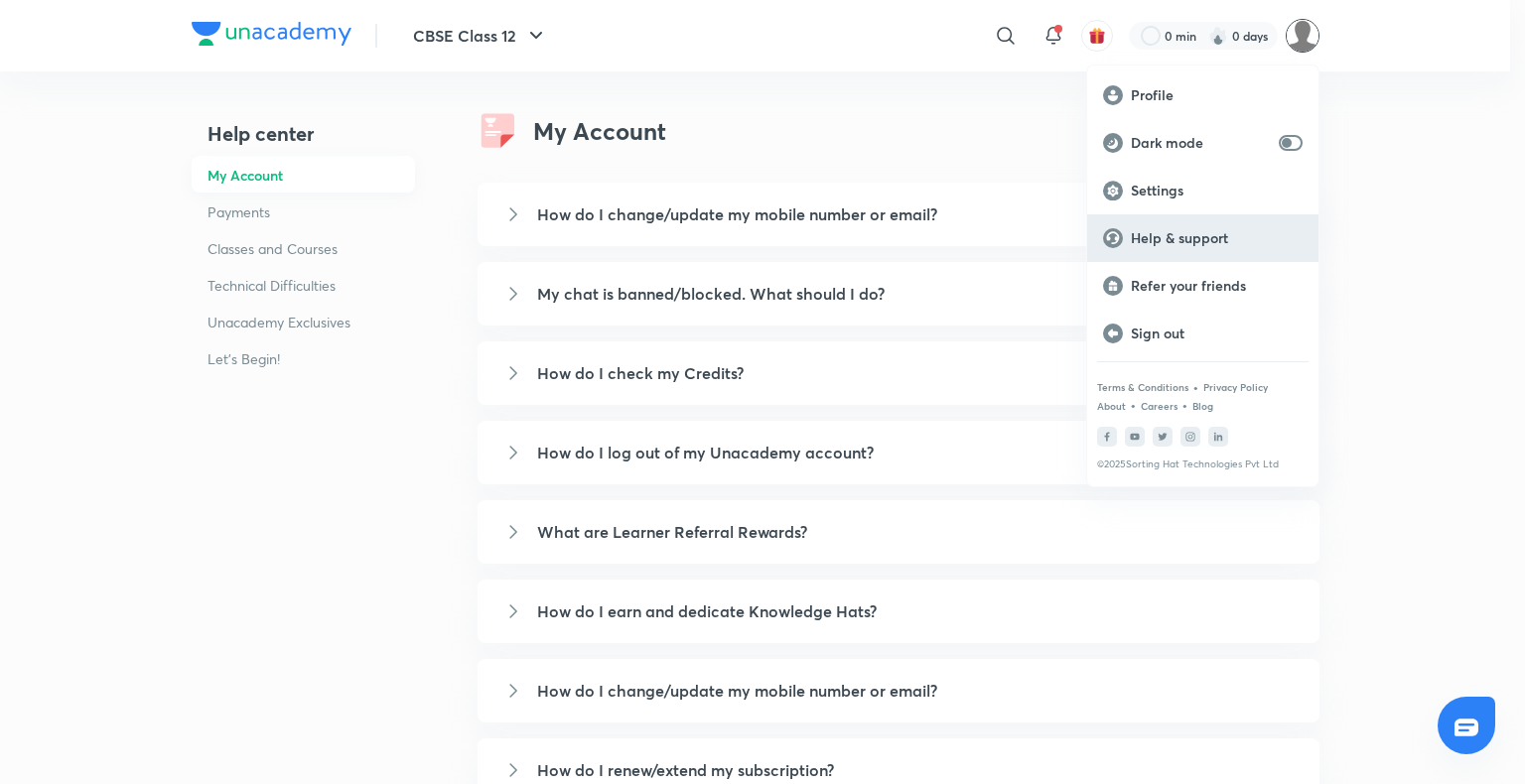 click on "Help & support" at bounding box center (1216, 238) 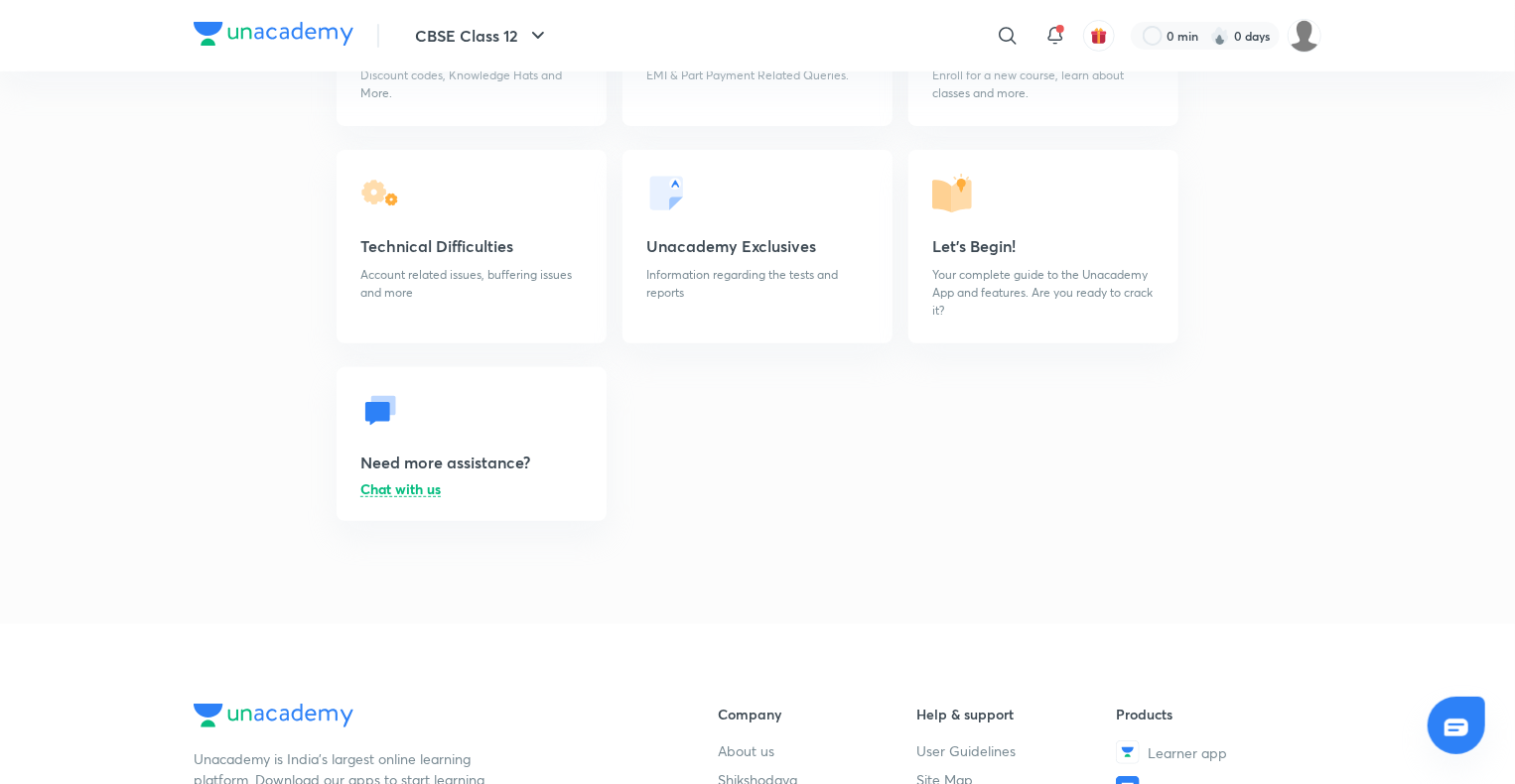 scroll, scrollTop: 267, scrollLeft: 0, axis: vertical 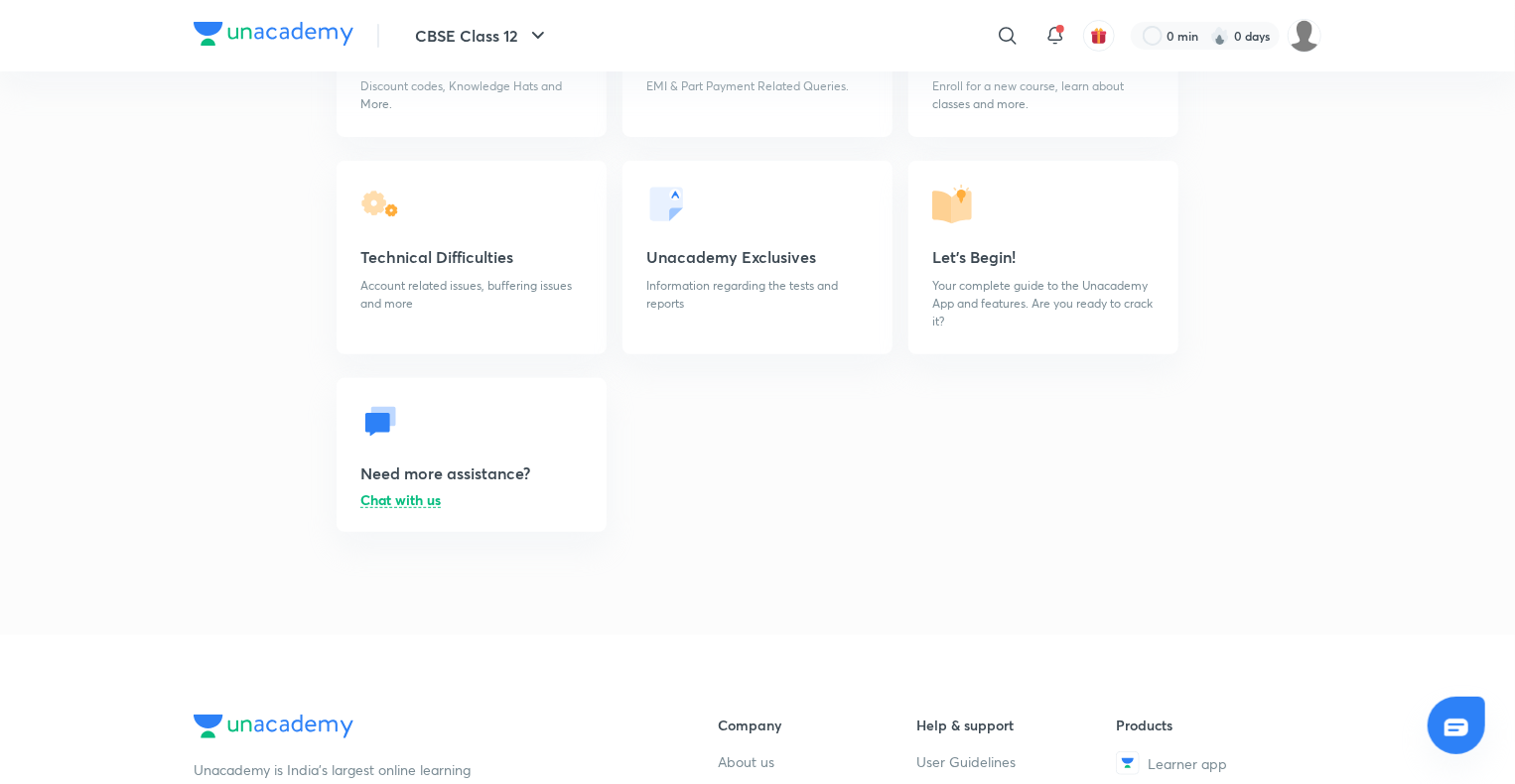 click on "Chat with us" at bounding box center [400, 500] 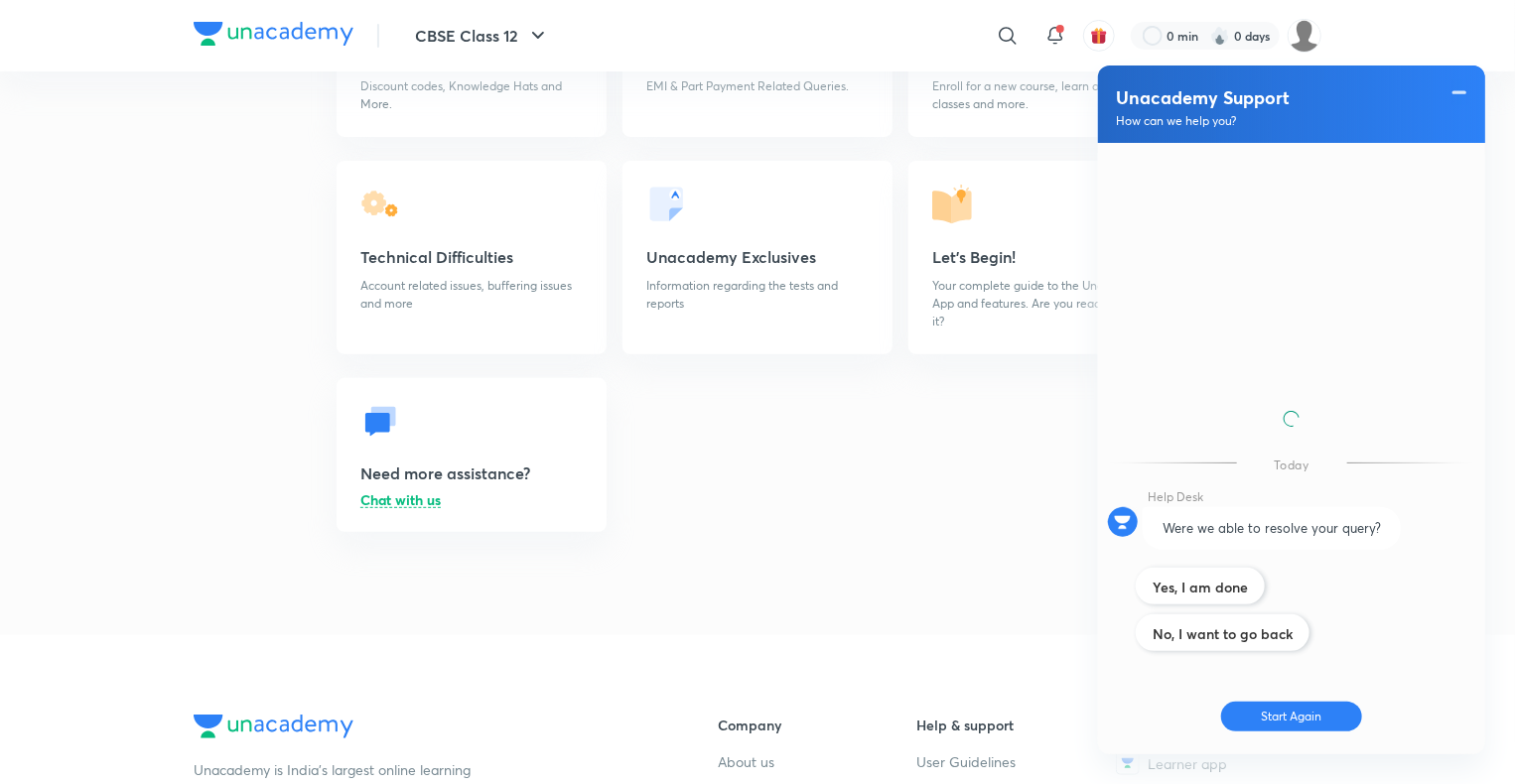 scroll, scrollTop: 963, scrollLeft: 0, axis: vertical 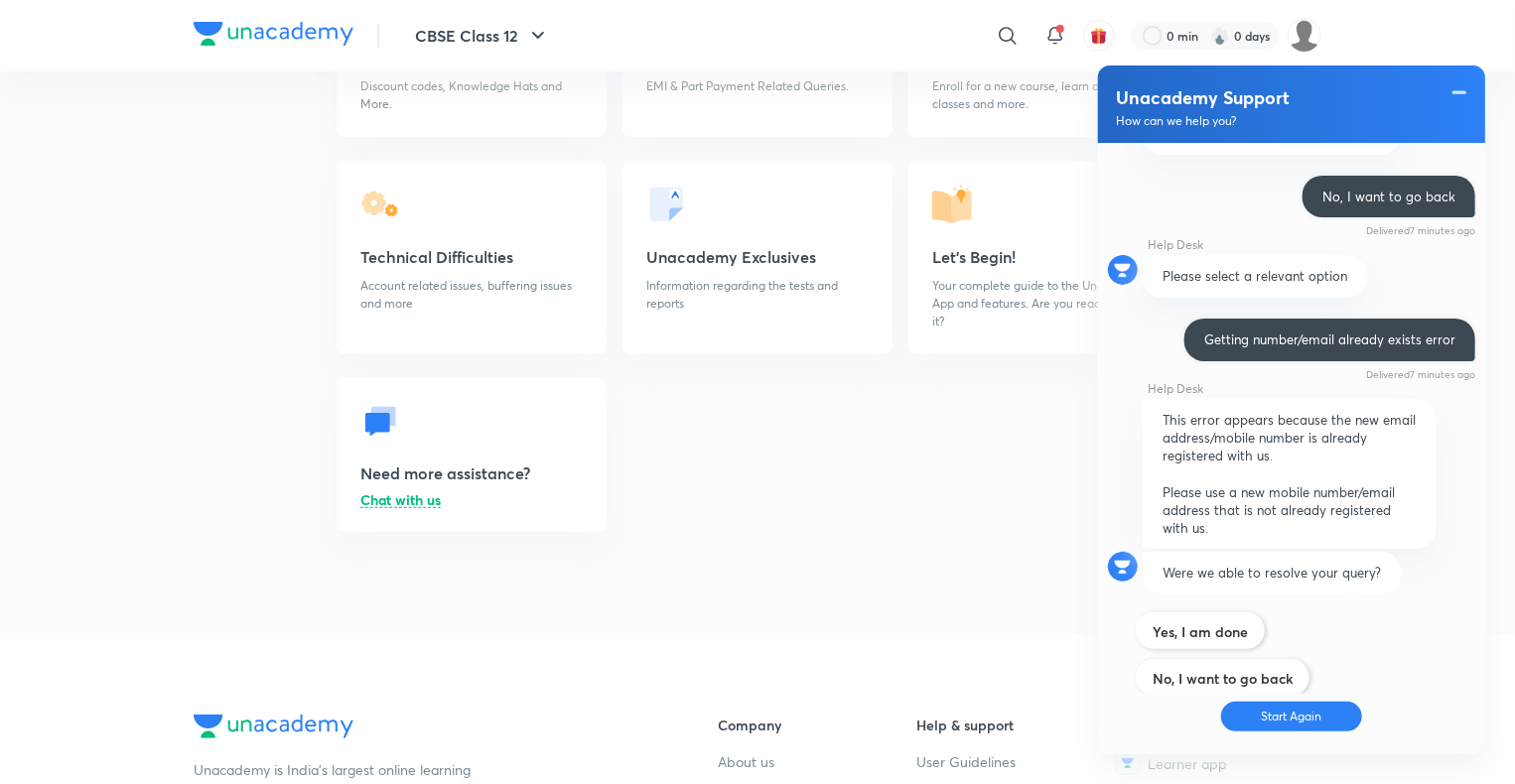 click on "Let's Begin! Your complete guide to the Unacademy App and features. Are you ready to crack it?" at bounding box center [1043, 257] 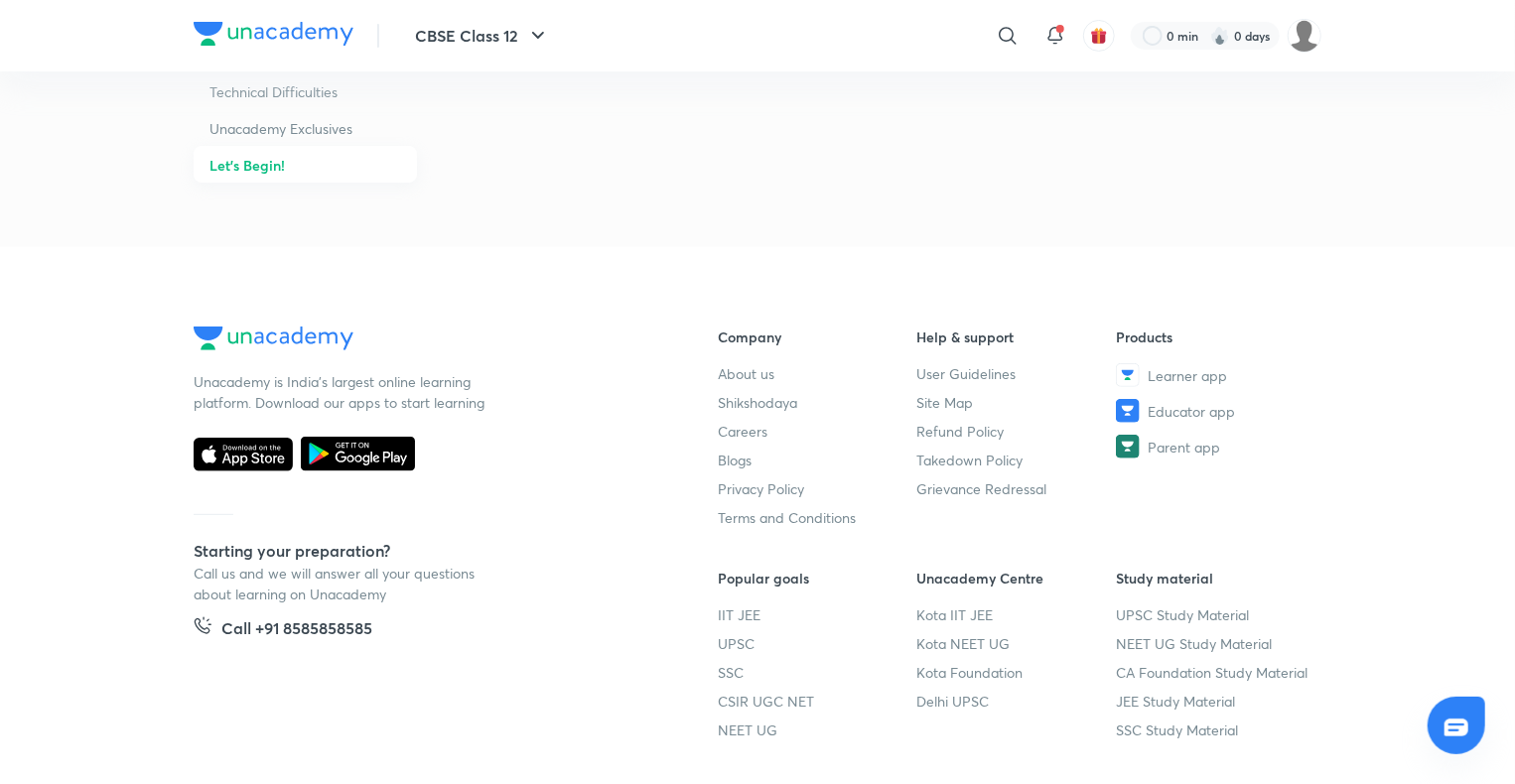 scroll, scrollTop: 0, scrollLeft: 0, axis: both 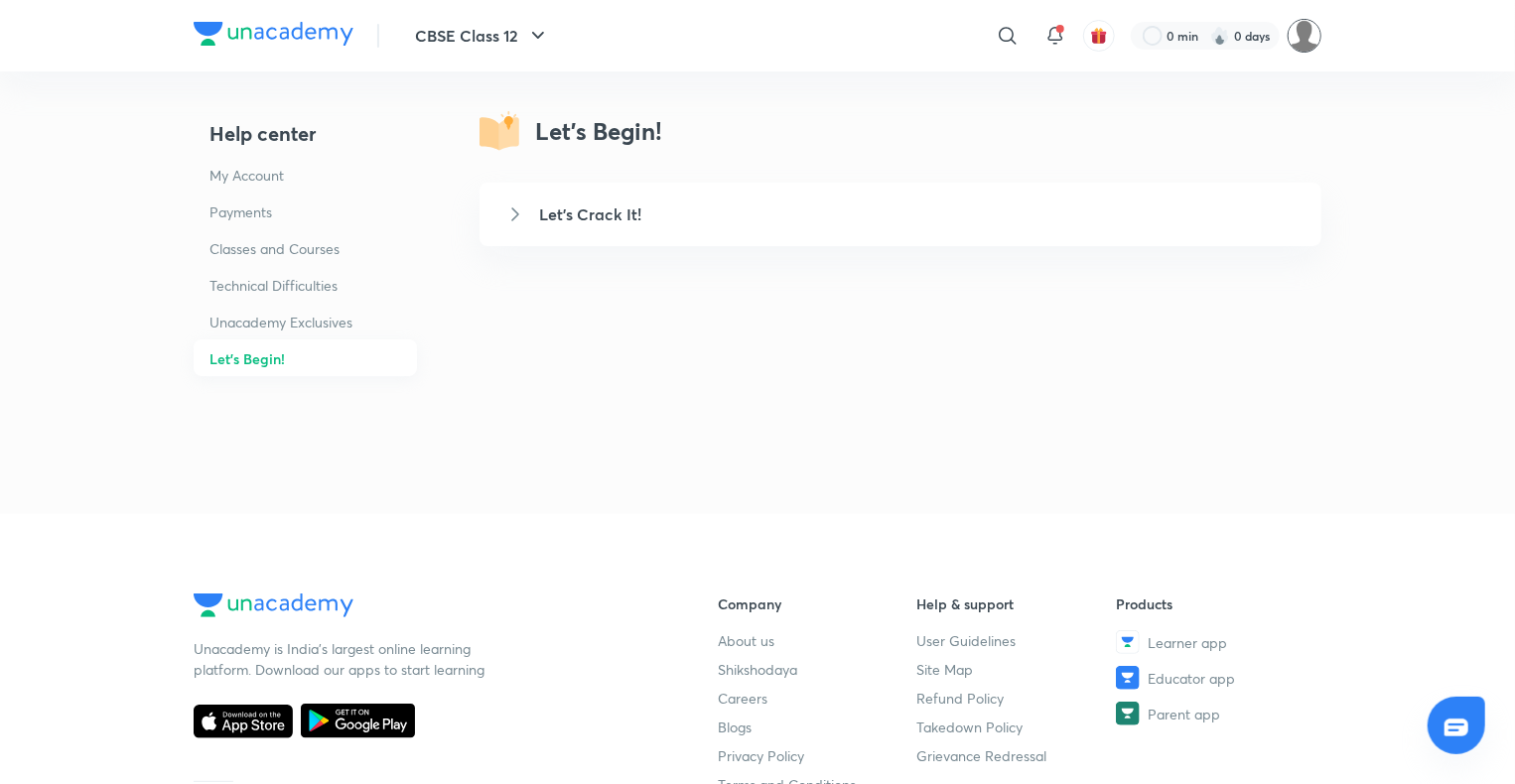 click at bounding box center (1305, 36) 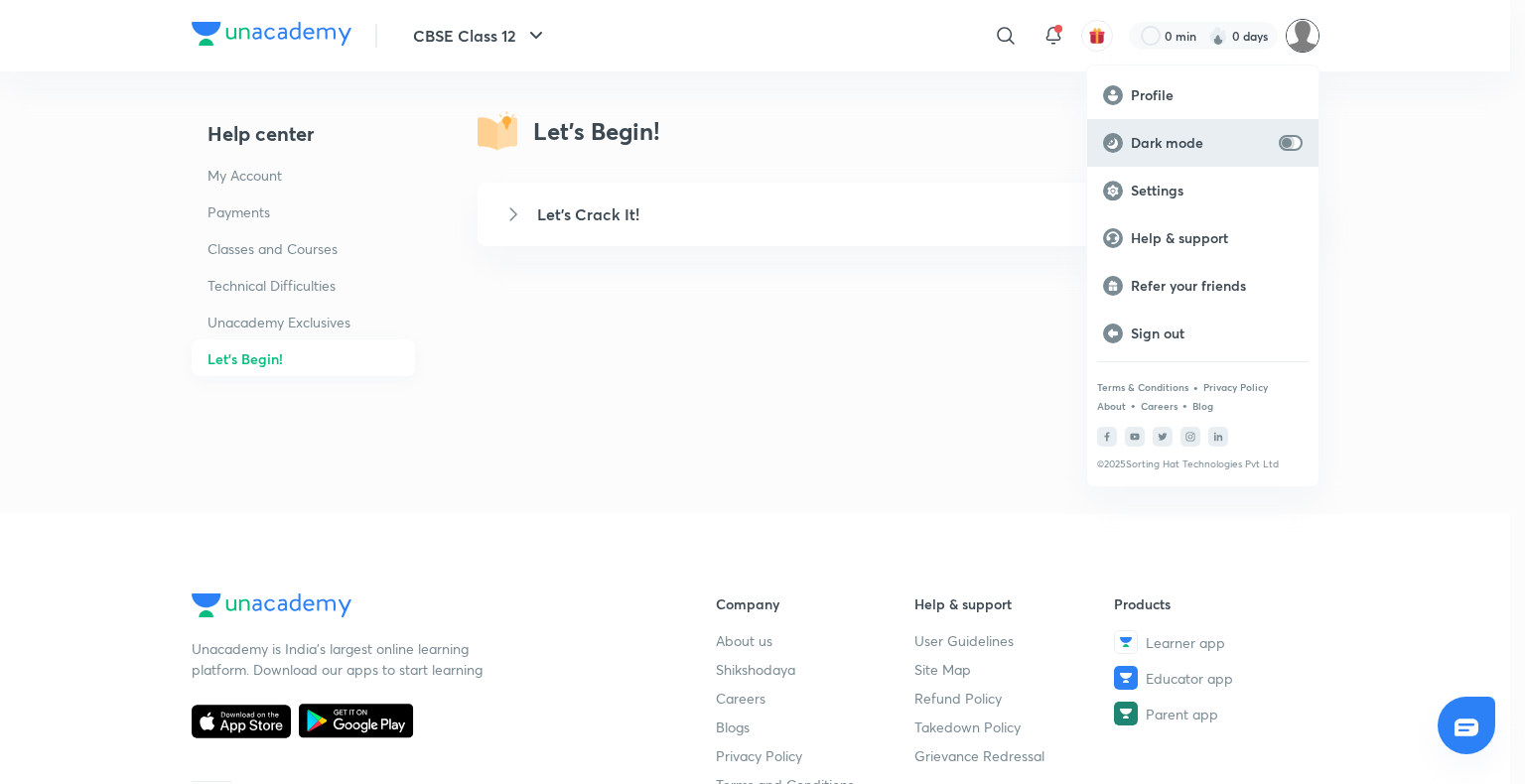 click at bounding box center [1287, 143] 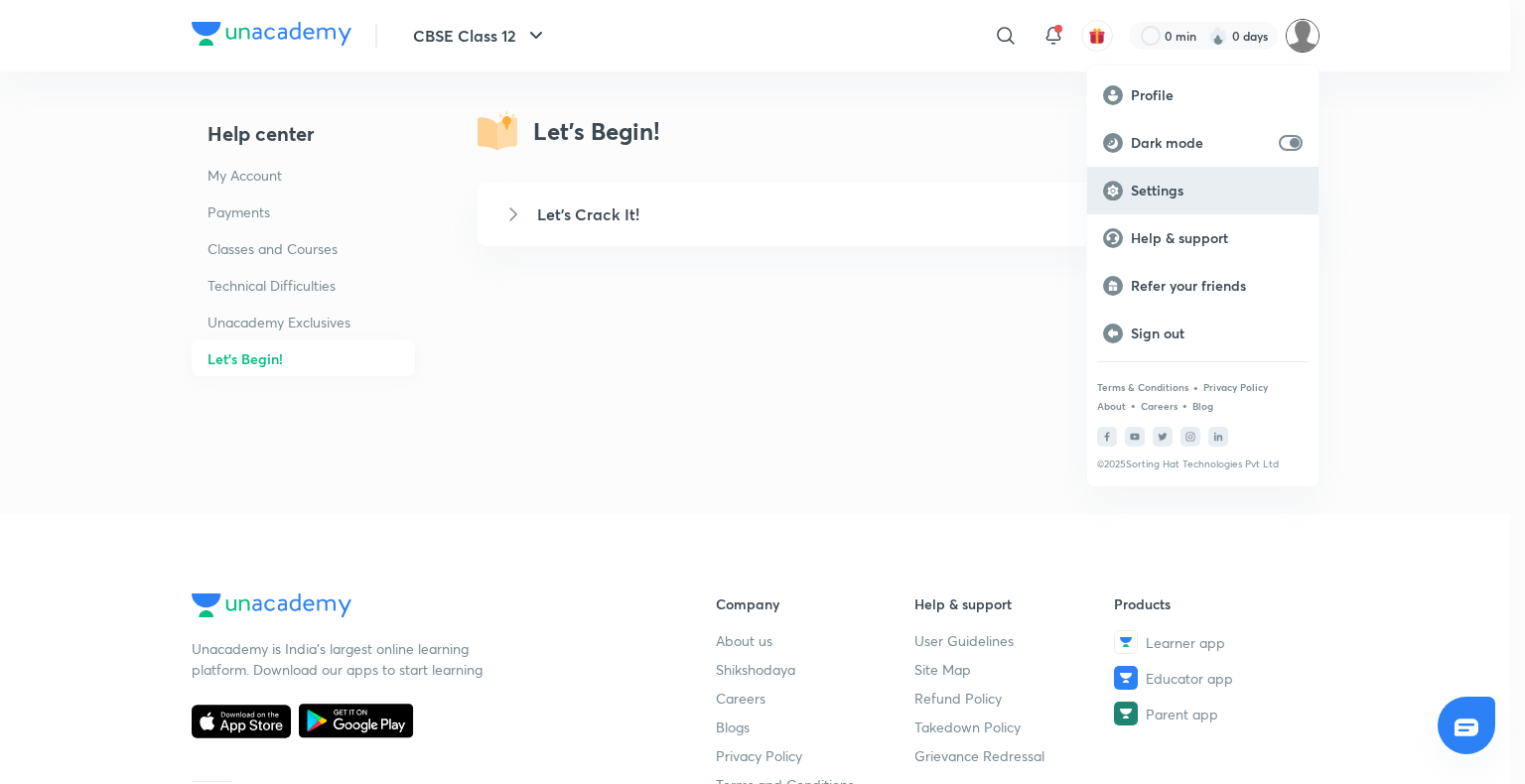 click on "Settings" at bounding box center (1202, 191) 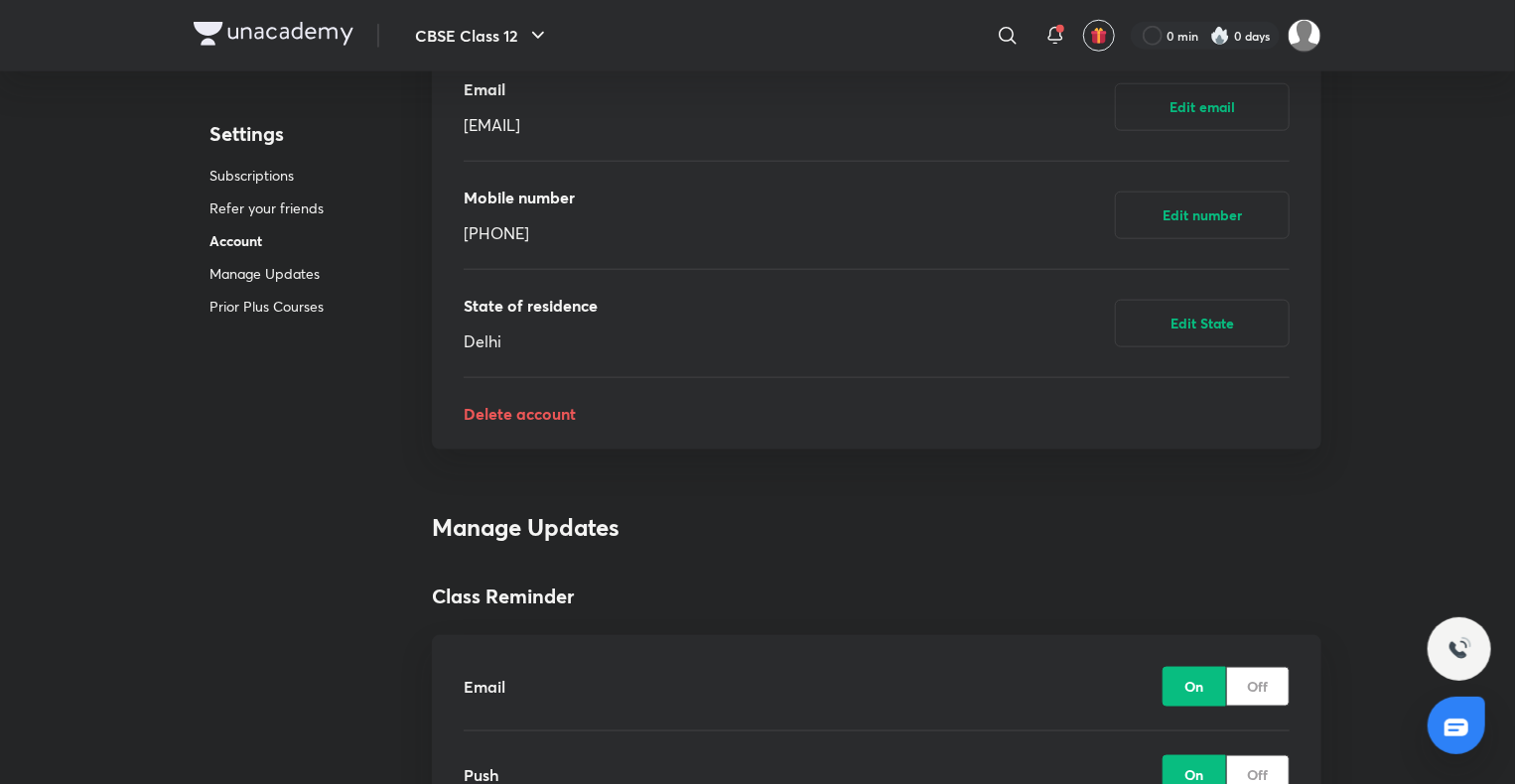 scroll, scrollTop: 901, scrollLeft: 0, axis: vertical 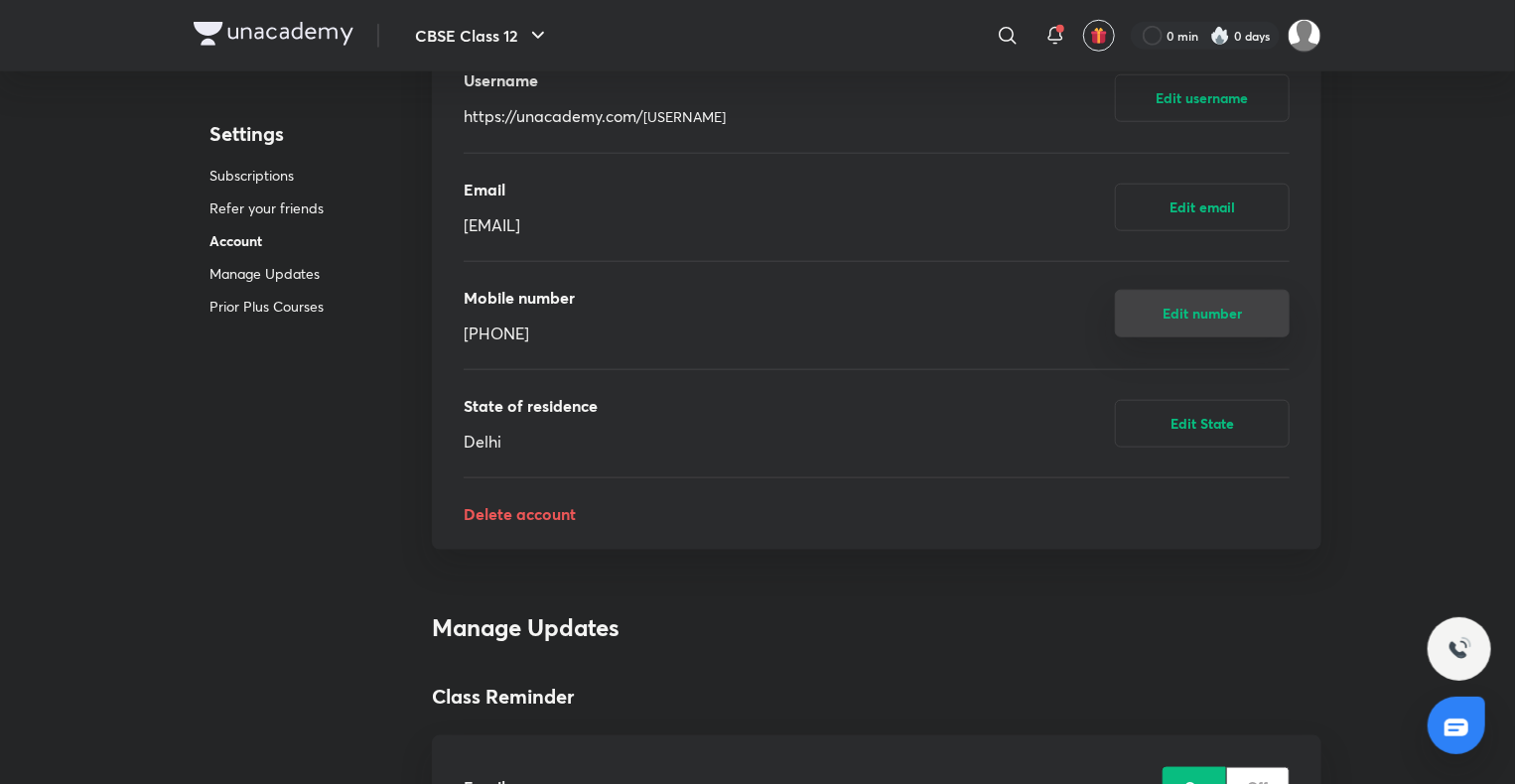 click on "Edit number" at bounding box center (1202, 314) 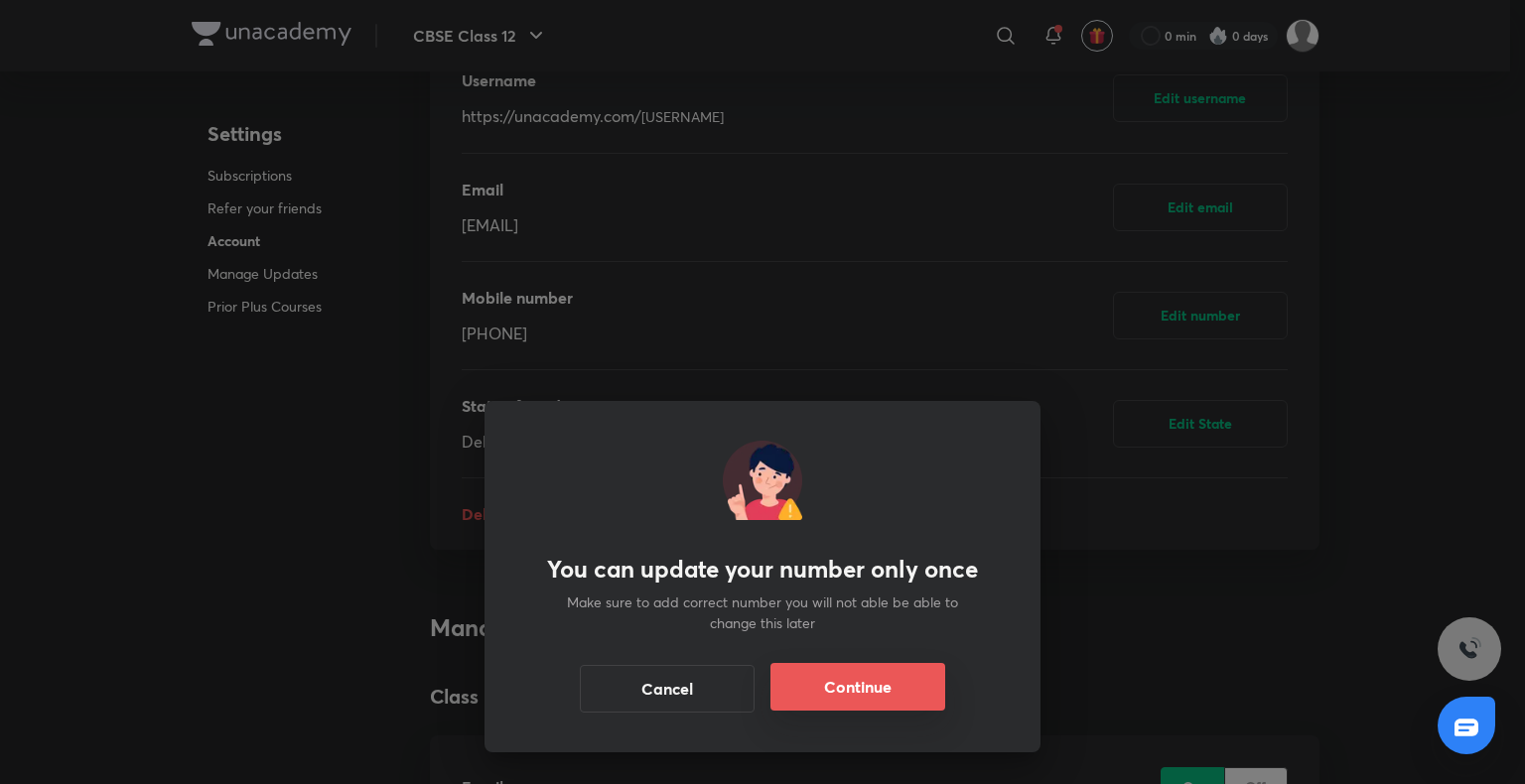 click on "Continue" at bounding box center (858, 687) 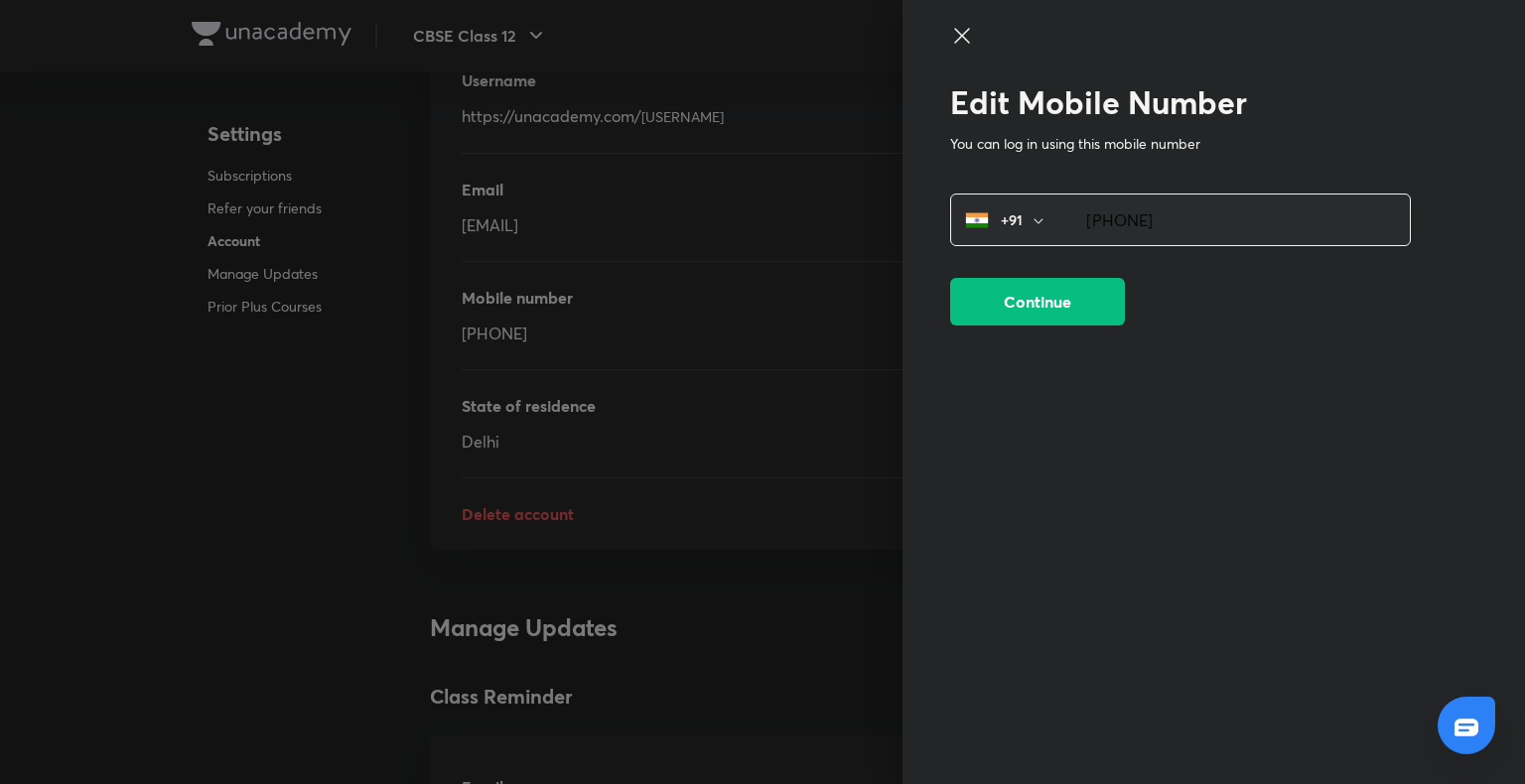 click on "8377931446" at bounding box center (1236, 219) 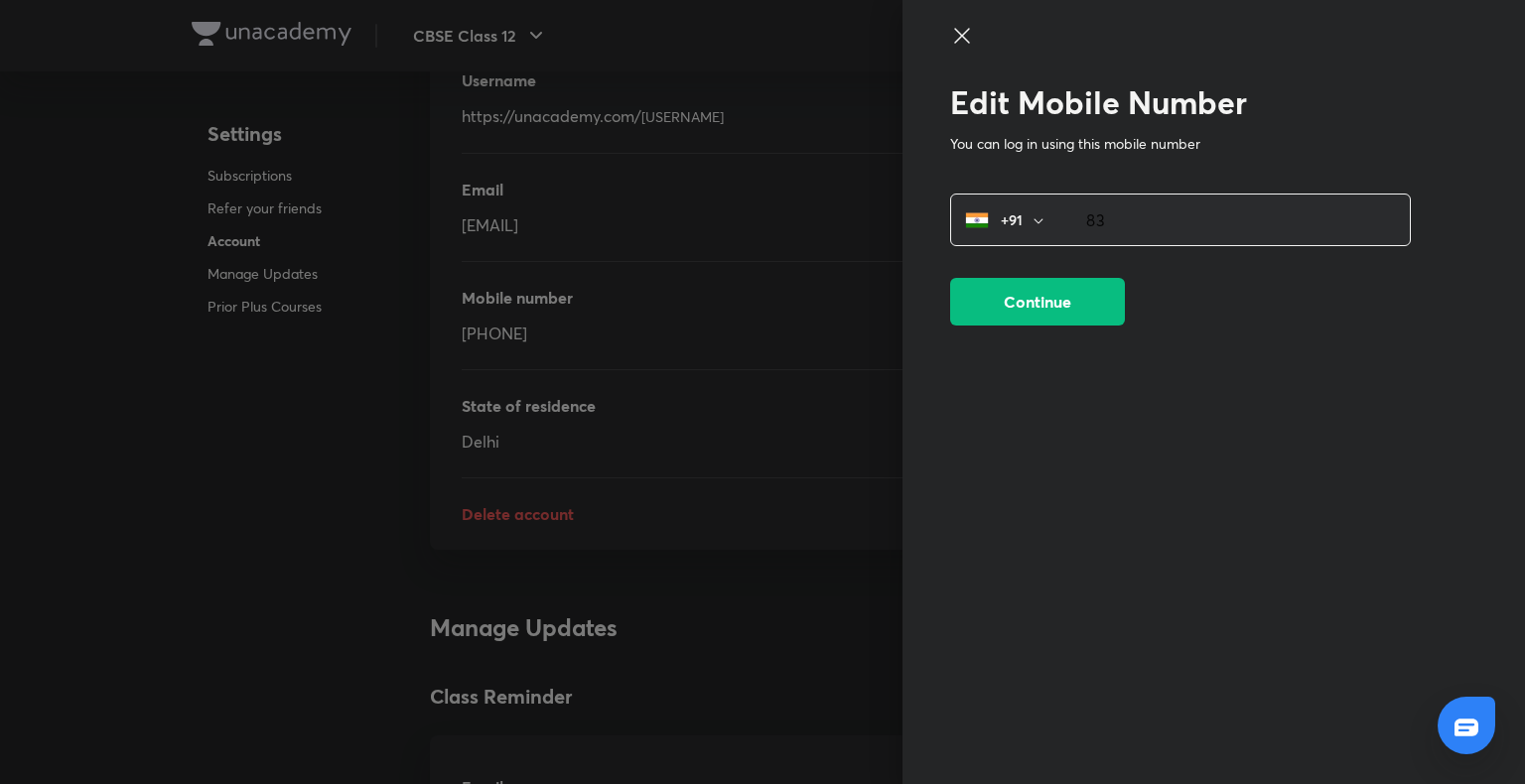 type on "8" 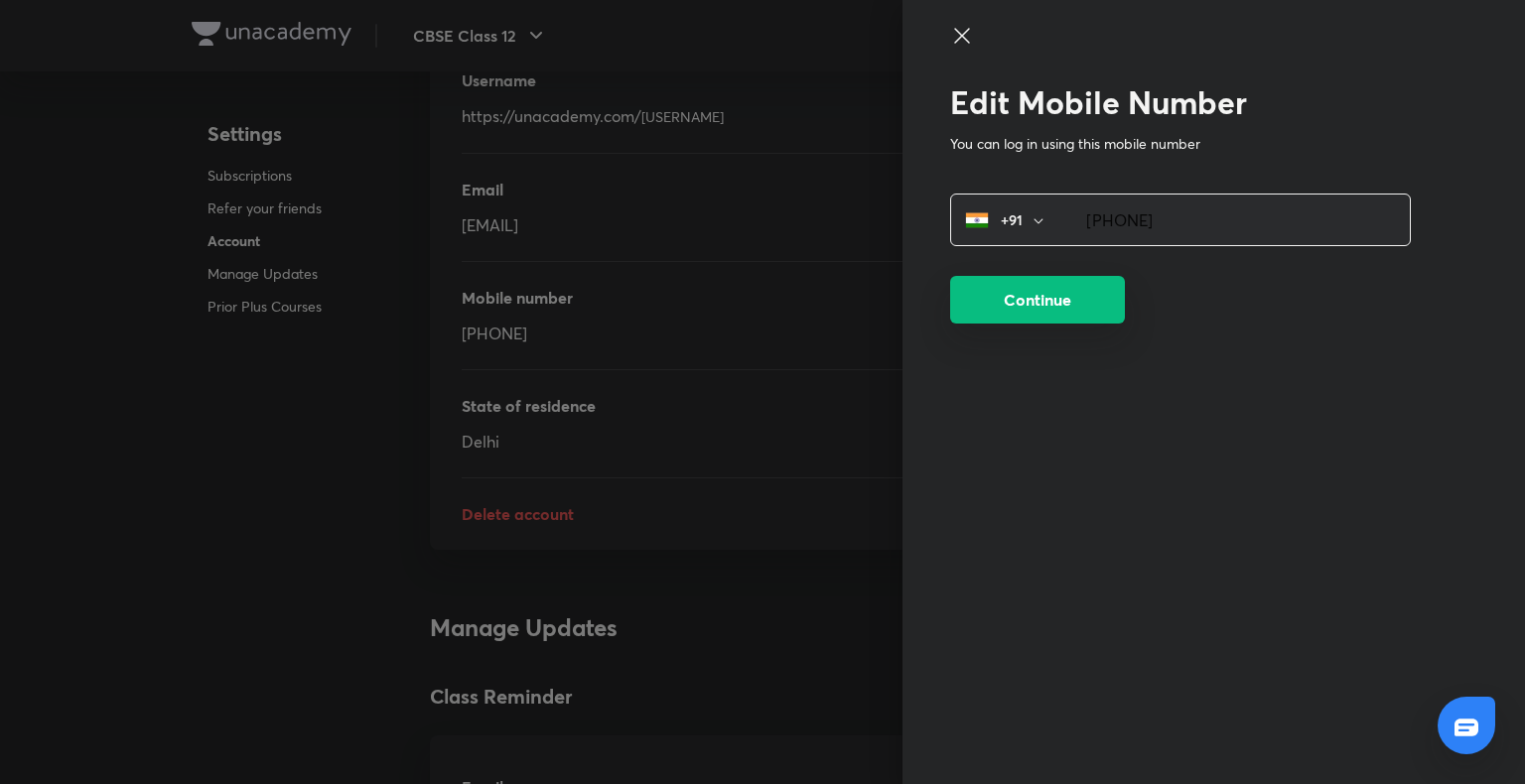 type on "8178043611" 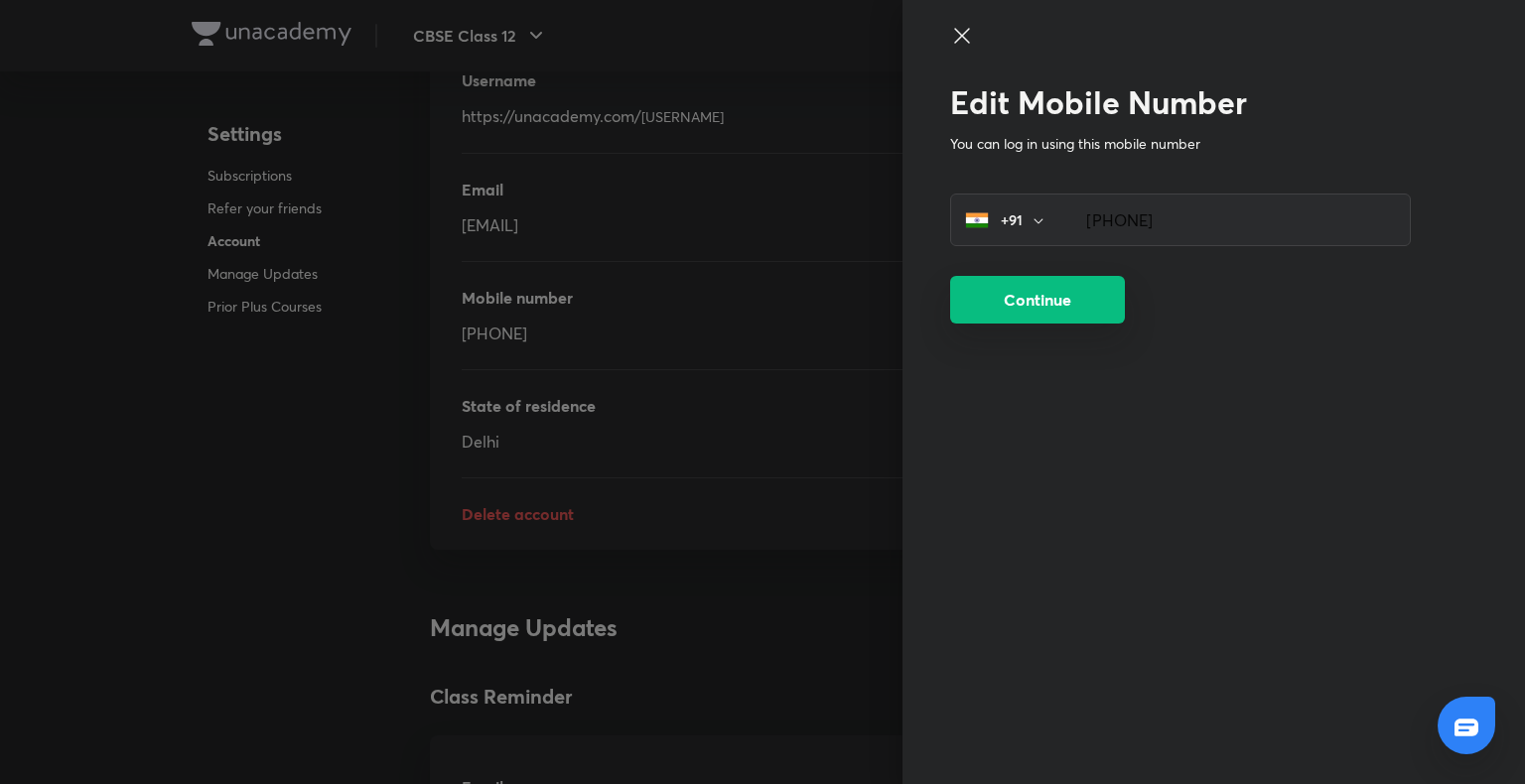 click on "Continue" at bounding box center (1038, 300) 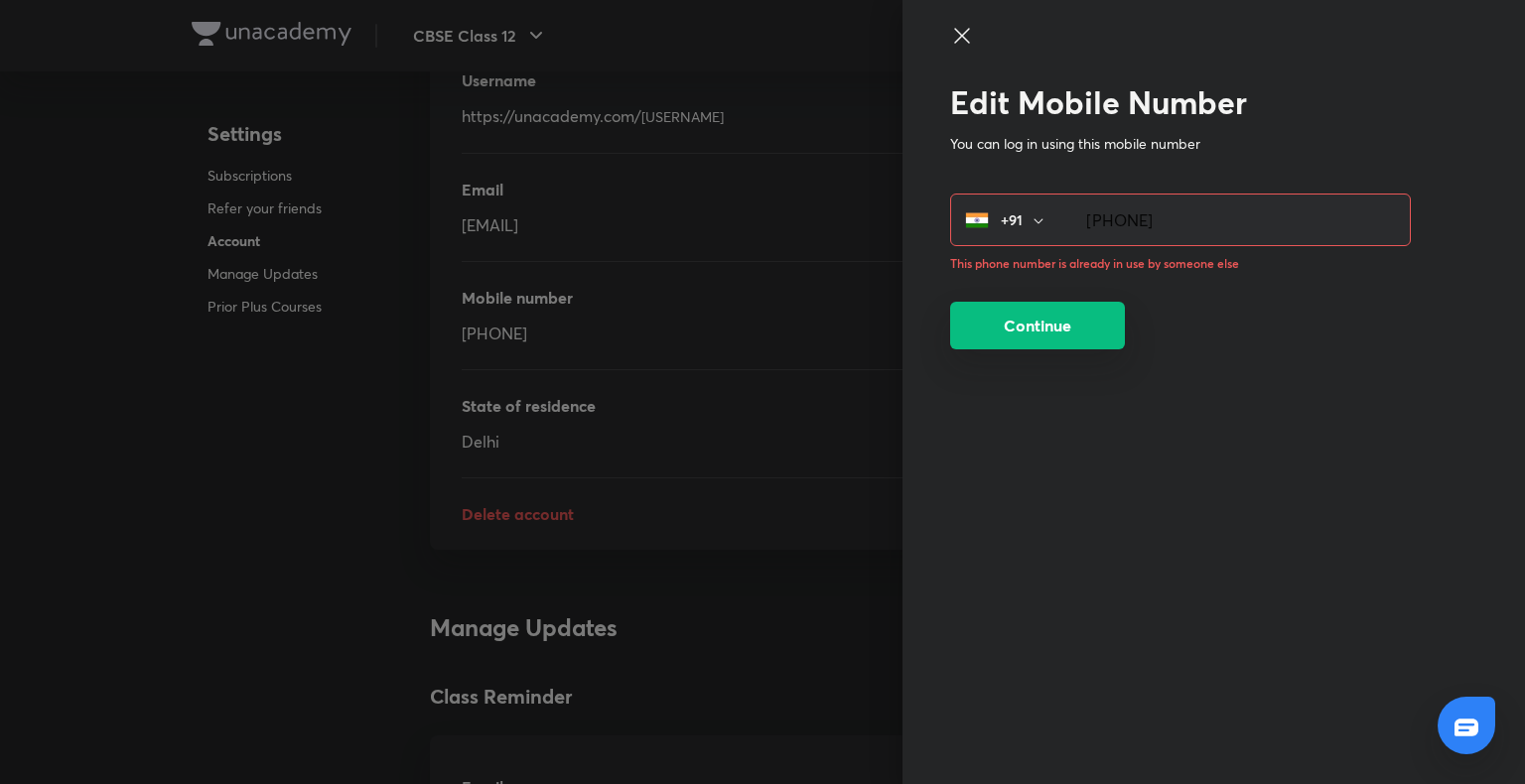 click on "Continue" at bounding box center (1038, 326) 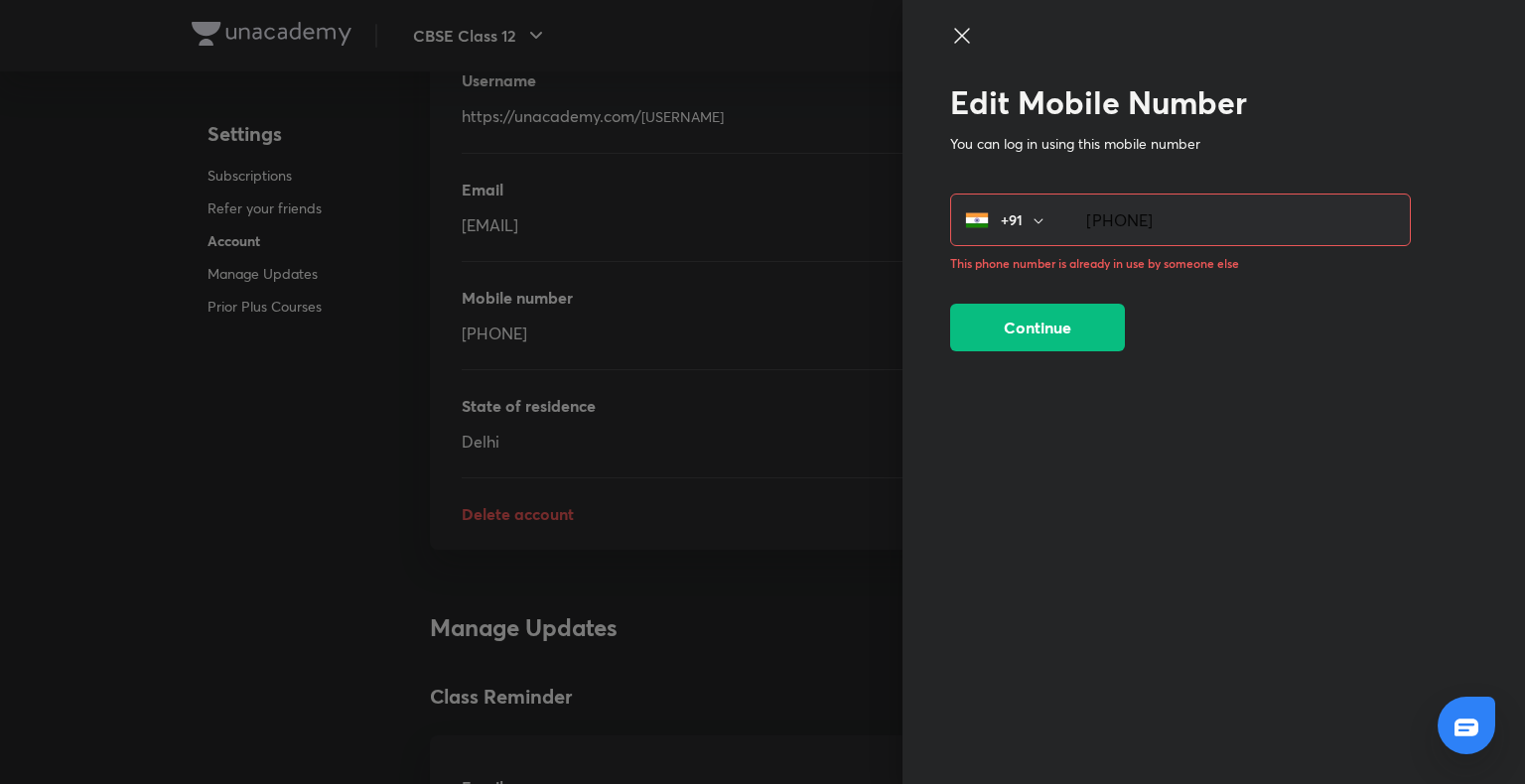 click 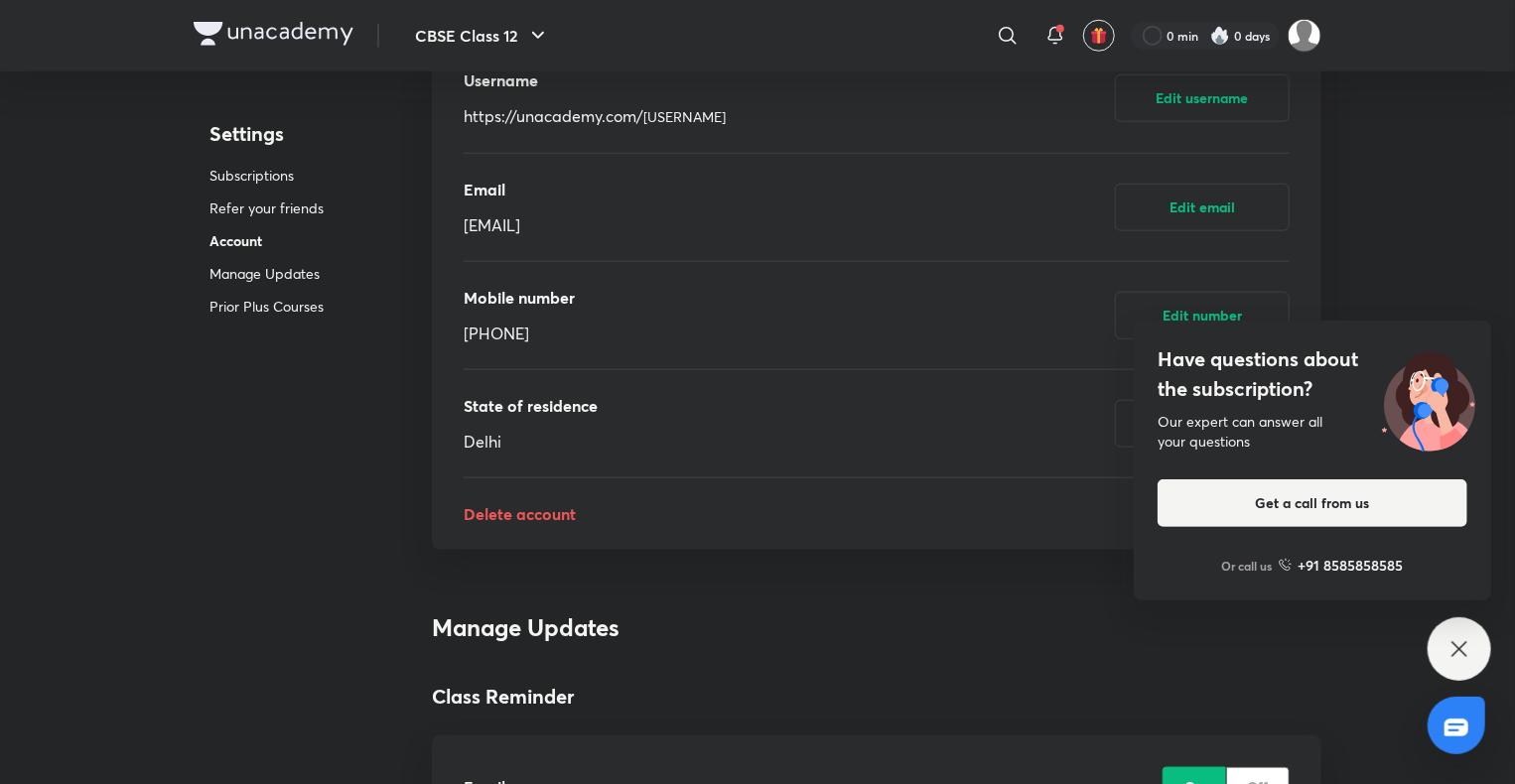 click 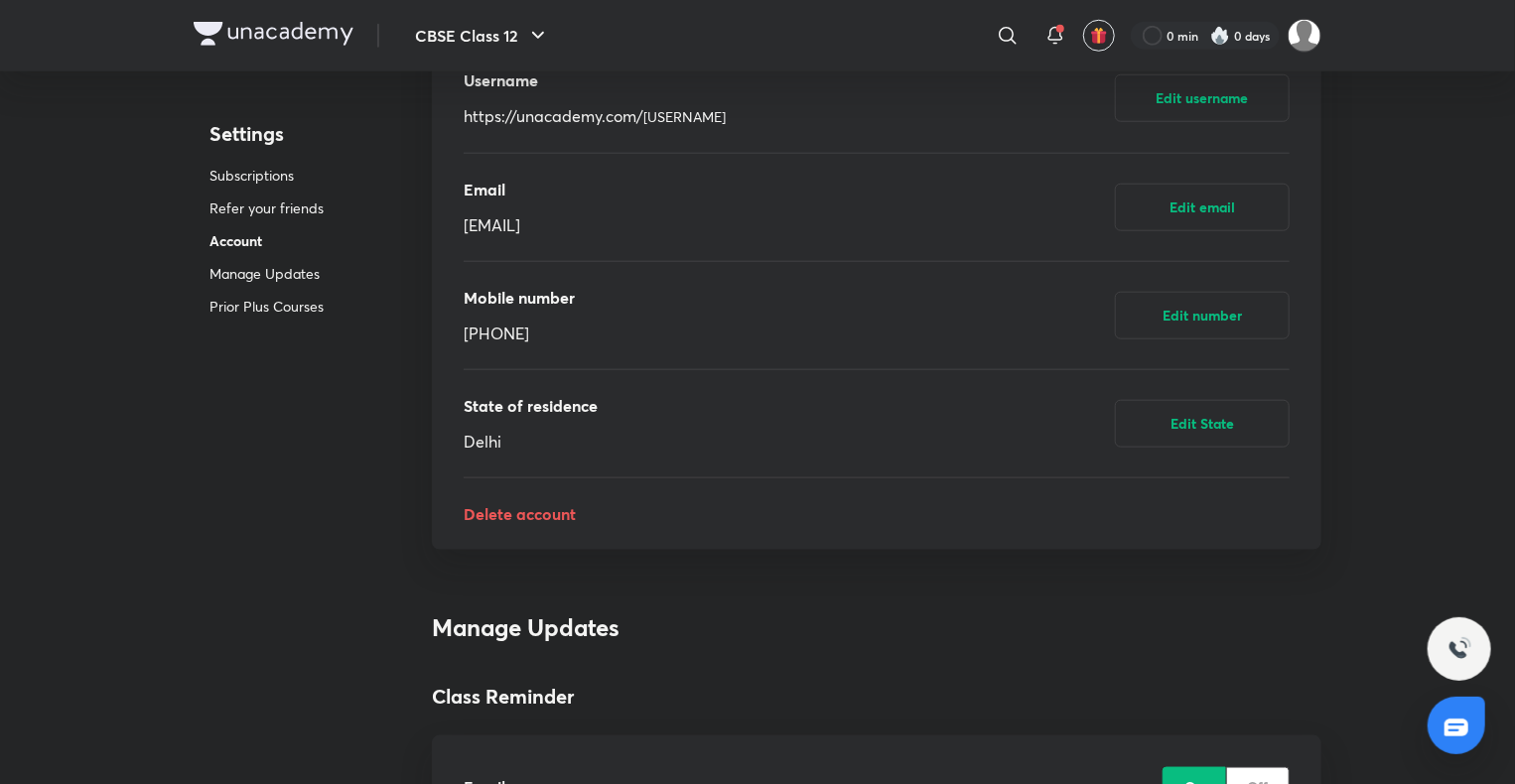 scroll, scrollTop: 0, scrollLeft: 0, axis: both 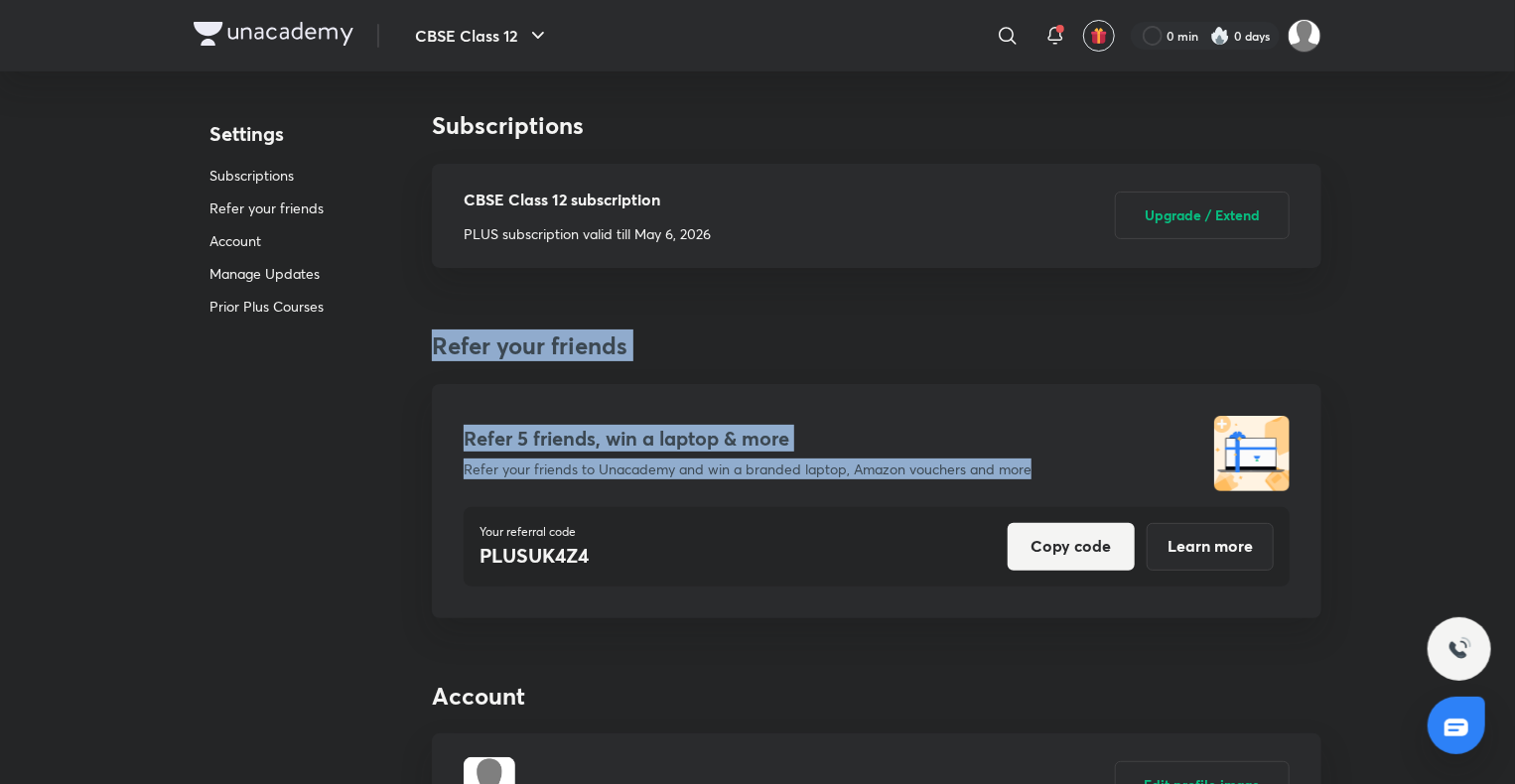 drag, startPoint x: 1255, startPoint y: 263, endPoint x: 1061, endPoint y: 445, distance: 266.00752 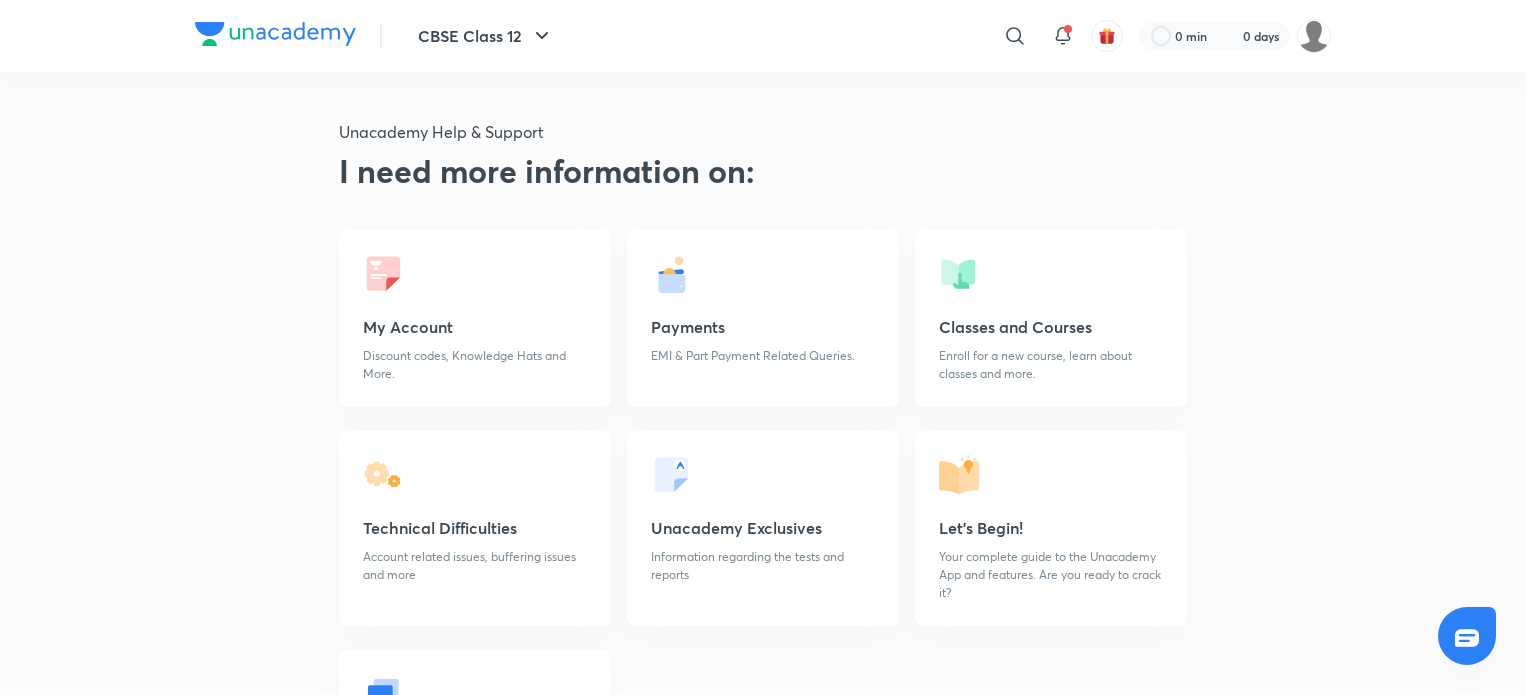 scroll, scrollTop: 0, scrollLeft: 0, axis: both 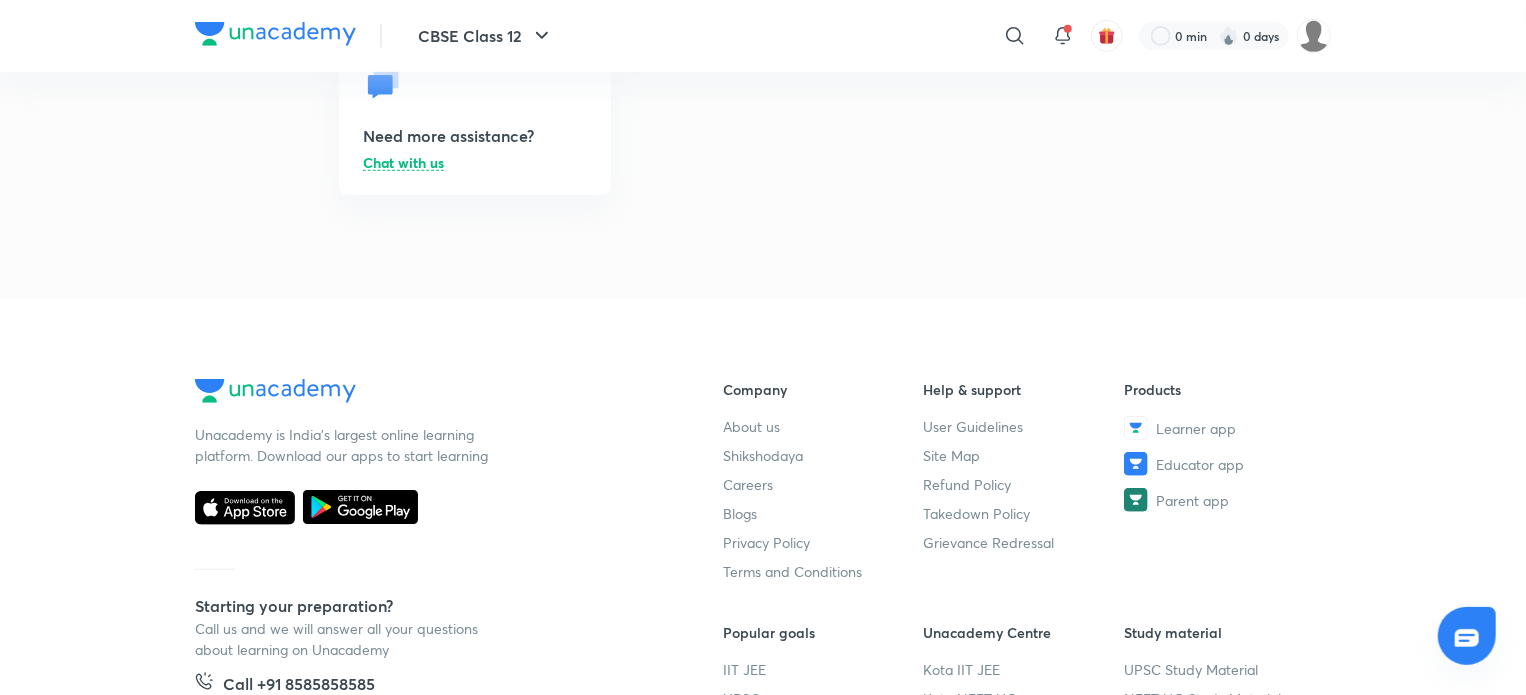 click on "Chat with us" at bounding box center [403, 163] 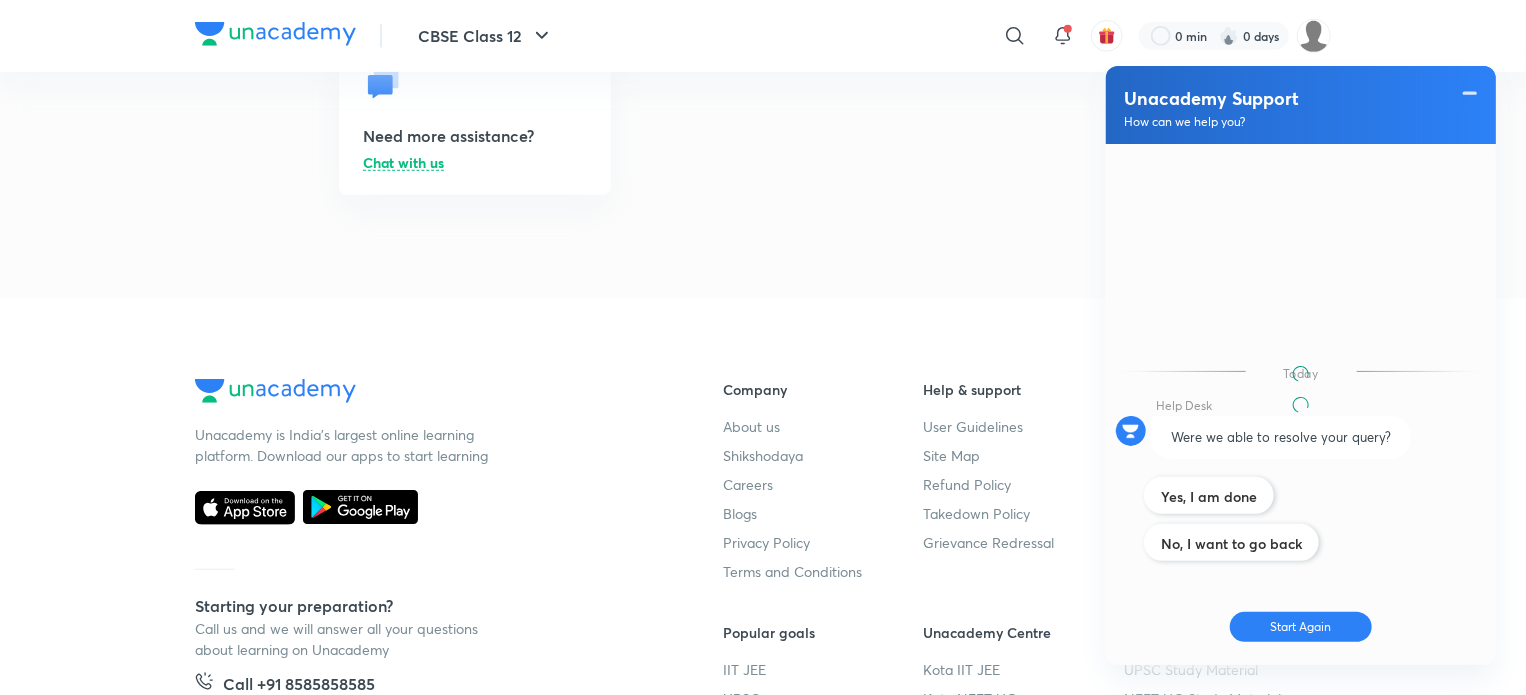 scroll, scrollTop: 1065, scrollLeft: 0, axis: vertical 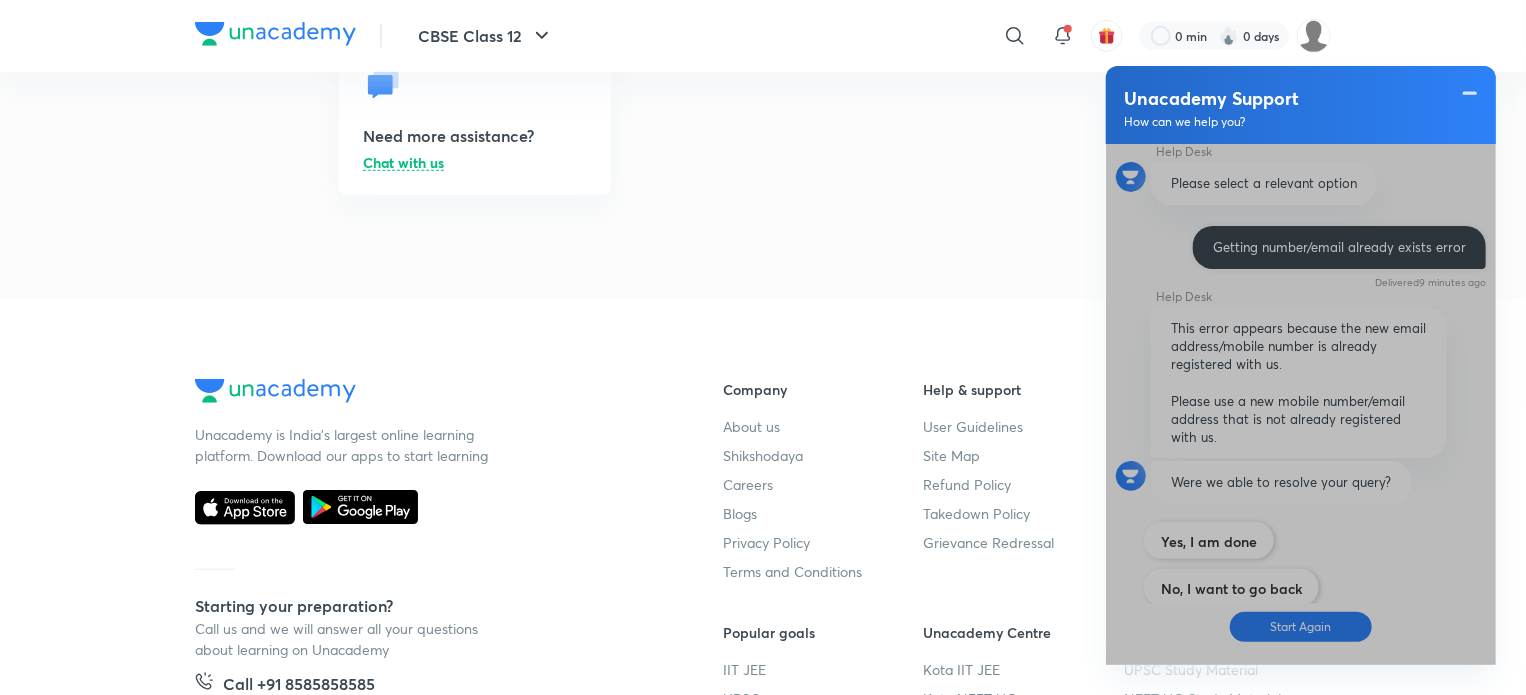 click at bounding box center (1301, 404) 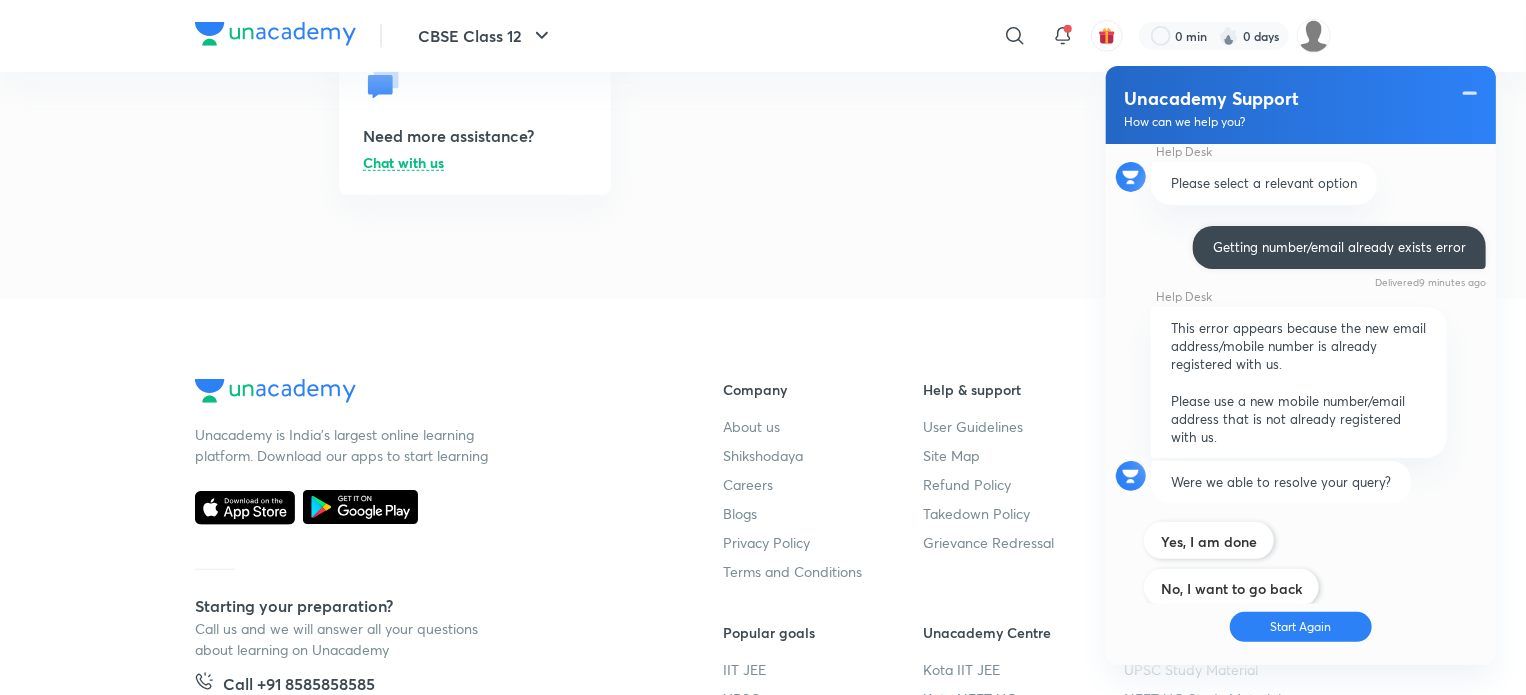 click on "Start Again" at bounding box center (1301, 627) 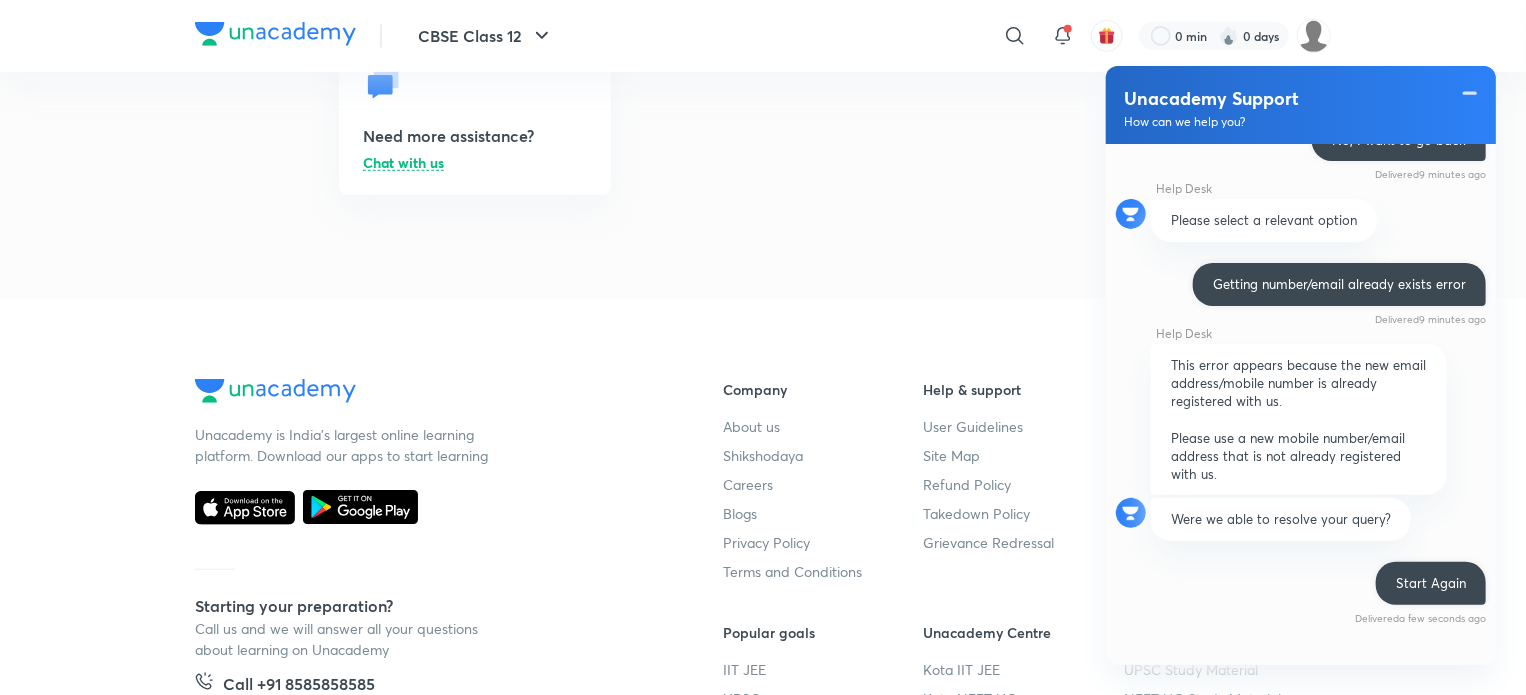 scroll, scrollTop: 1163, scrollLeft: 0, axis: vertical 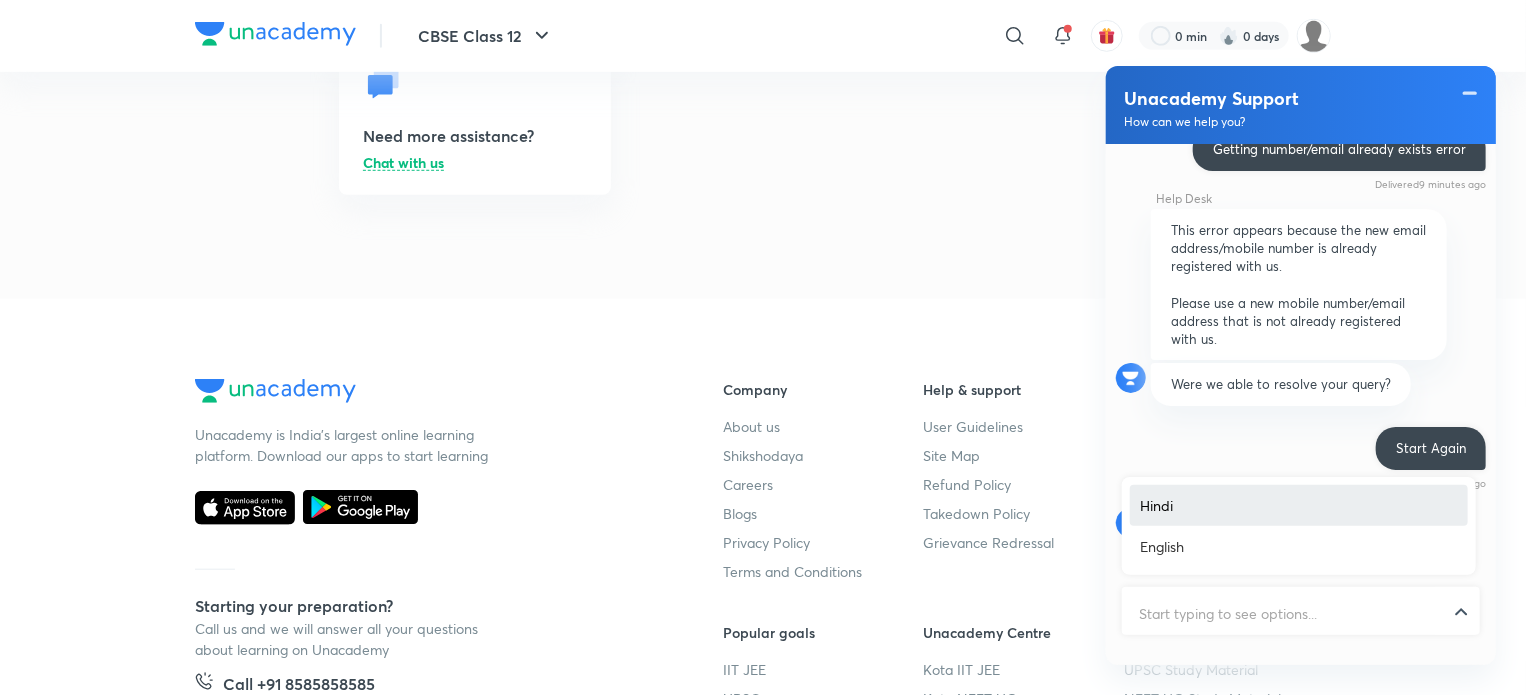 click at bounding box center [1301, 613] 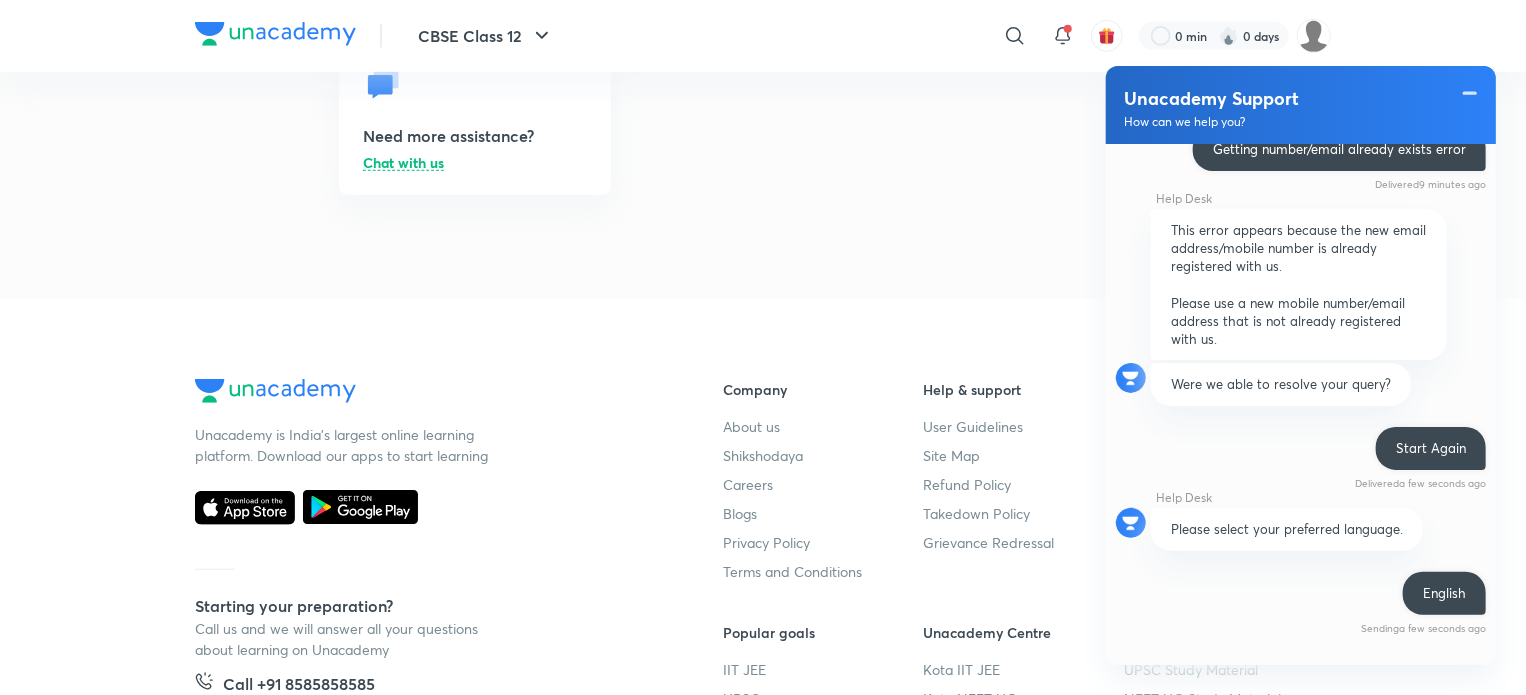 scroll, scrollTop: 1139, scrollLeft: 0, axis: vertical 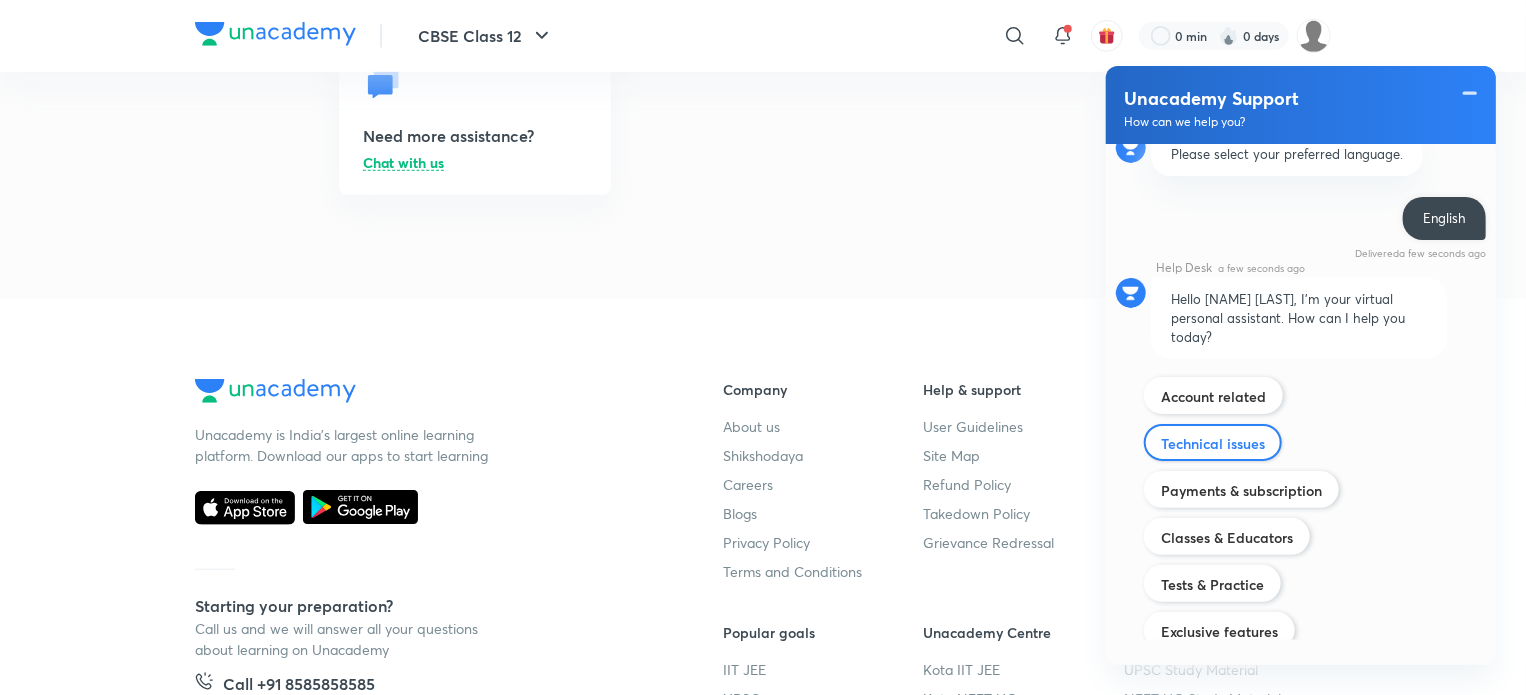 click on "Technical issues" at bounding box center [1213, 443] 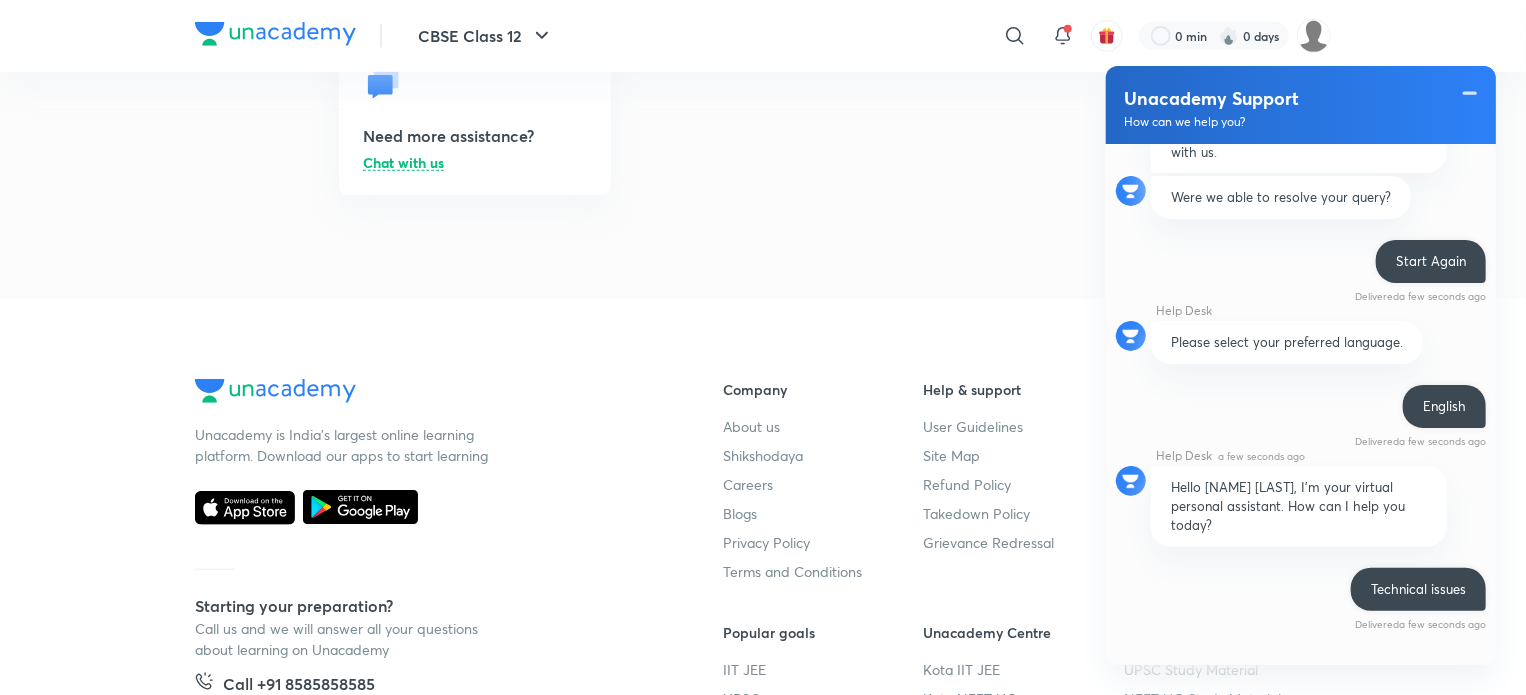 scroll, scrollTop: 1847, scrollLeft: 0, axis: vertical 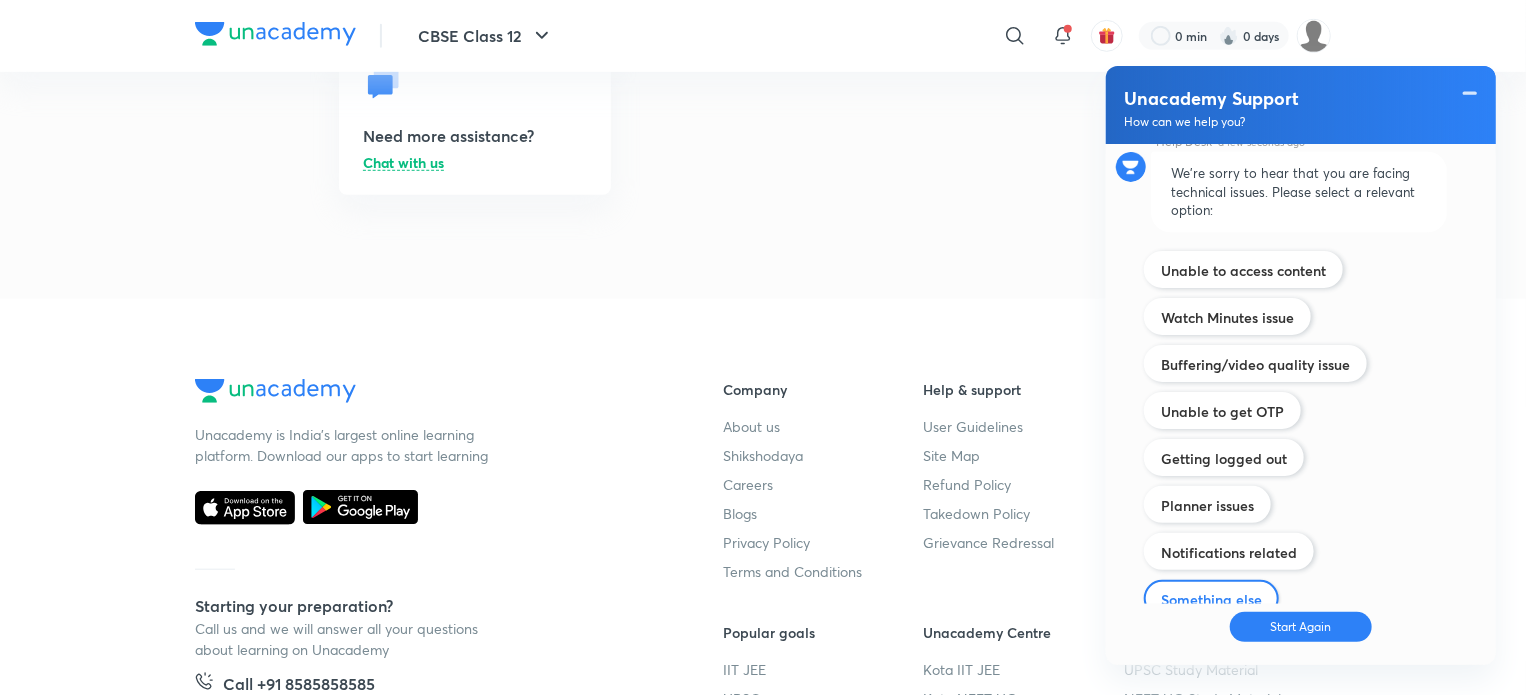 click on "Something else" at bounding box center [1211, 598] 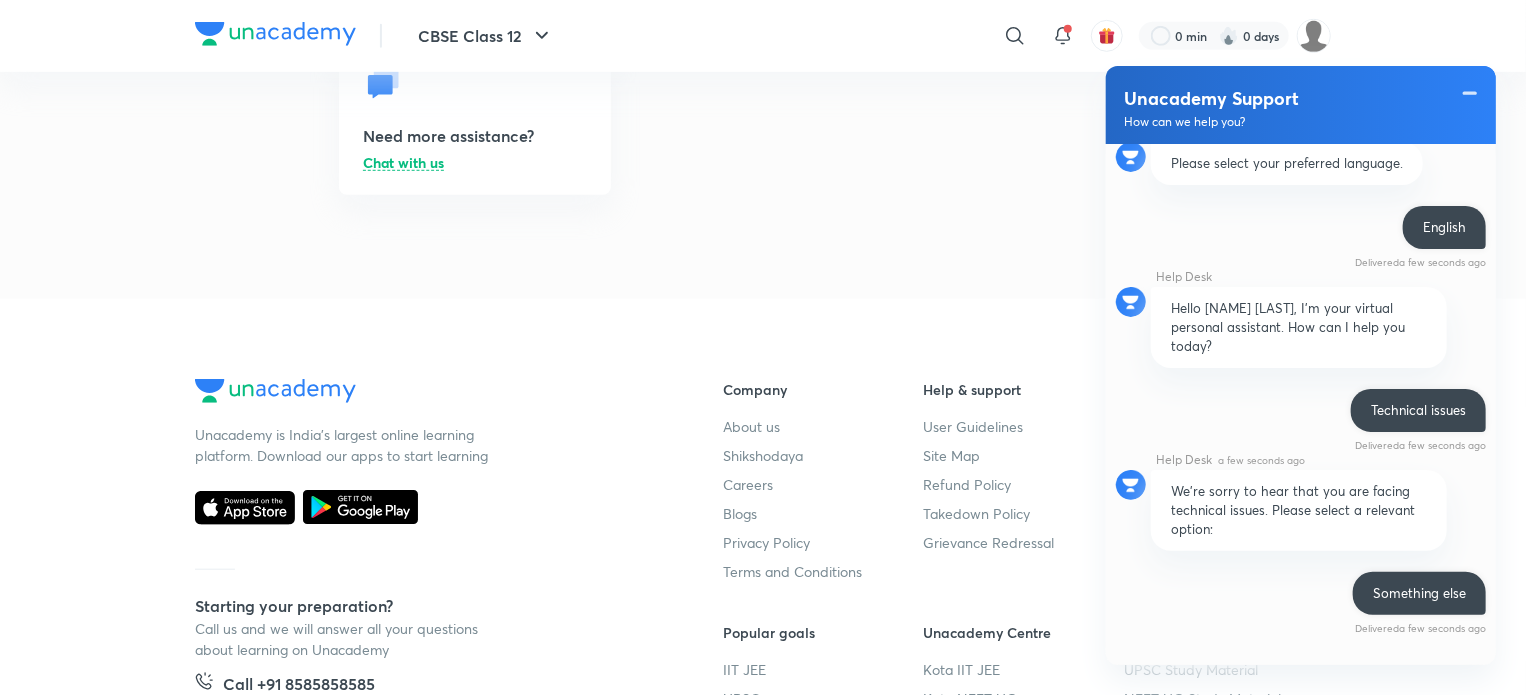 scroll, scrollTop: 1647, scrollLeft: 0, axis: vertical 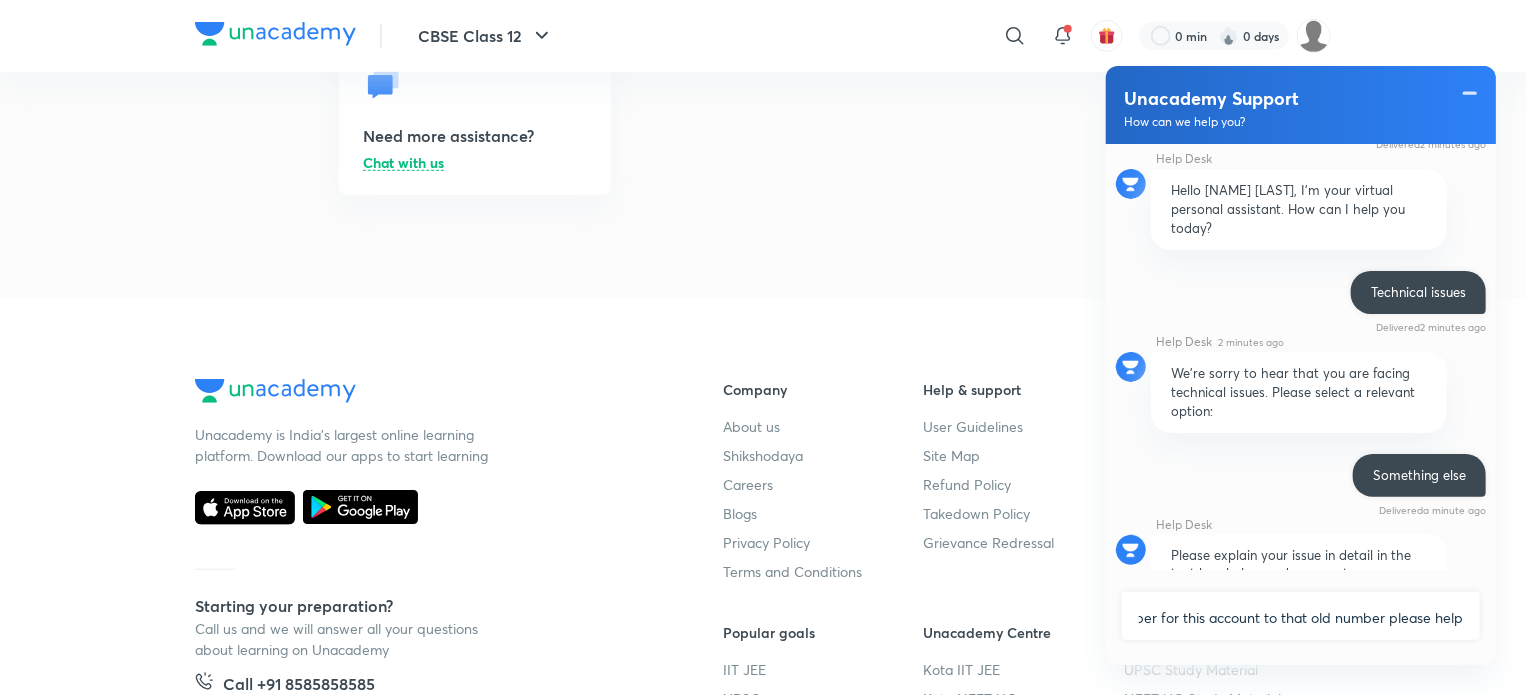 type on "ok so i need to change the mobile no. of this account to another no. but it was already registered with some other account so few days back i deleted it and now it shows that yes that old account has been deactivated but i am still unable to change my number for this account to that old number please help" 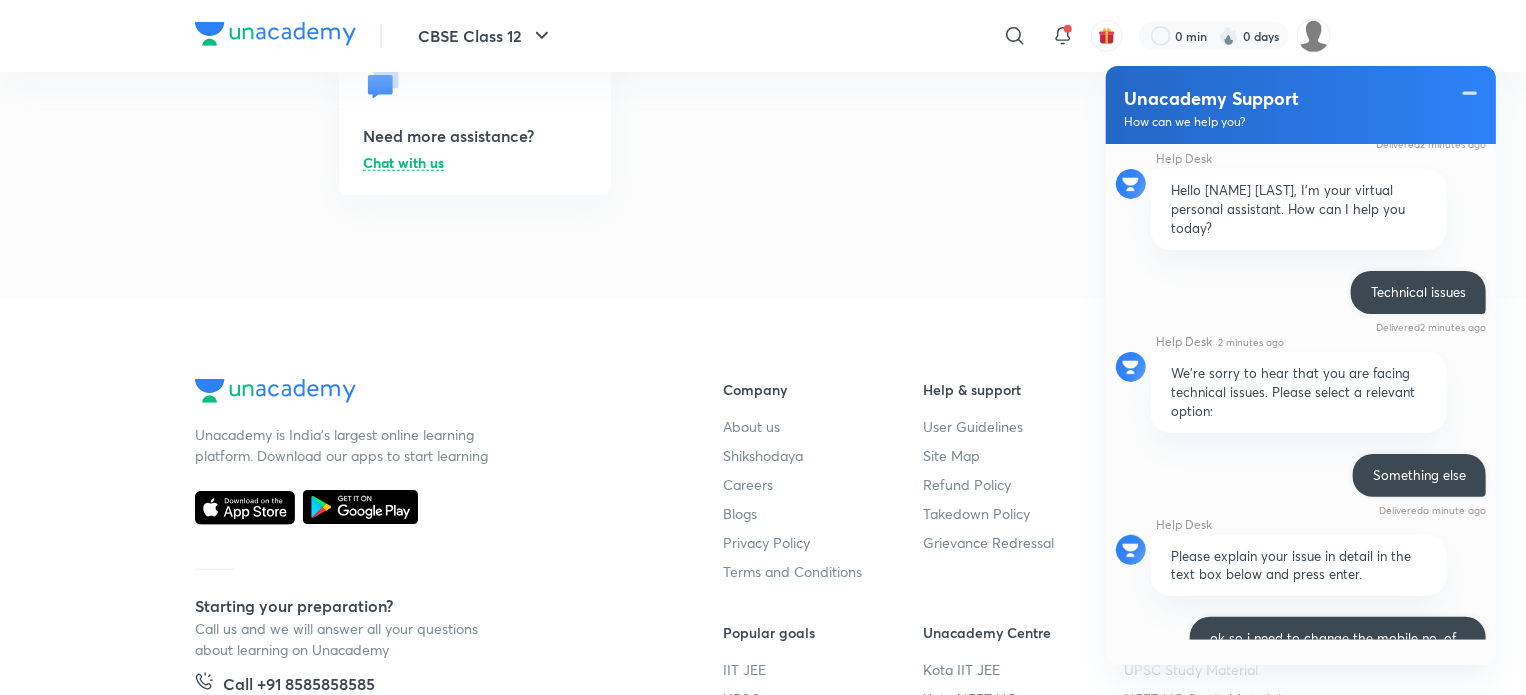 scroll, scrollTop: 0, scrollLeft: 0, axis: both 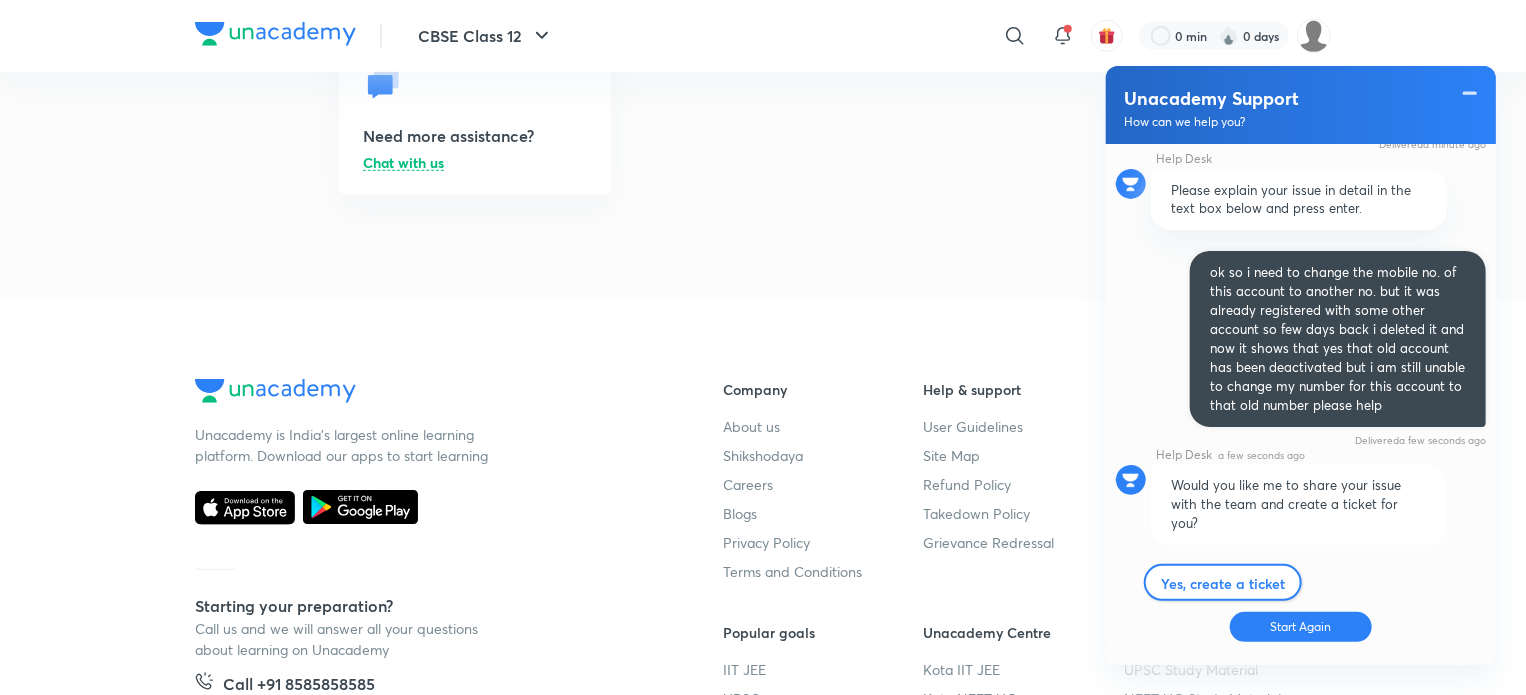 click on "Yes, create a ticket" at bounding box center (1223, 583) 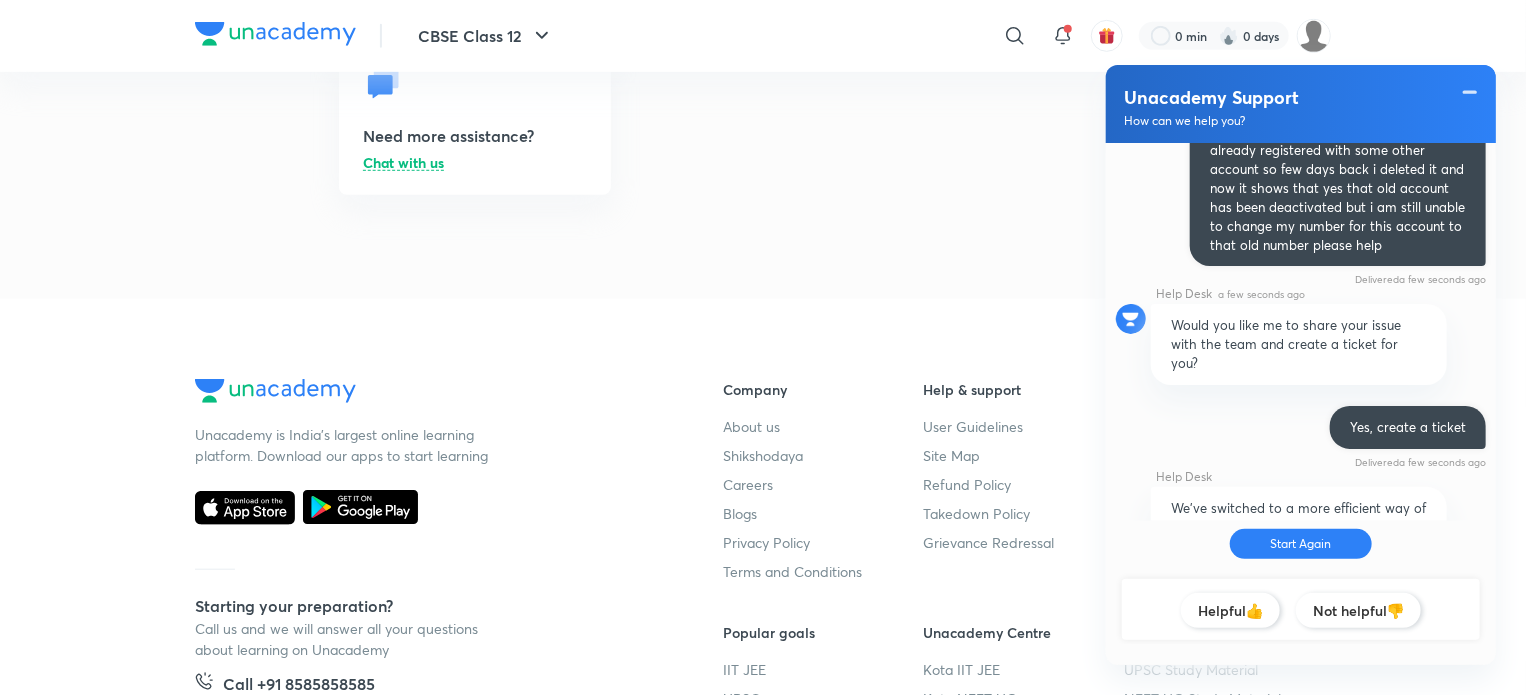 scroll, scrollTop: 2302, scrollLeft: 0, axis: vertical 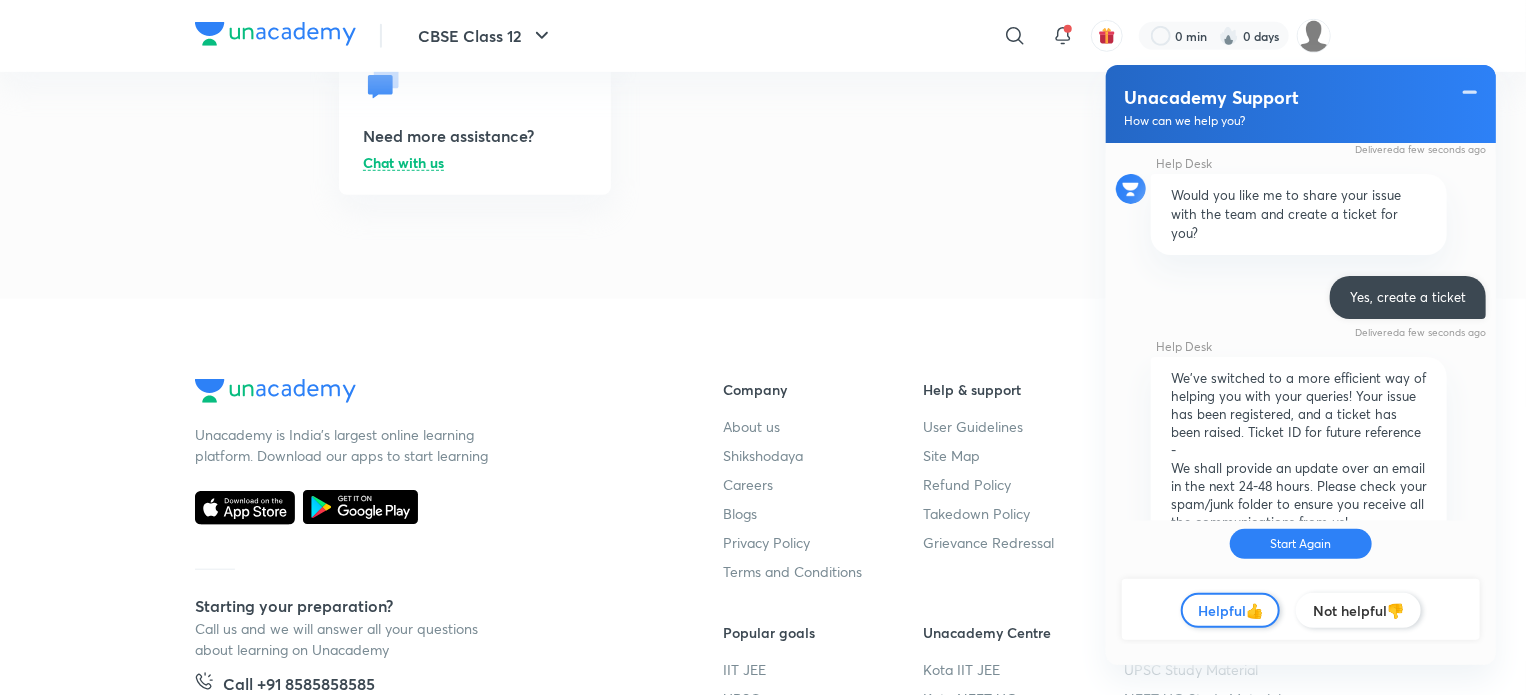 click on "Helpful👍" at bounding box center (1230, 610) 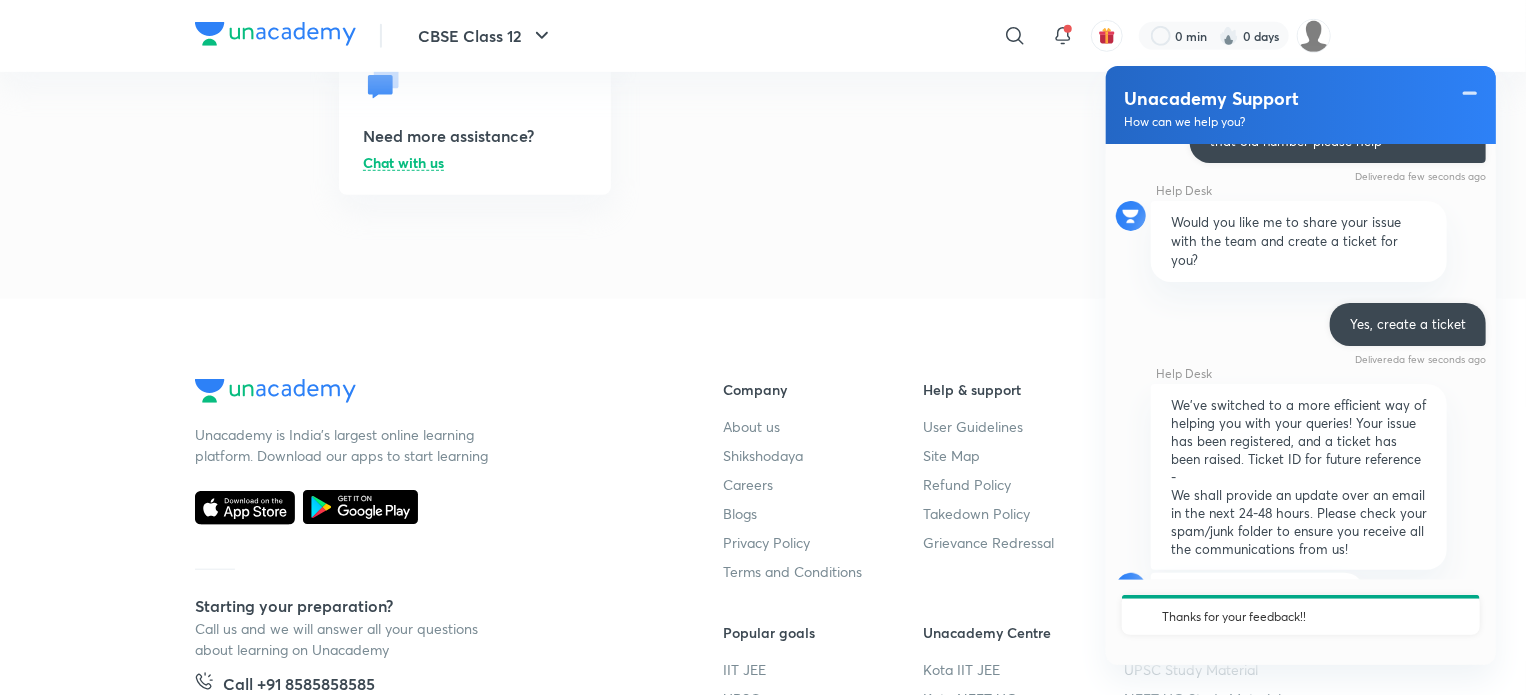 scroll, scrollTop: 2415, scrollLeft: 0, axis: vertical 